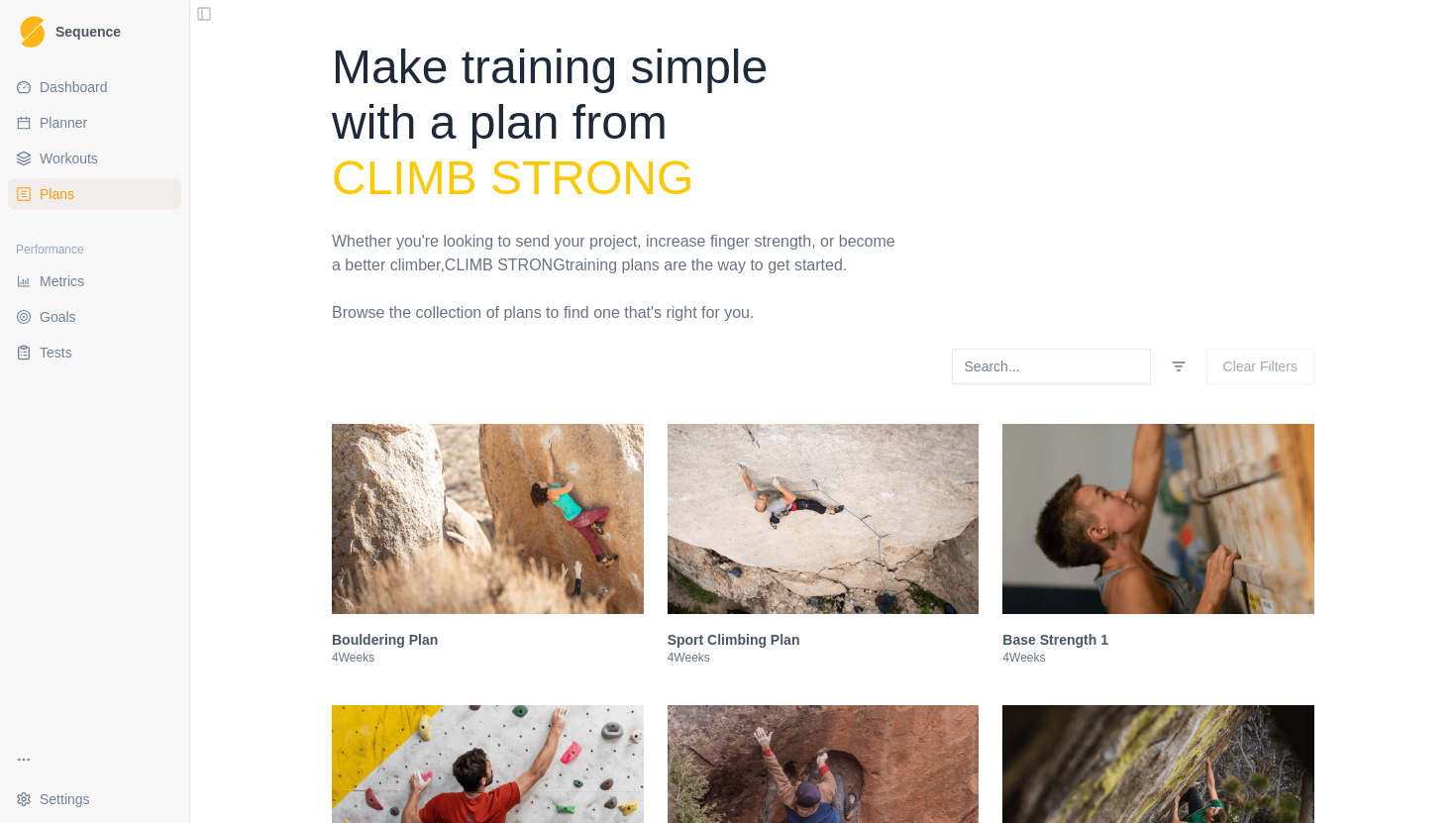 scroll, scrollTop: 0, scrollLeft: 0, axis: both 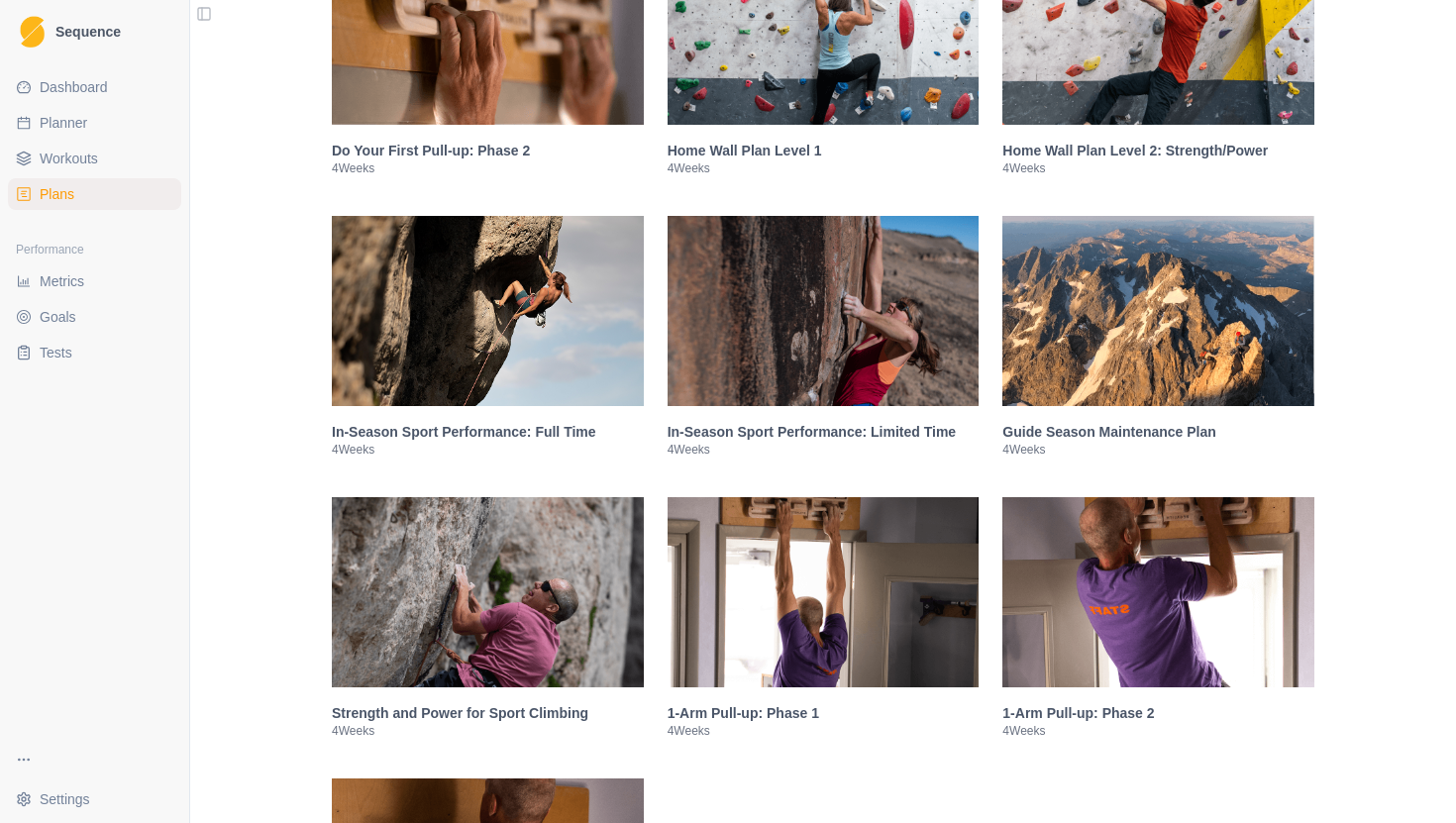 click at bounding box center [487, 592] 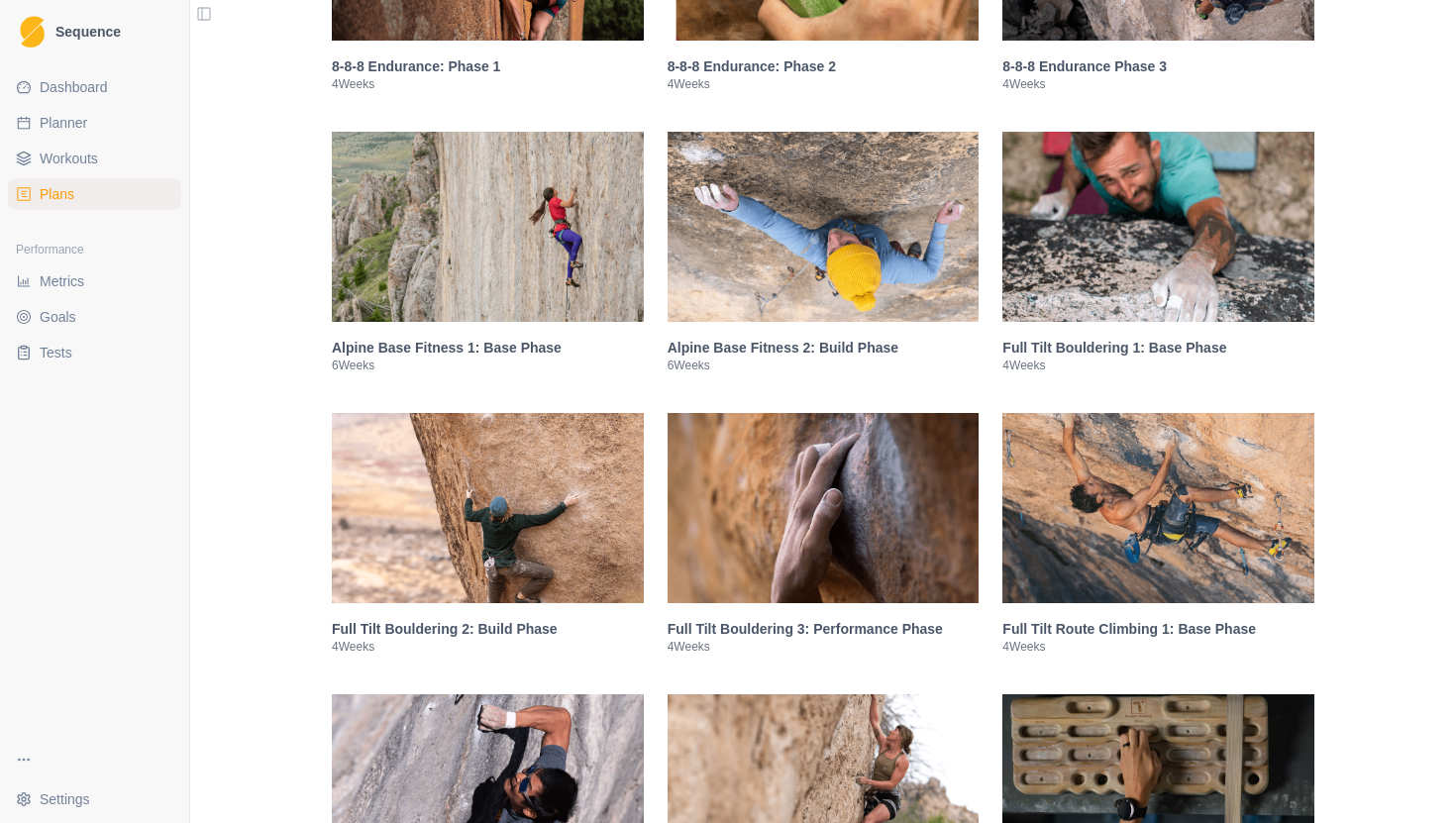 scroll, scrollTop: 1413, scrollLeft: 0, axis: vertical 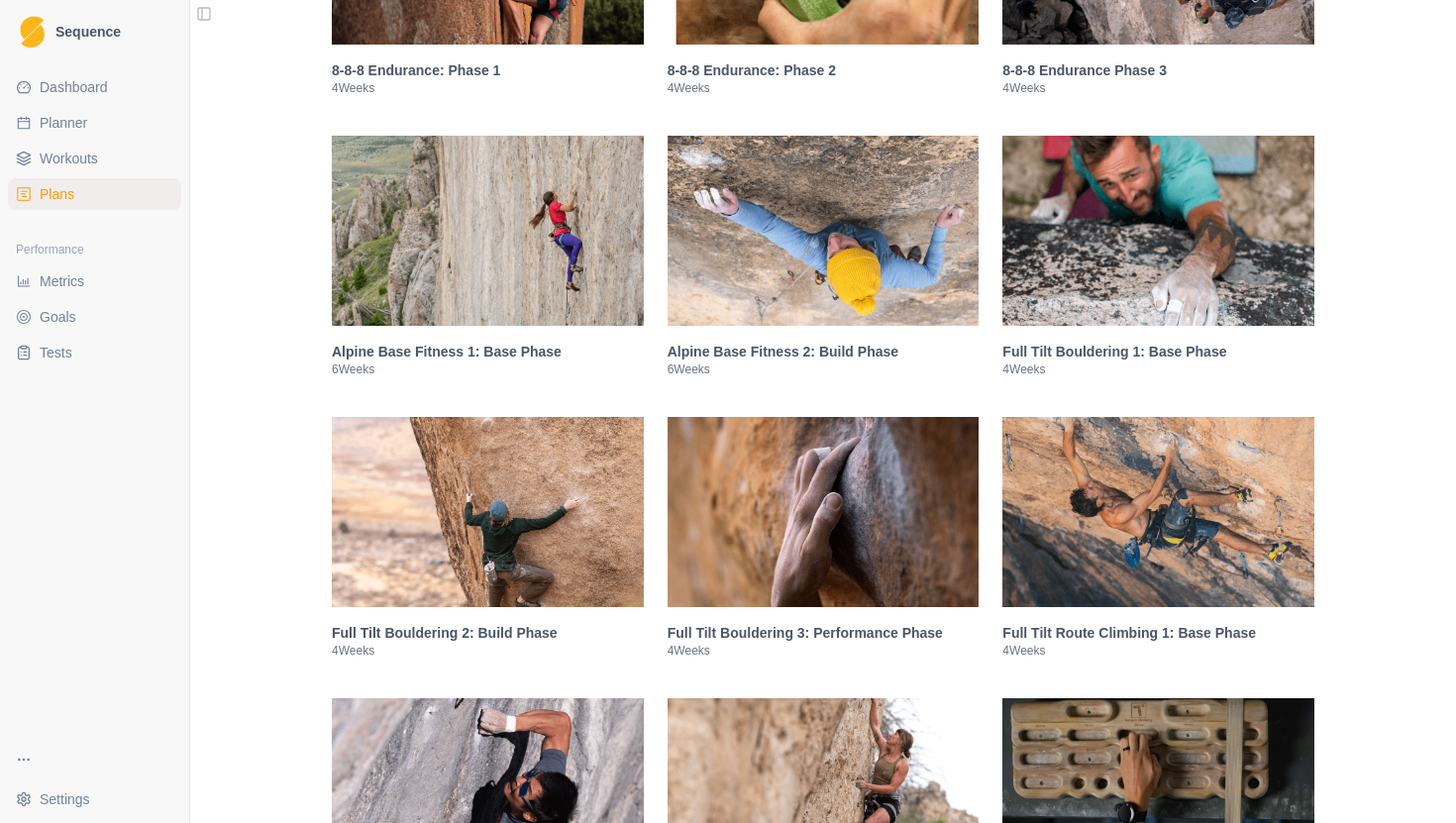 click at bounding box center (487, 231) 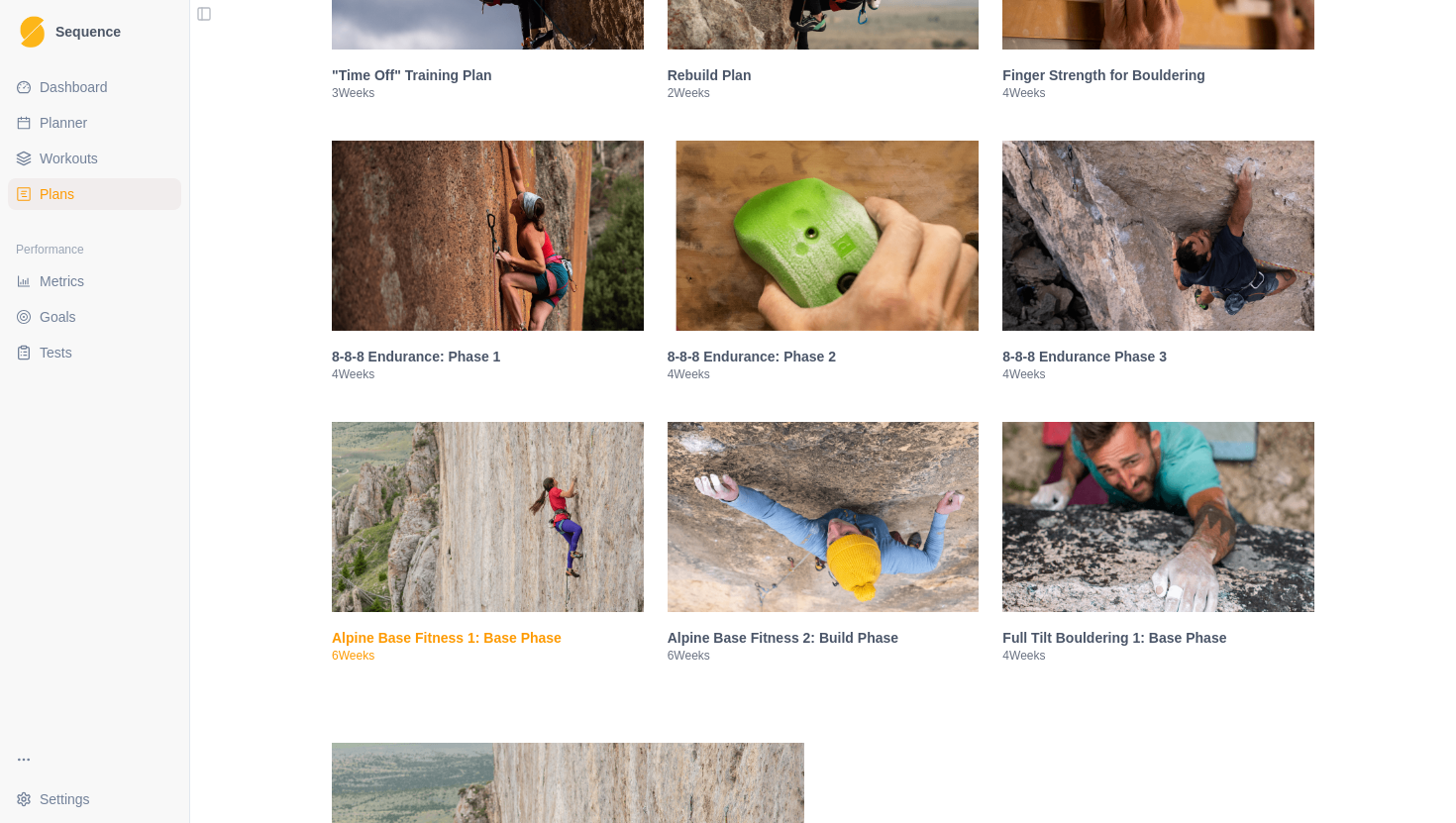 scroll, scrollTop: 792, scrollLeft: 0, axis: vertical 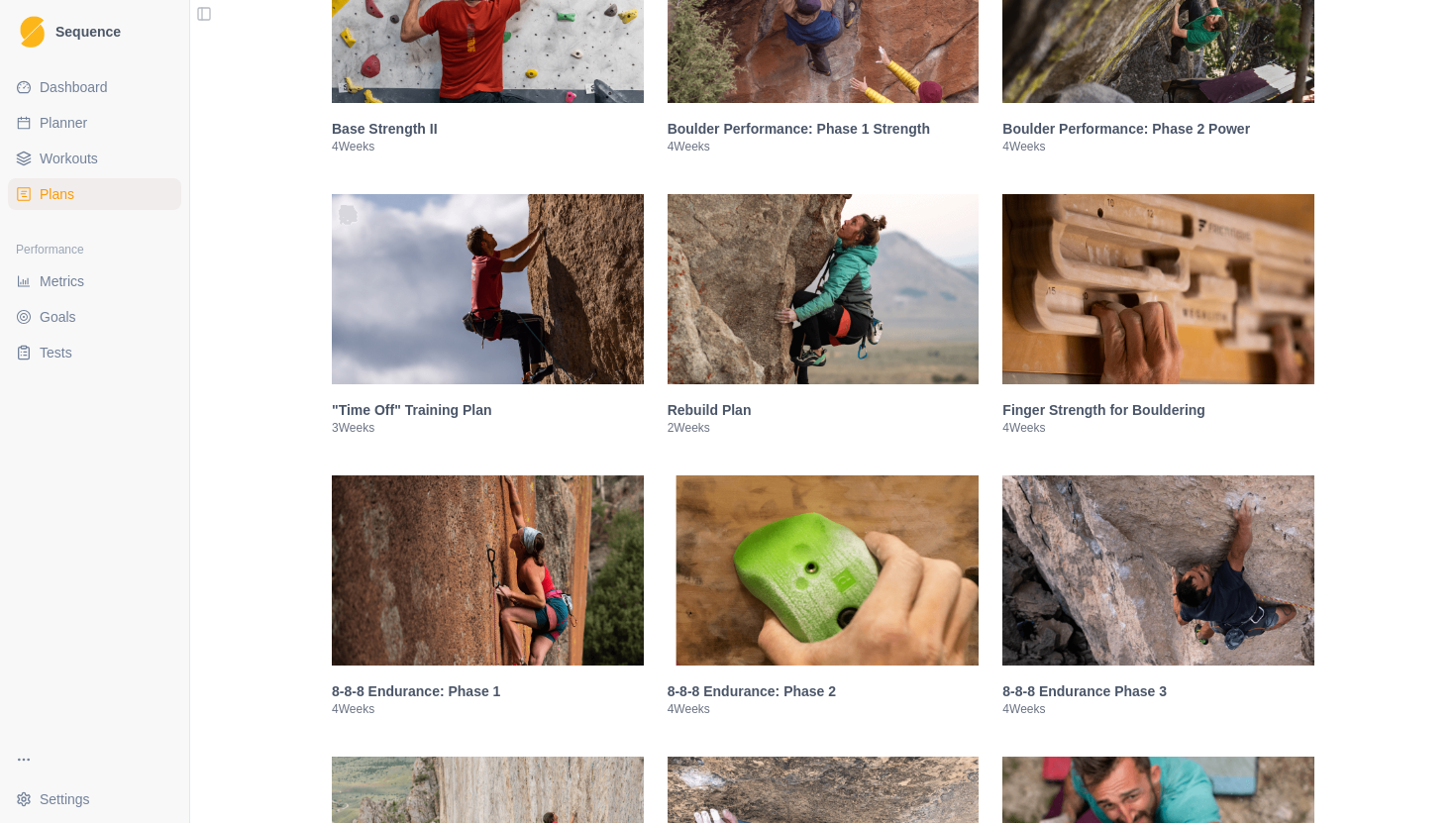 click at bounding box center (1158, 289) 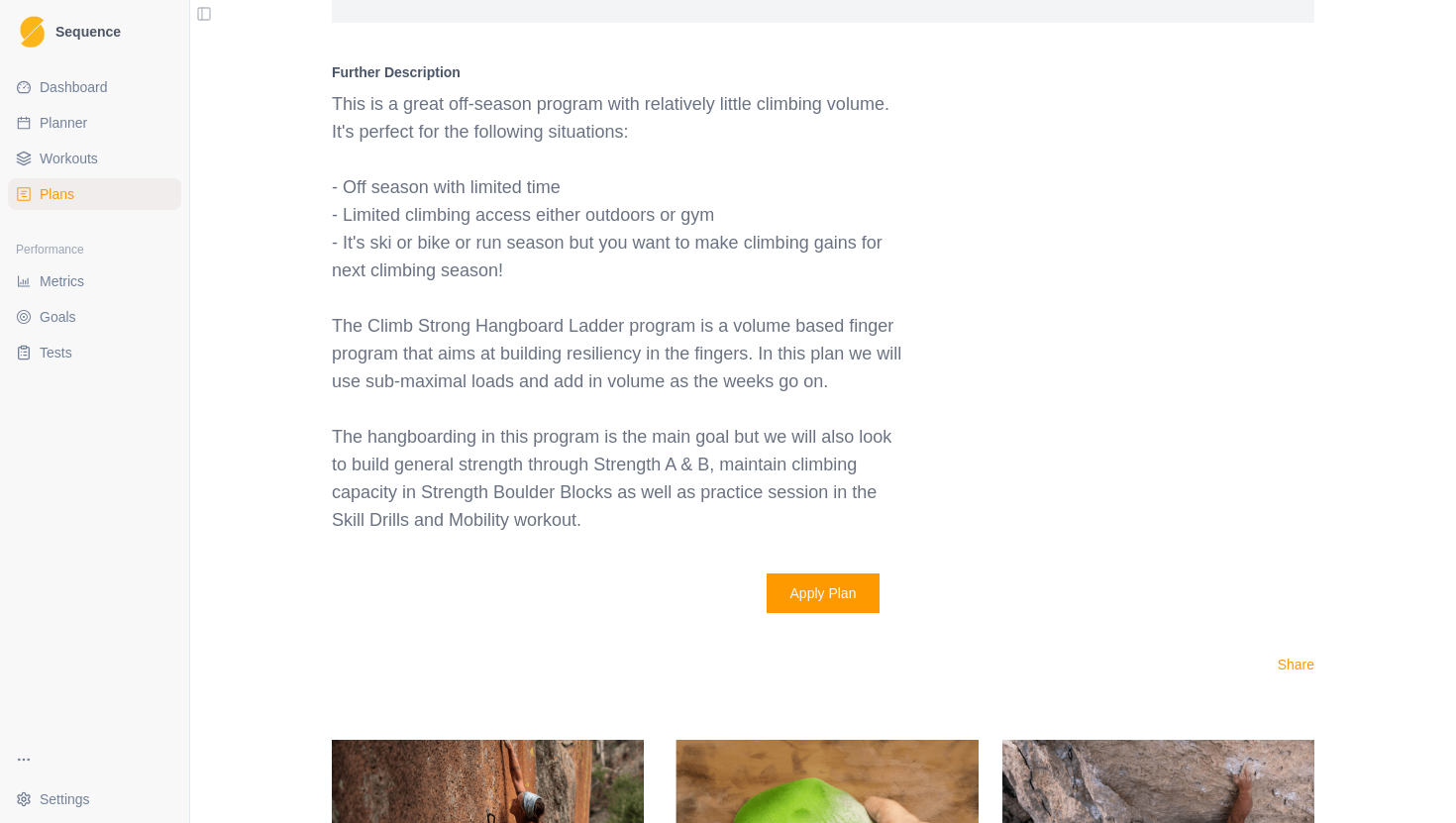 scroll, scrollTop: 2514, scrollLeft: 0, axis: vertical 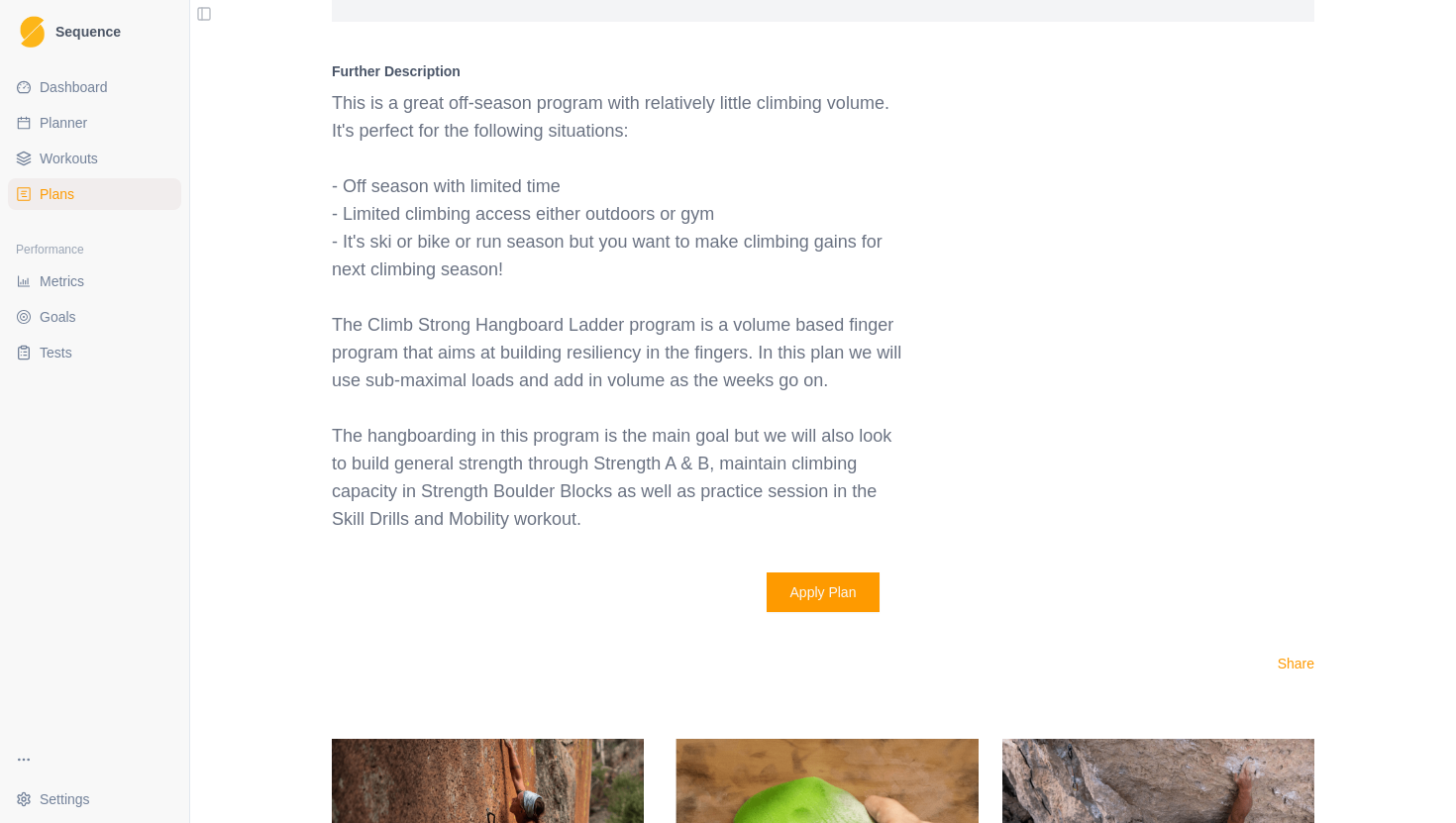 click on "Apply Plan" at bounding box center (823, 592) 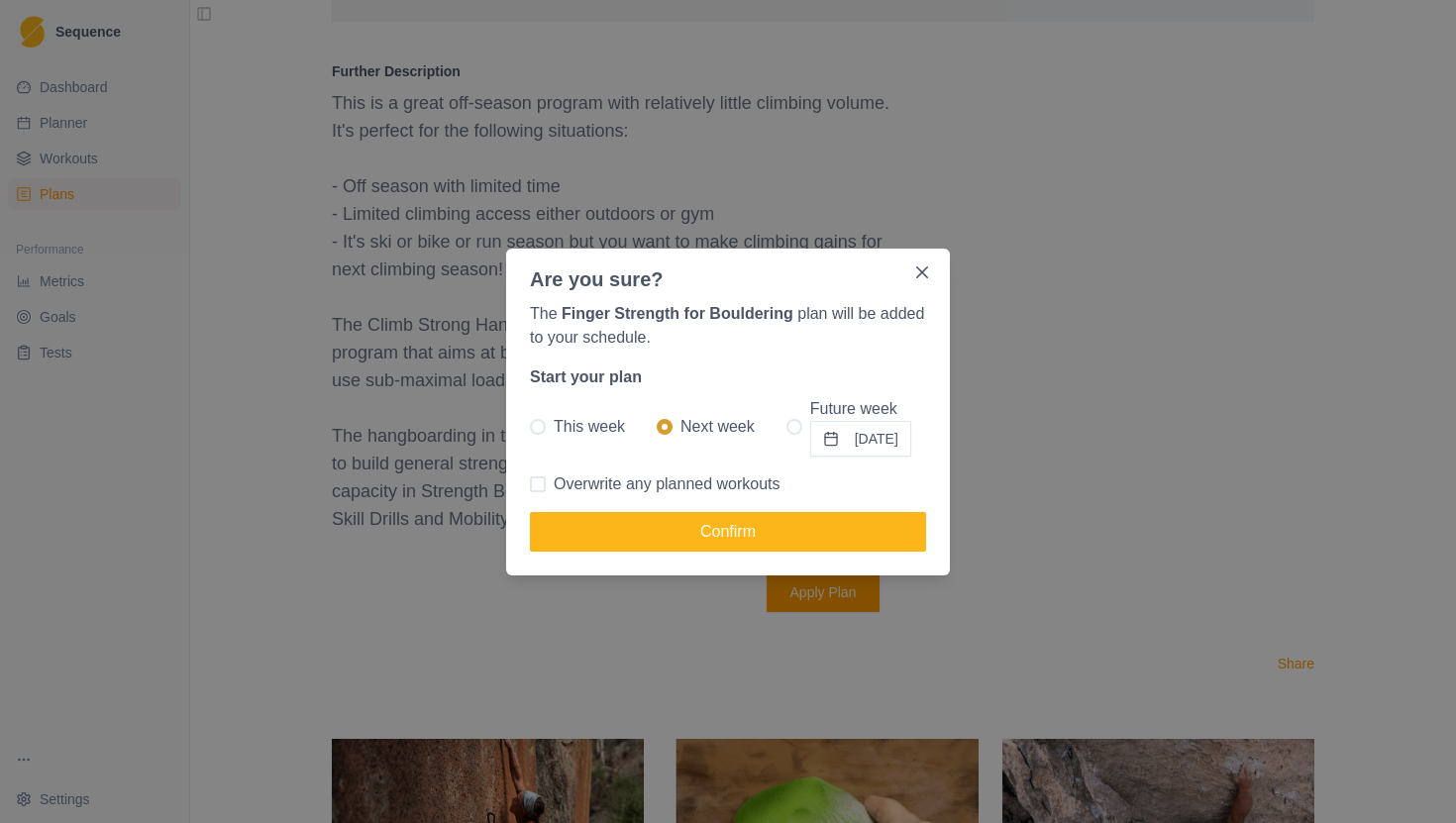 click on "This week" at bounding box center (589, 427) 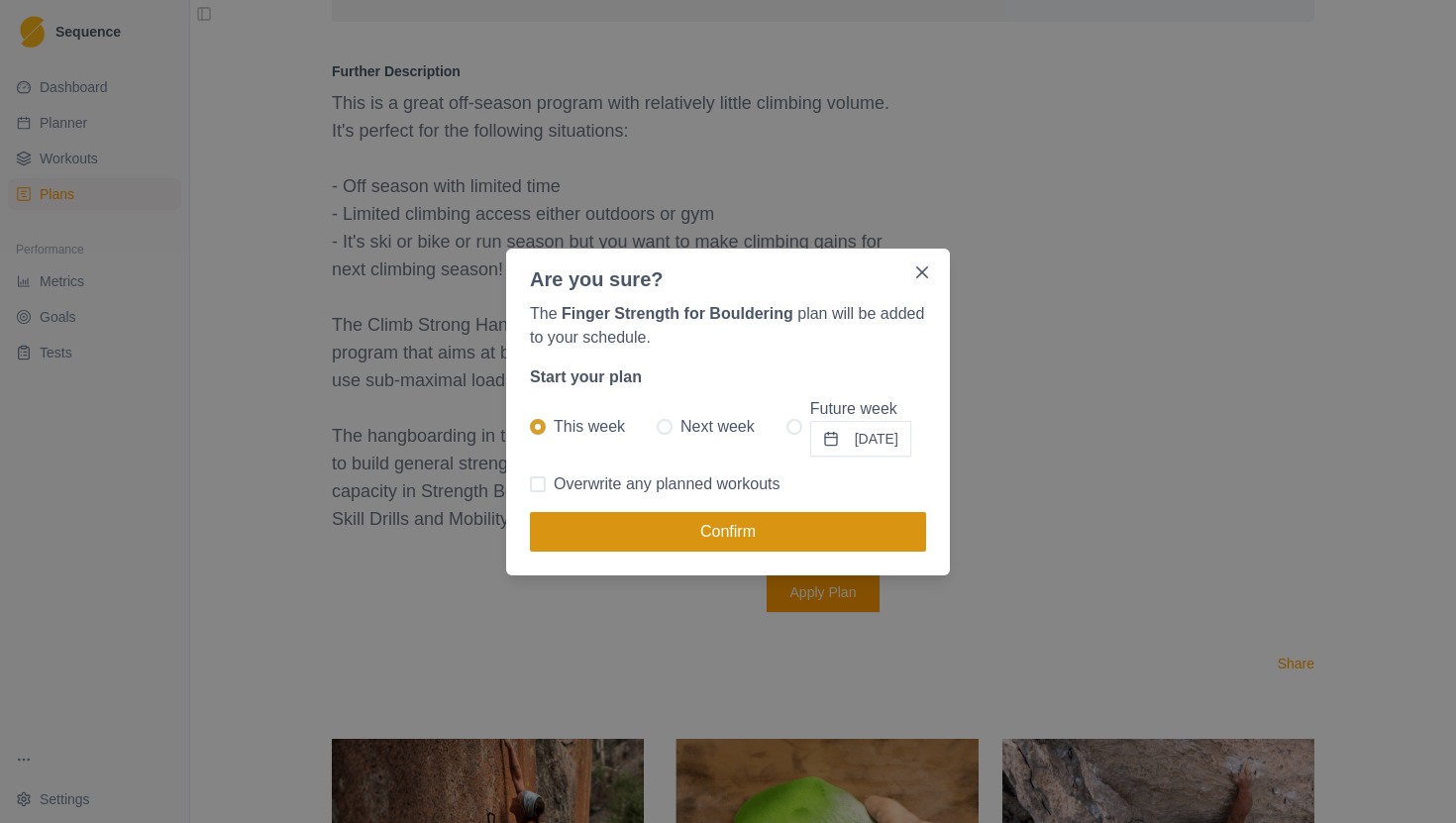 click on "Confirm" at bounding box center [728, 532] 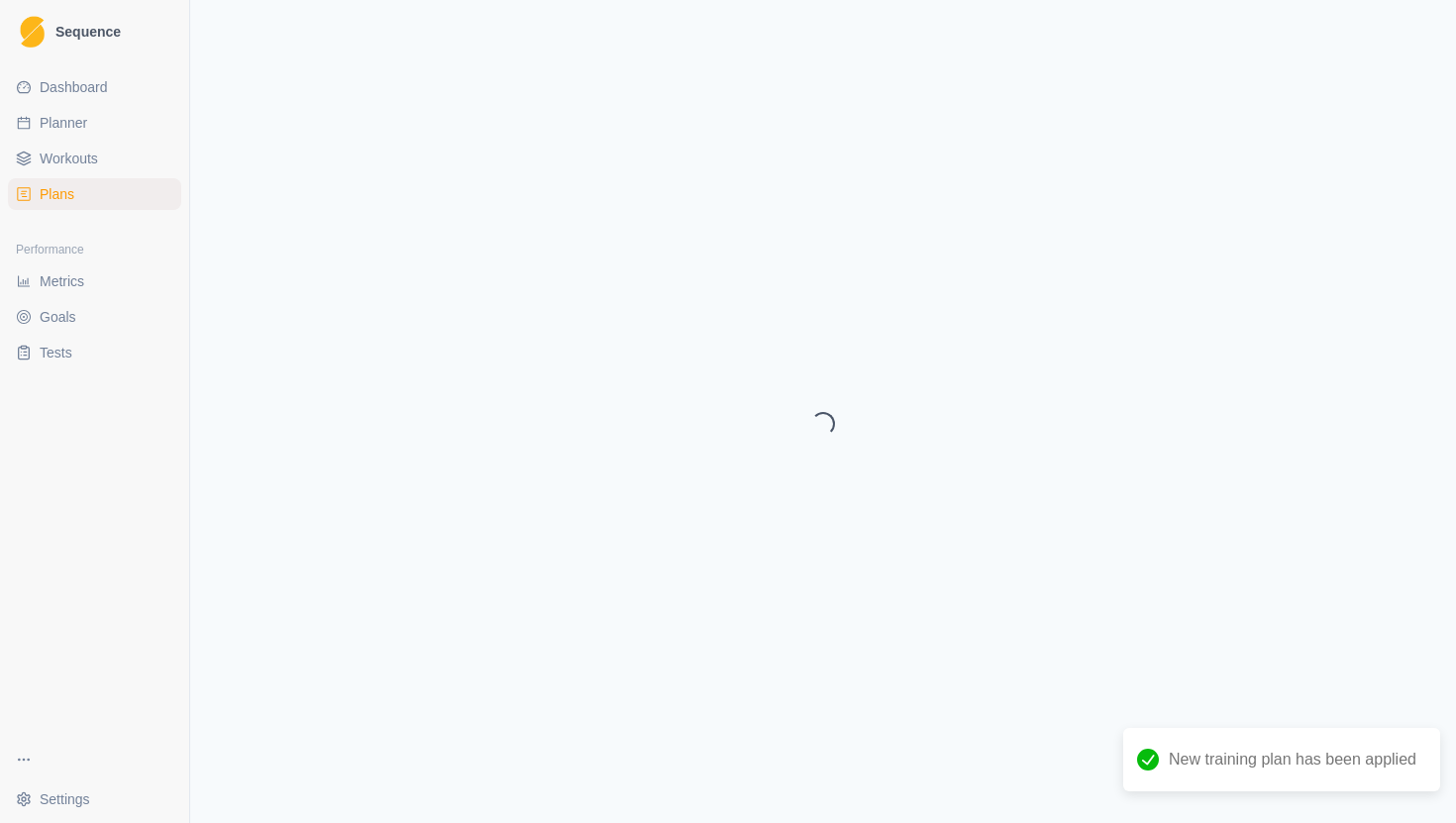 scroll, scrollTop: 0, scrollLeft: 0, axis: both 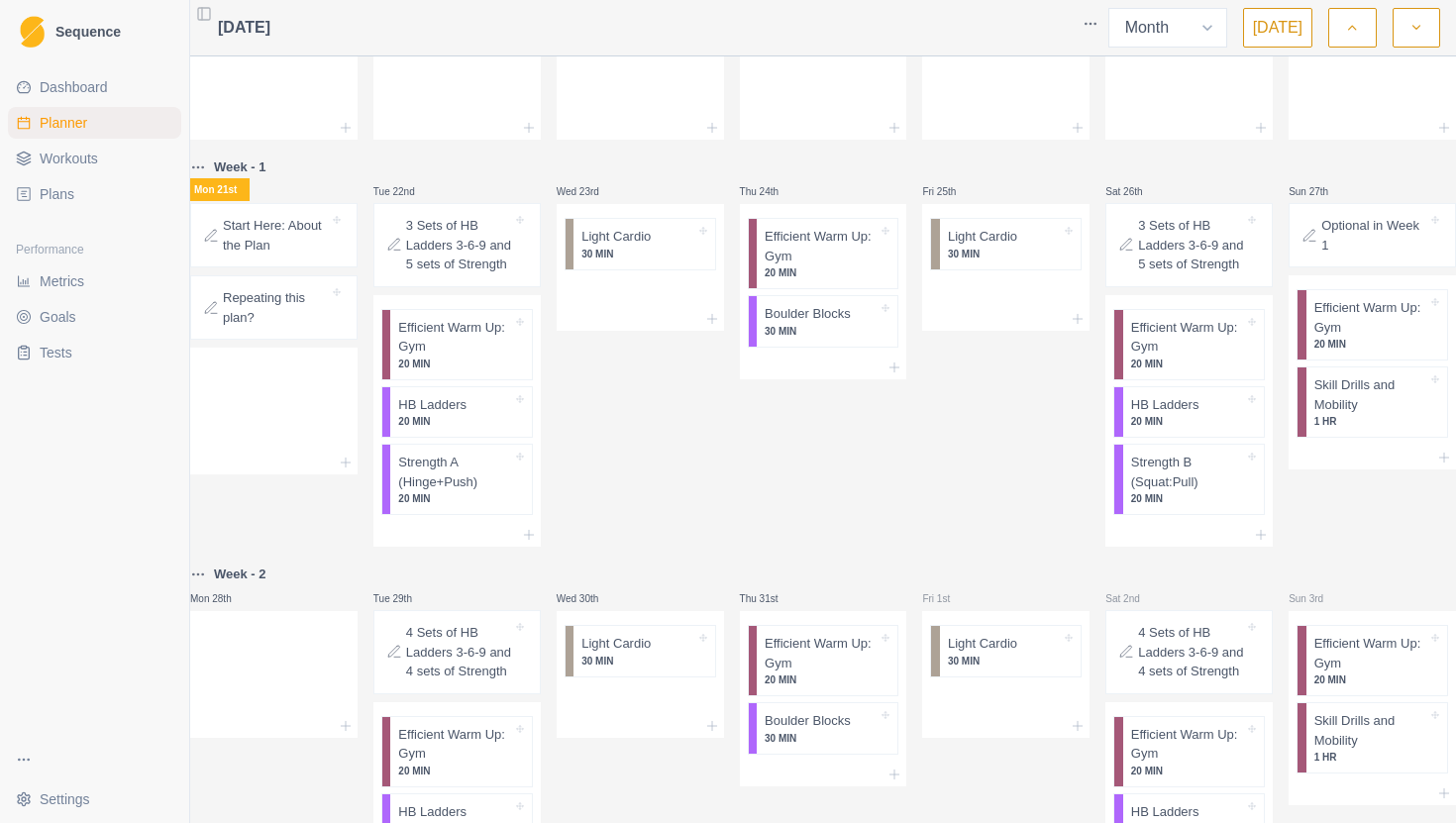 click on "Start Here: About the Plan" at bounding box center [275, 235] 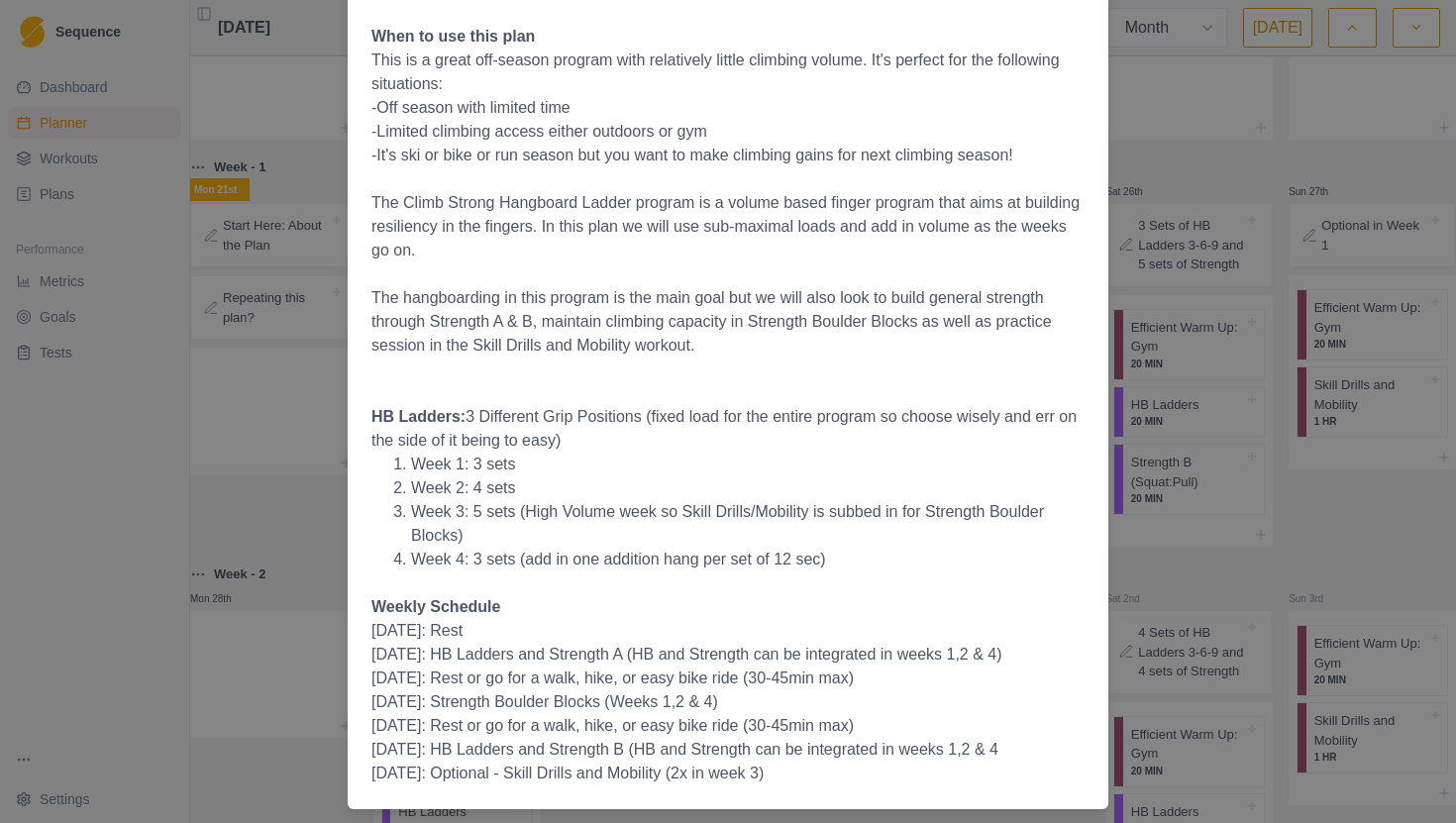 scroll, scrollTop: 310, scrollLeft: 0, axis: vertical 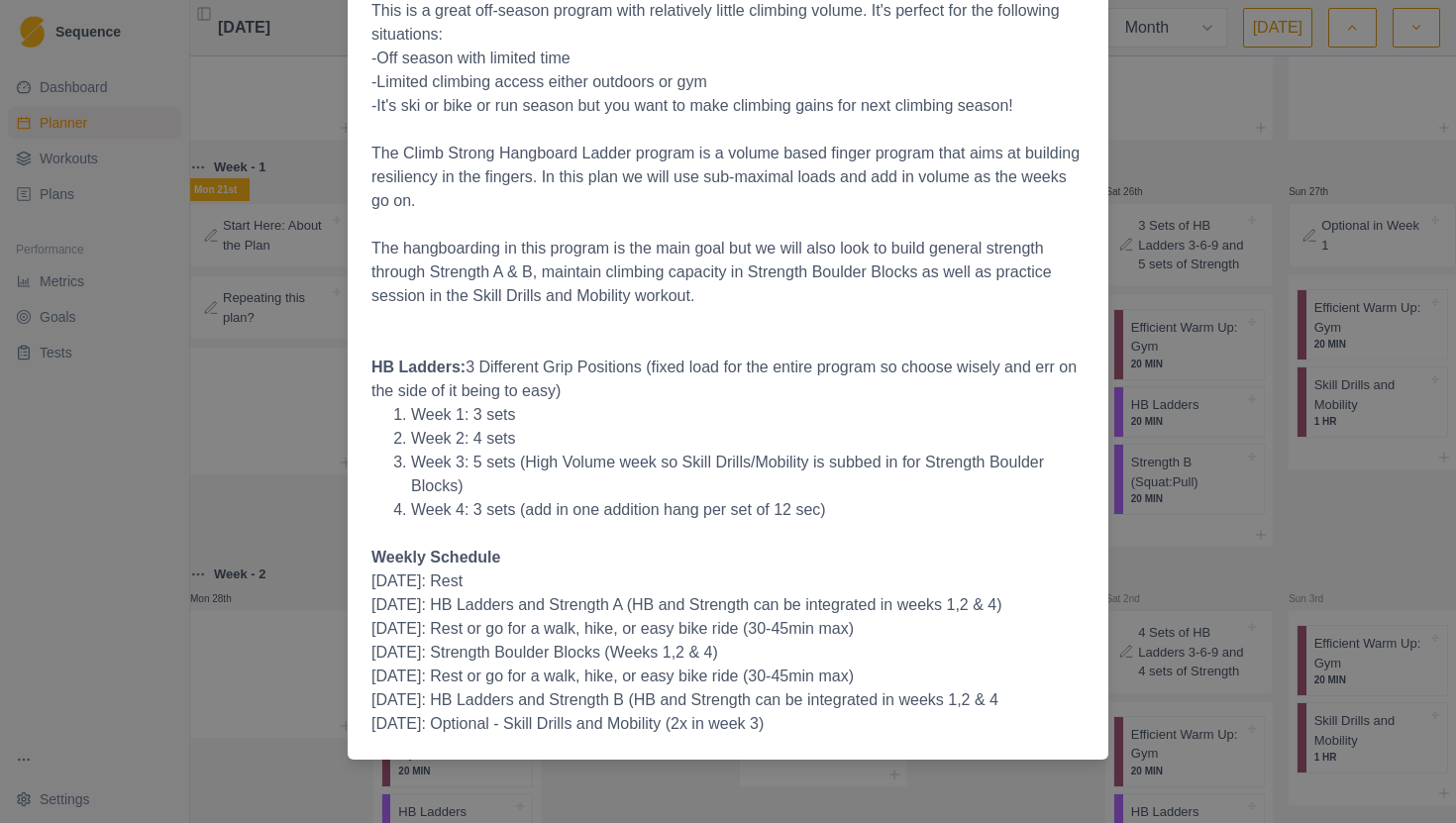 click on "Start Here: About the Plan [DATE] Finger Strength Building finger strength takes a long time. There's no way around it and this plan is a great place to start. This 4 weeks is just the start, as it takes months and years to develop truly high levels of finger strength, but the methods here provide a great framework to use for part of your year to keep finger strength improving over the long term. When to use this plan This is a great off-season program with relatively little climbing volume. It's perfect for the following situations: -Off season with limited time -Limited climbing access either outdoors or gym -It's ski or bike or run season but you want to make climbing gains for next climbing season! The Climb Strong Hangboard Ladder program is a volume based finger program that aims at building resiliency in the fingers. In this plan we will use sub-maximal loads and add in volume as the weeks go on. HB Ladders: Week 1: 3 sets Week 2: 4 sets Week 4: 3 sets (add in one addition hang per set of 12 sec)" at bounding box center [728, 411] 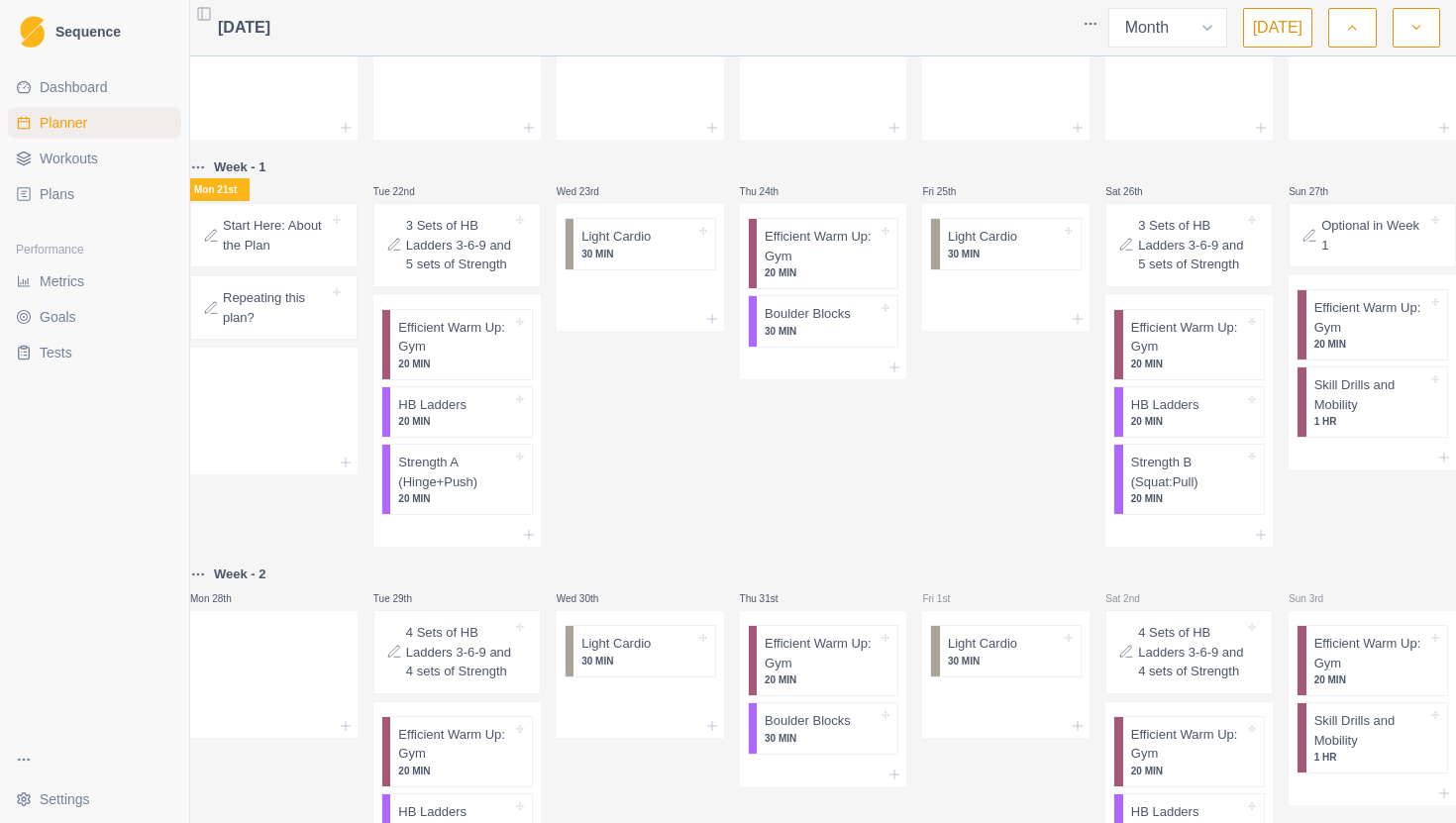 click on "3 Sets of HB Ladders 3-6-9 and 5 sets of Strength" at bounding box center (459, 245) 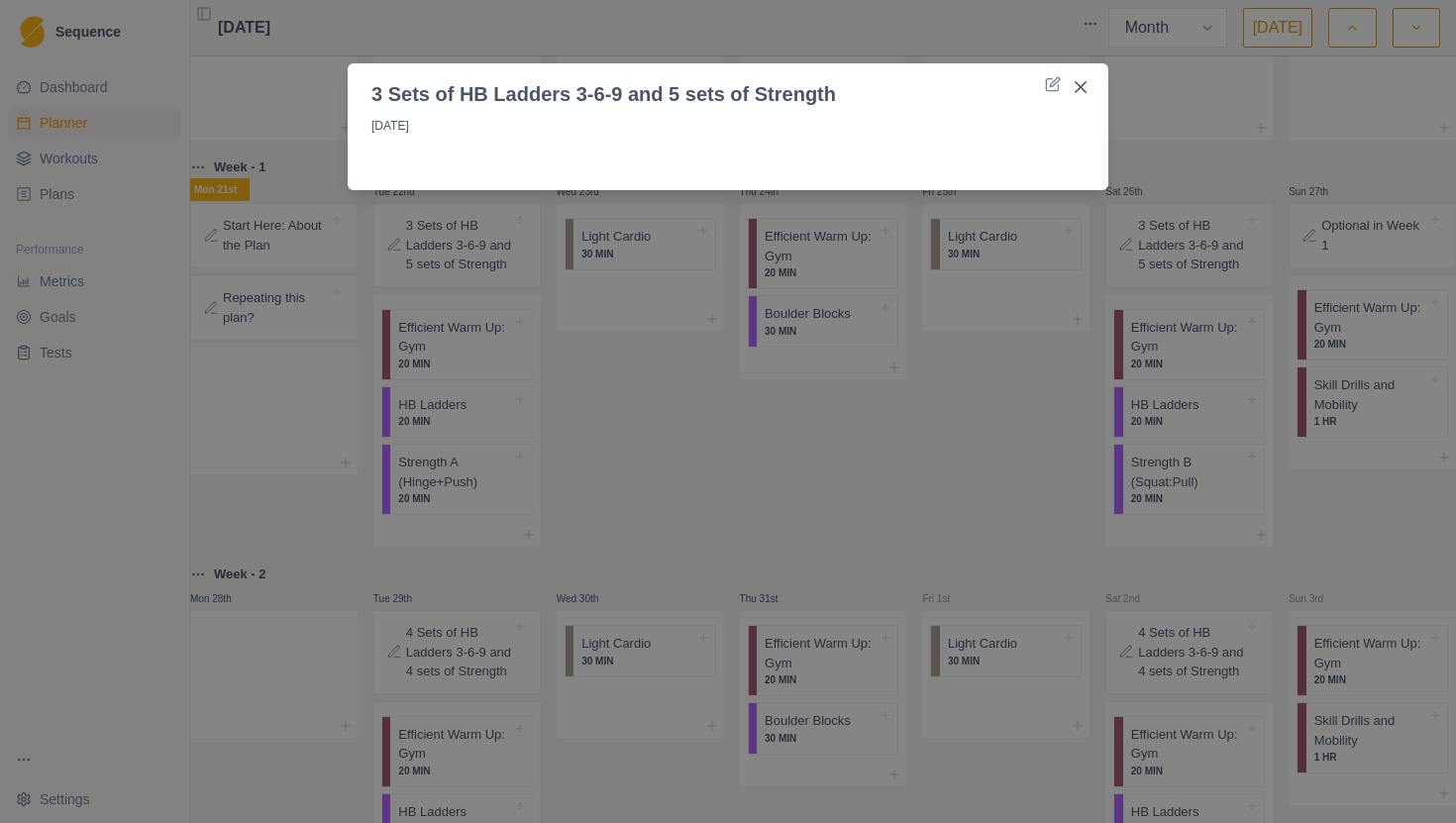 click on "3 Sets of HB Ladders 3-6-9 and 5 sets of Strength [DATE]" at bounding box center (728, 411) 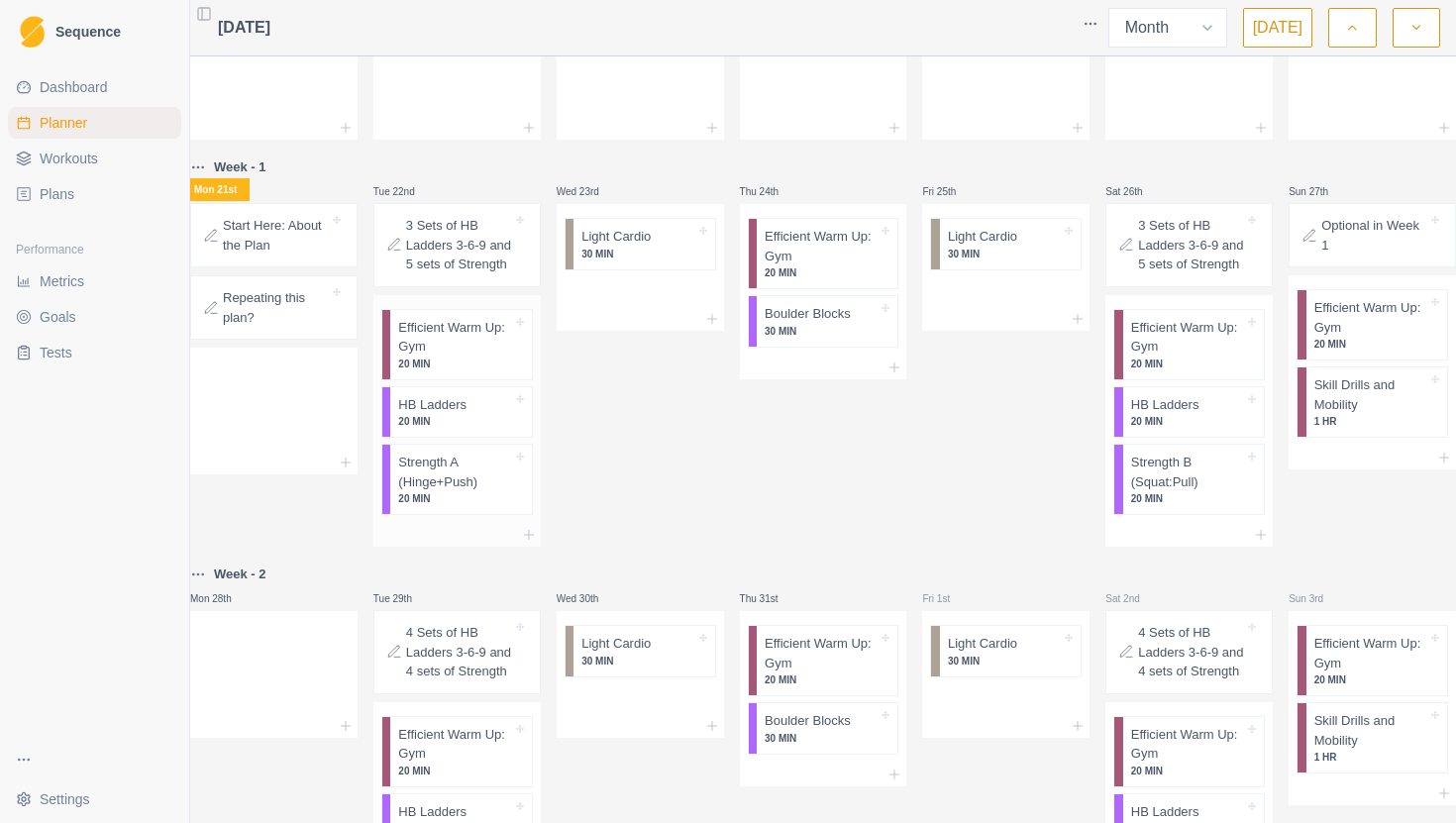 click on "20 MIN" at bounding box center [455, 363] 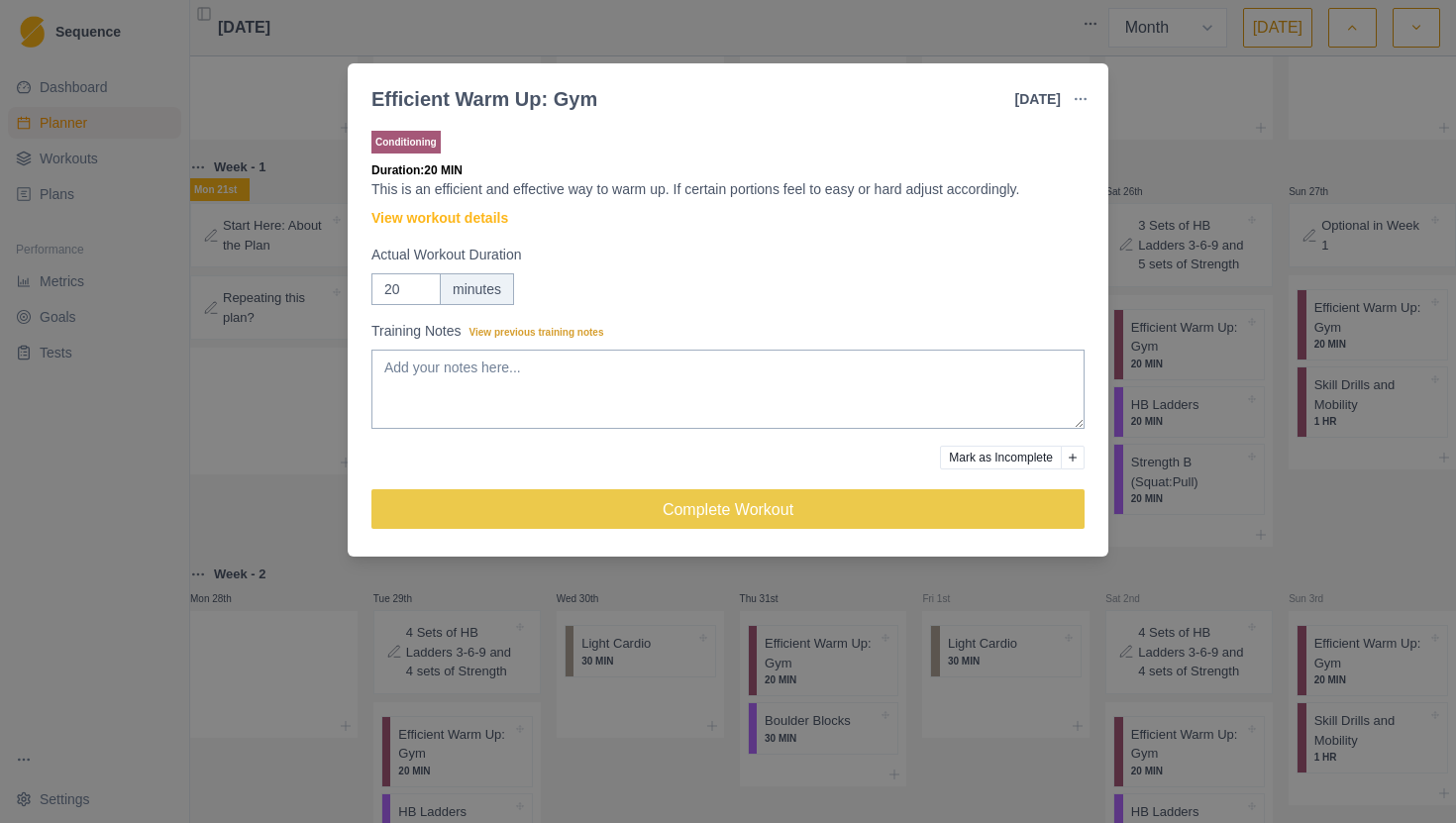 click on "Efficient Warm Up: Gym [DATE] Link To Goal View Workout Metrics Edit Original Workout Reschedule Workout Remove From Schedule Conditioning Duration:  20 MIN This is an efficient and effective way to warm up. If certain portions feel to easy or hard adjust accordingly. View workout details Actual Workout Duration 20 minutes Training Notes View previous training notes Mark as Incomplete Complete Workout" at bounding box center (728, 411) 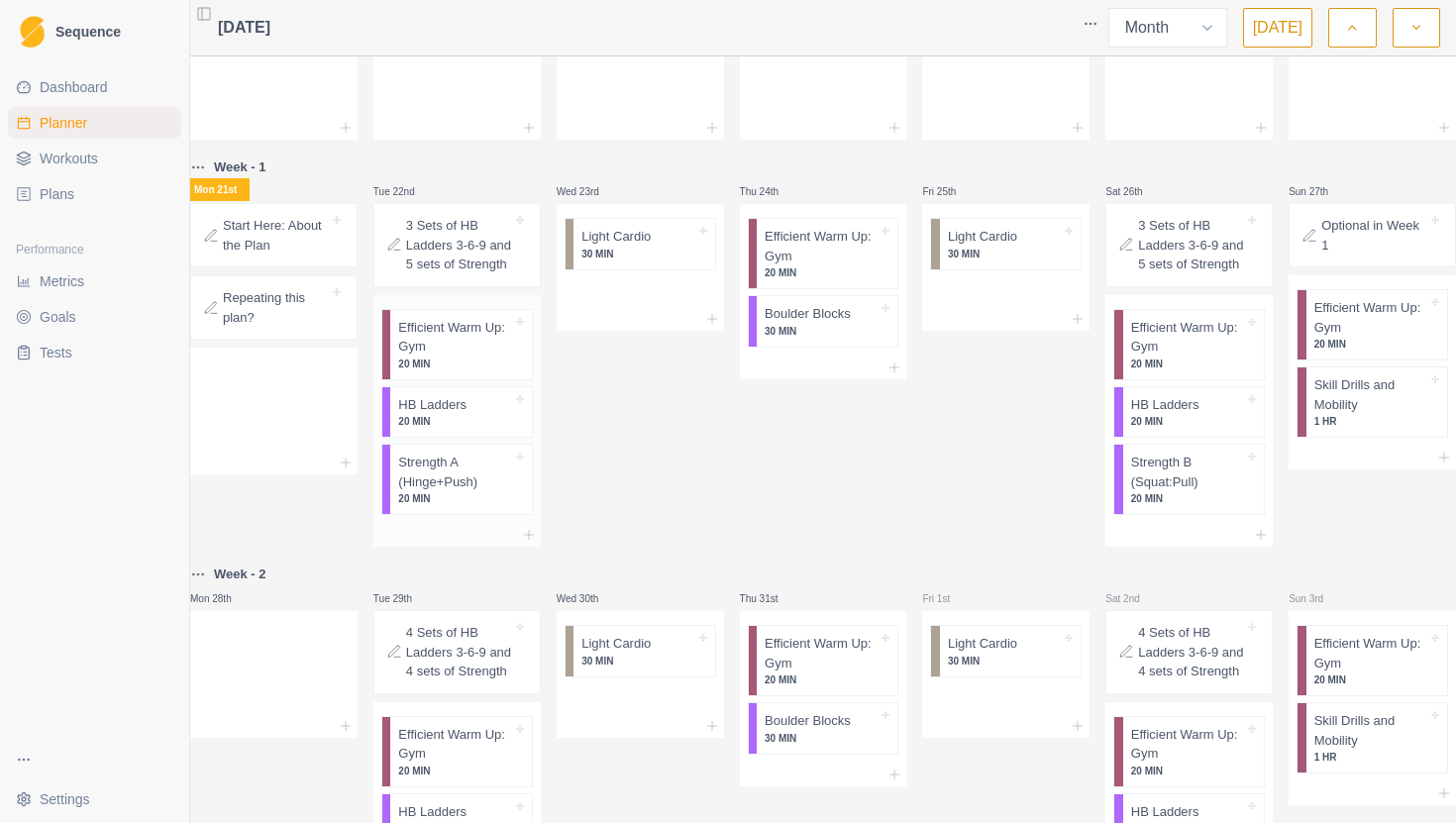click on "HB Ladders" at bounding box center (432, 405) 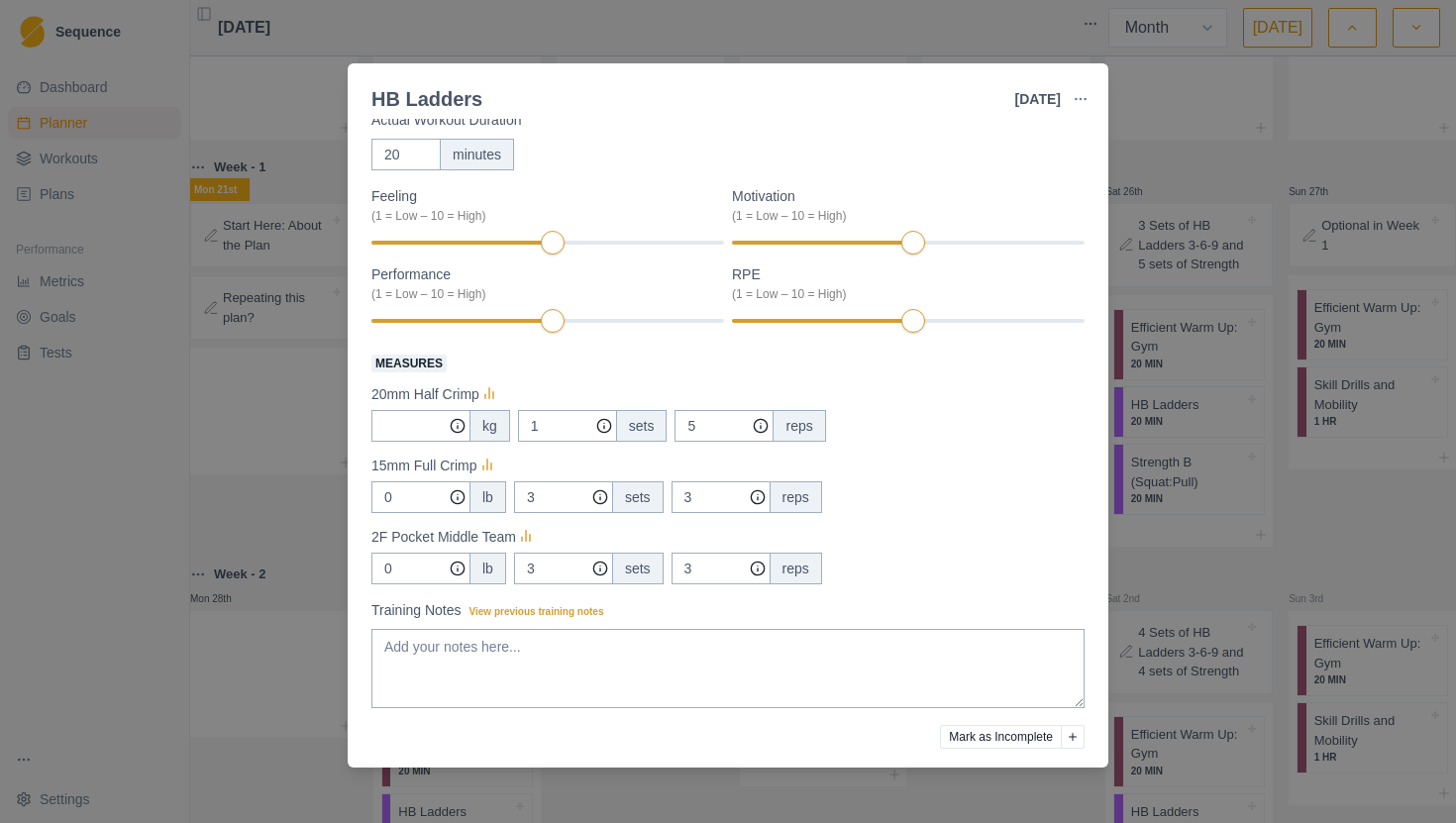 scroll, scrollTop: 0, scrollLeft: 0, axis: both 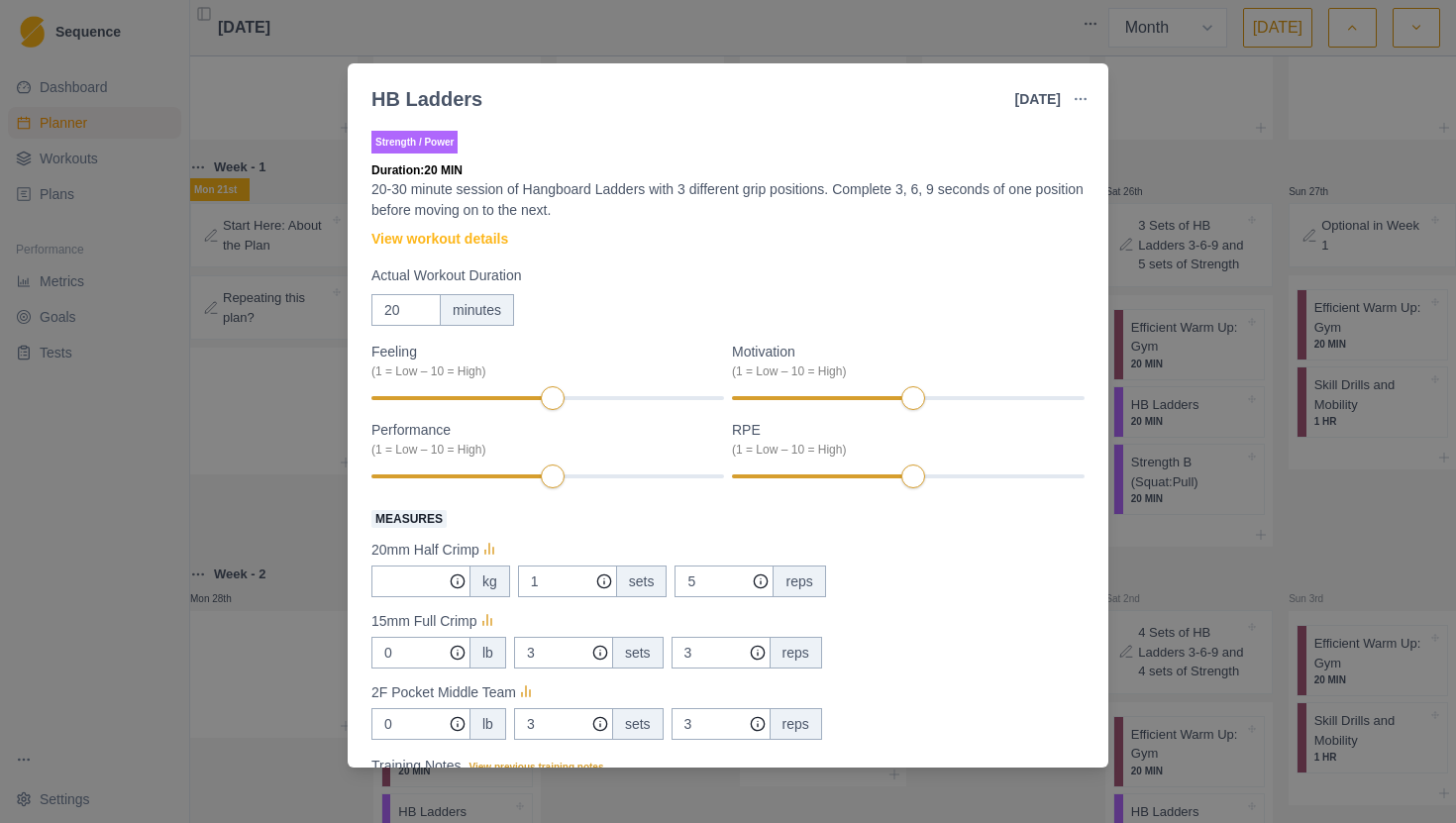 click on "HB Ladders [DATE] Link To Goal View Workout Metrics Edit Original Workout Reschedule Workout Remove From Schedule Strength / Power Duration:  20 MIN 20-30 minute session of Hangboard Ladders with 3 different grip positions. Complete 3, 6, 9 seconds of one position before moving on to the next. View workout details Actual Workout Duration 20 minutes Feeling (1 = Low – 10 = High) Motivation (1 = Low – 10 = High) Performance (1 = Low – 10 = High) RPE (1 = Low – 10 = High) Measures 20mm Half Crimp kg 1 sets 5 reps 15mm Full Crimp 0 lb 3 sets 3 reps 2F Pocket Middle Team 0 lb 3 sets 3 reps Training Notes View previous training notes Mark as Incomplete Complete Workout" at bounding box center [728, 411] 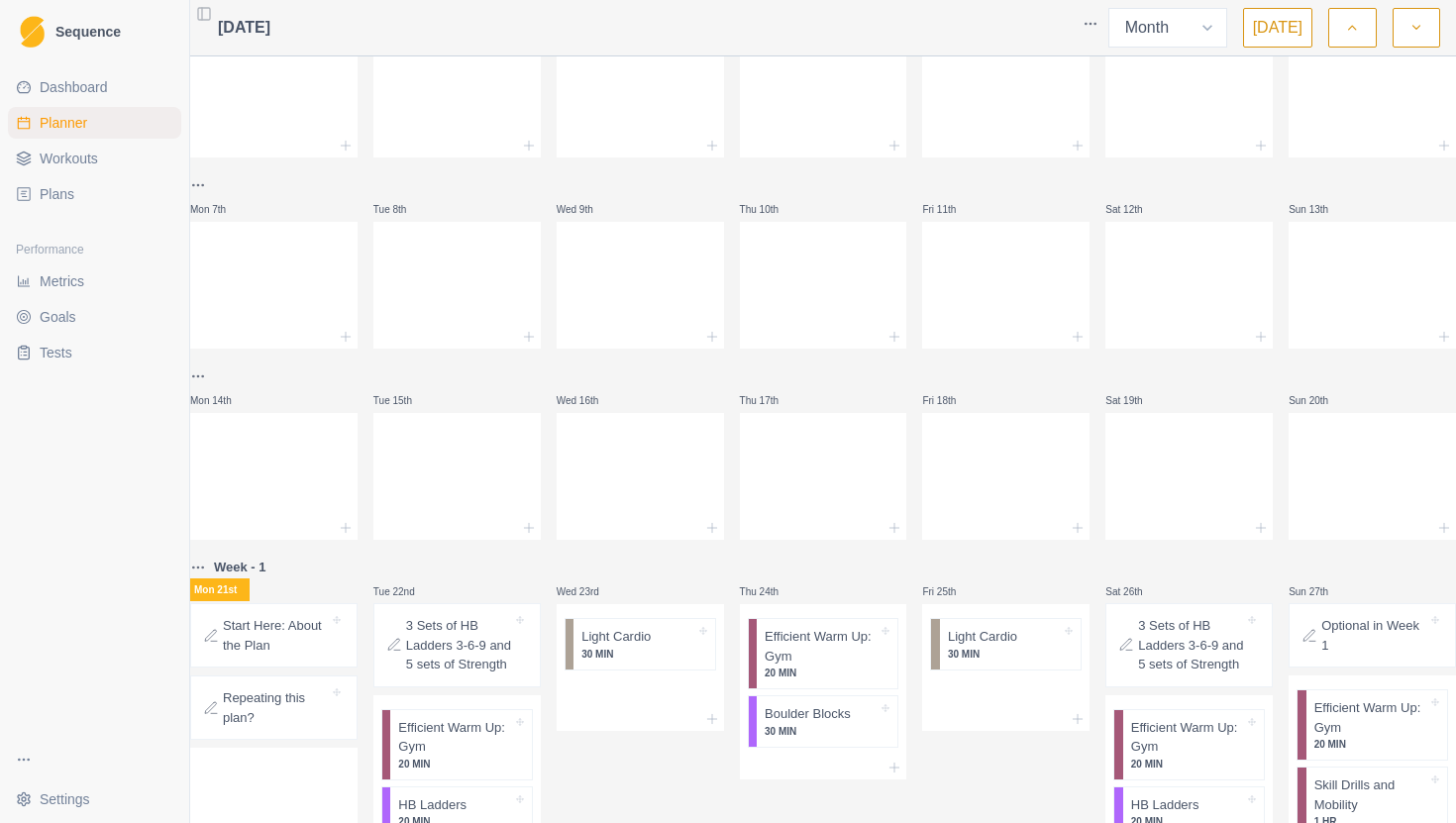 scroll, scrollTop: 0, scrollLeft: 0, axis: both 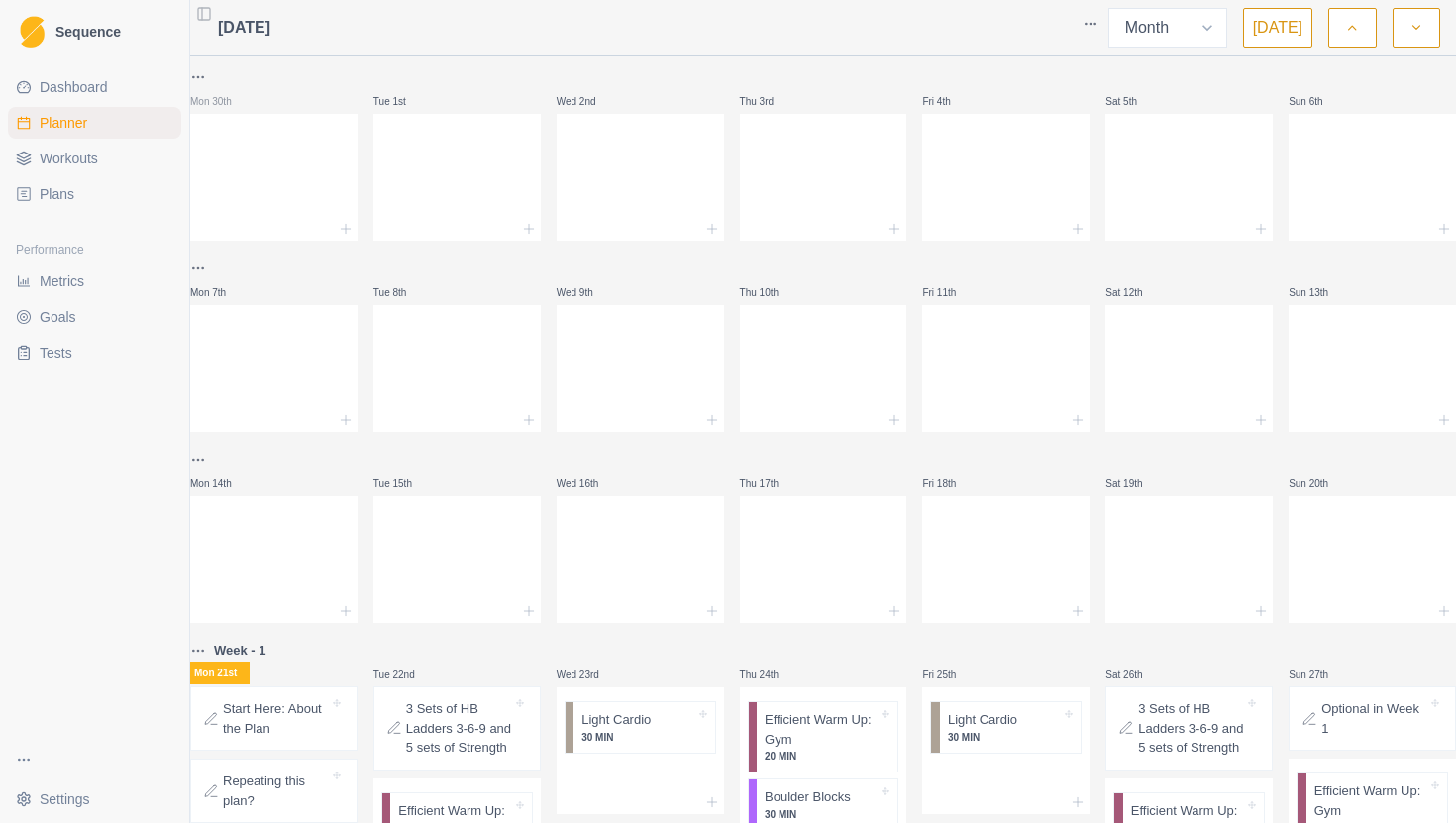 click on "Planner" at bounding box center [63, 123] 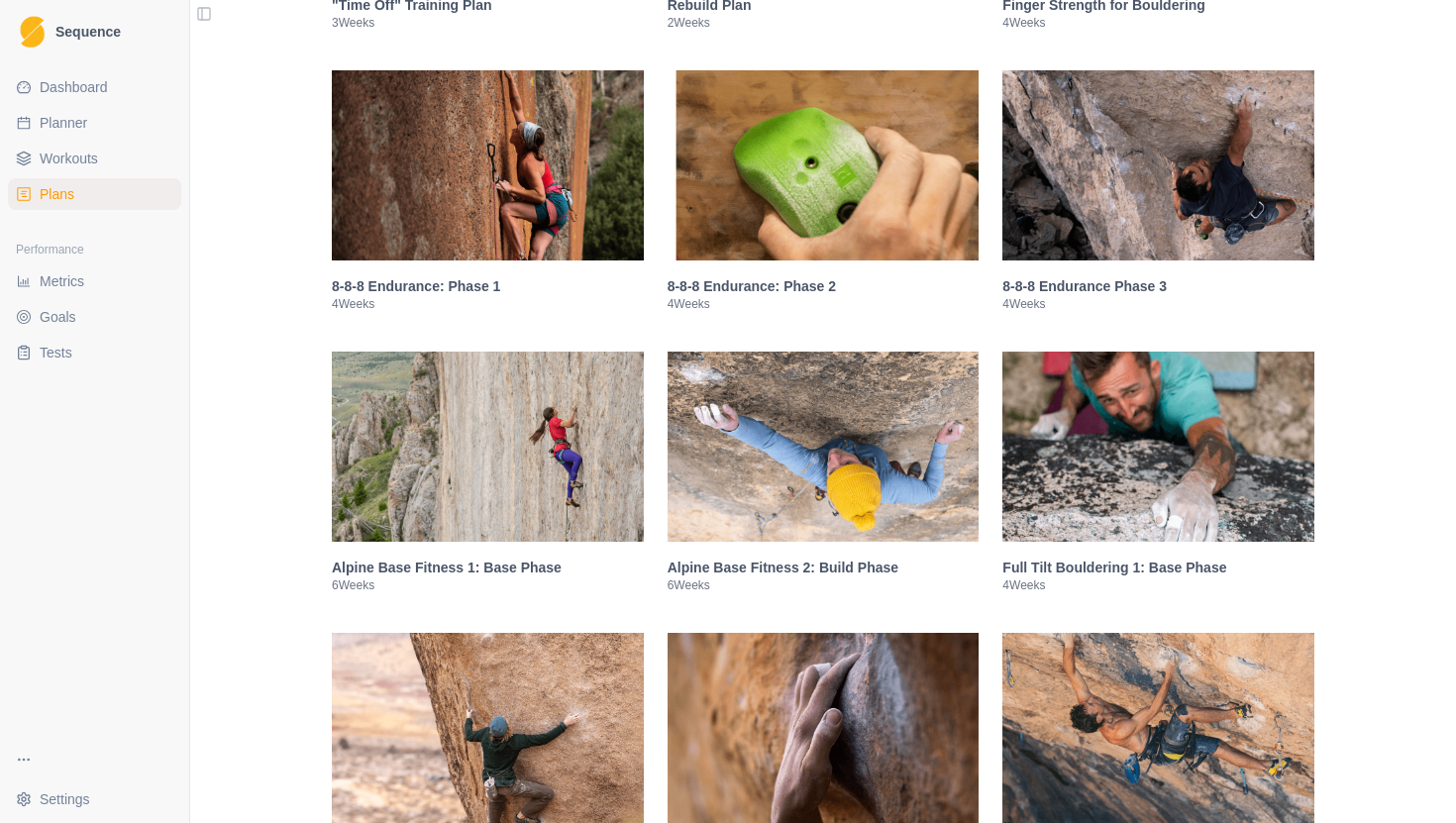 scroll, scrollTop: 1079, scrollLeft: 0, axis: vertical 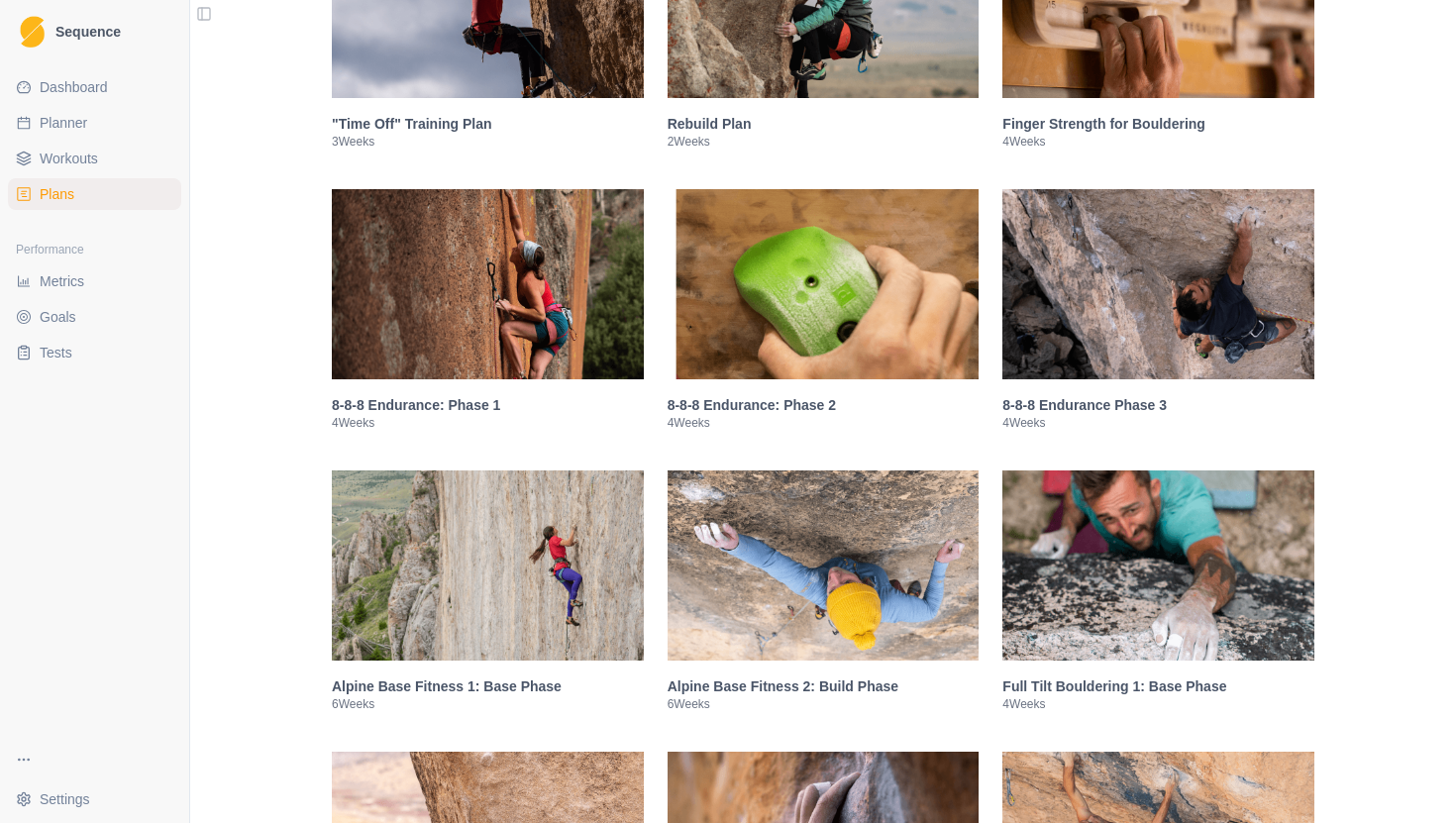 click at bounding box center [1158, 3] 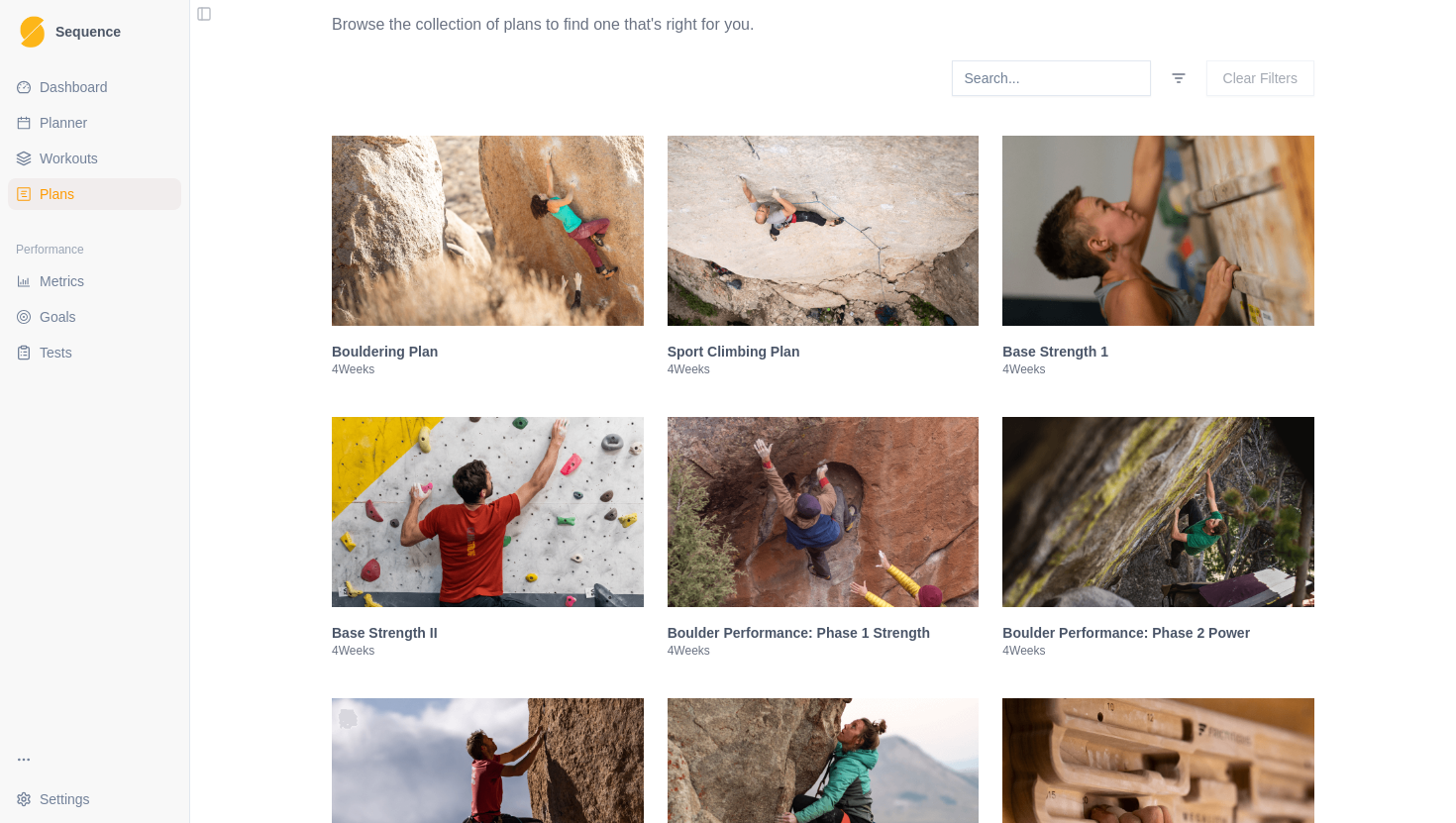 scroll, scrollTop: 0, scrollLeft: 0, axis: both 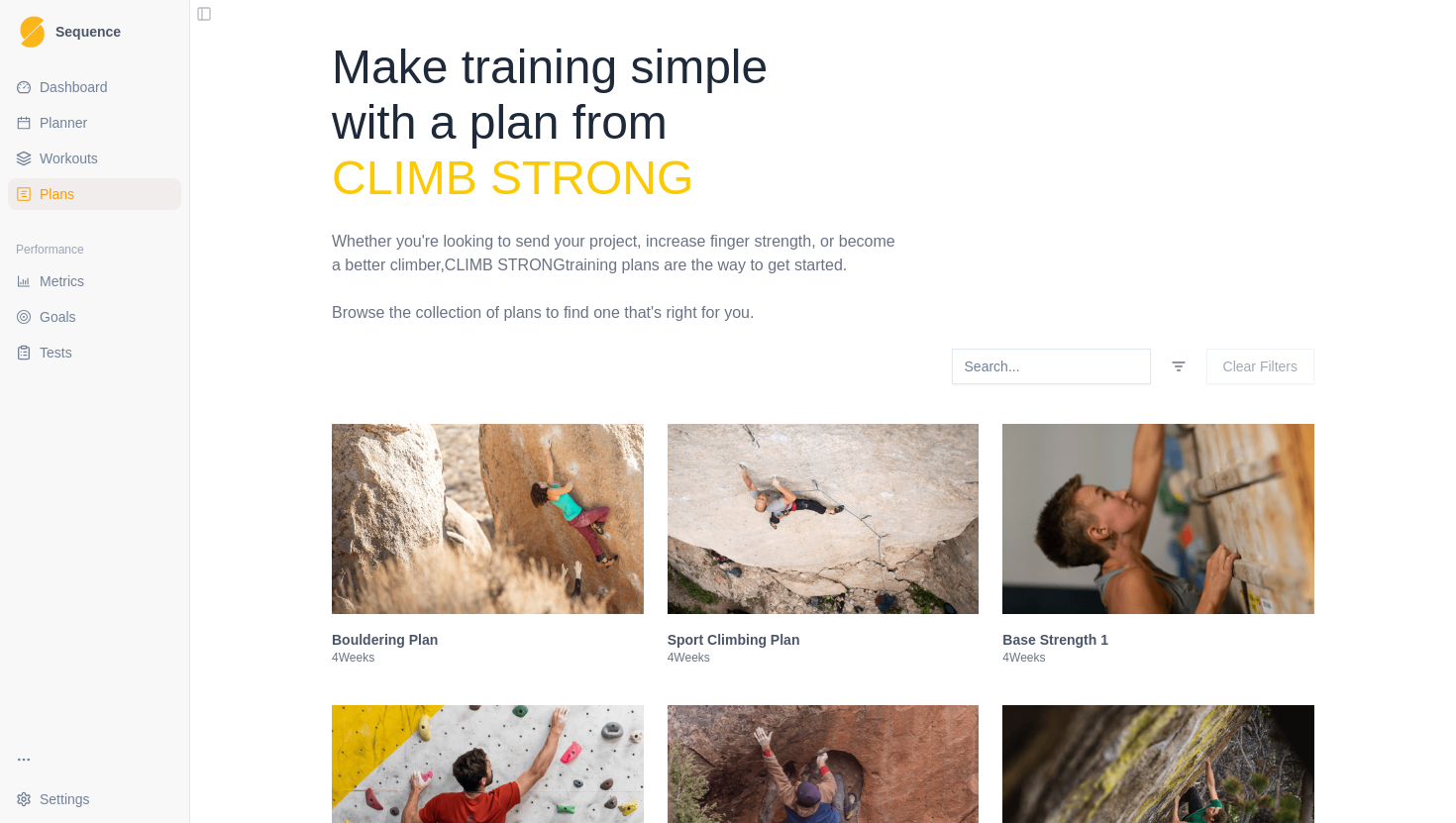 click on "Planner" at bounding box center [63, 123] 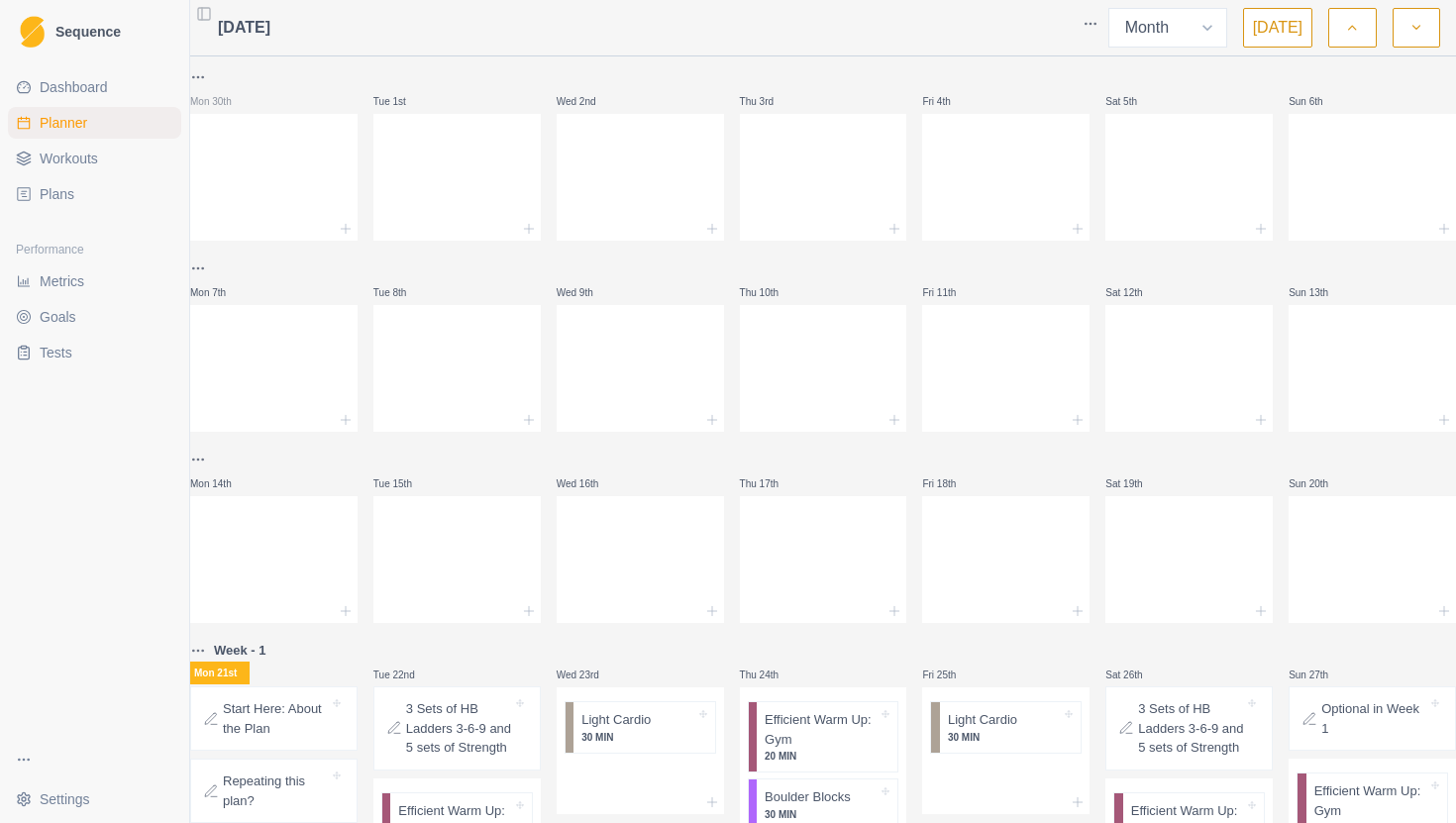 click on "Toggle Sidebar" at bounding box center [204, 14] 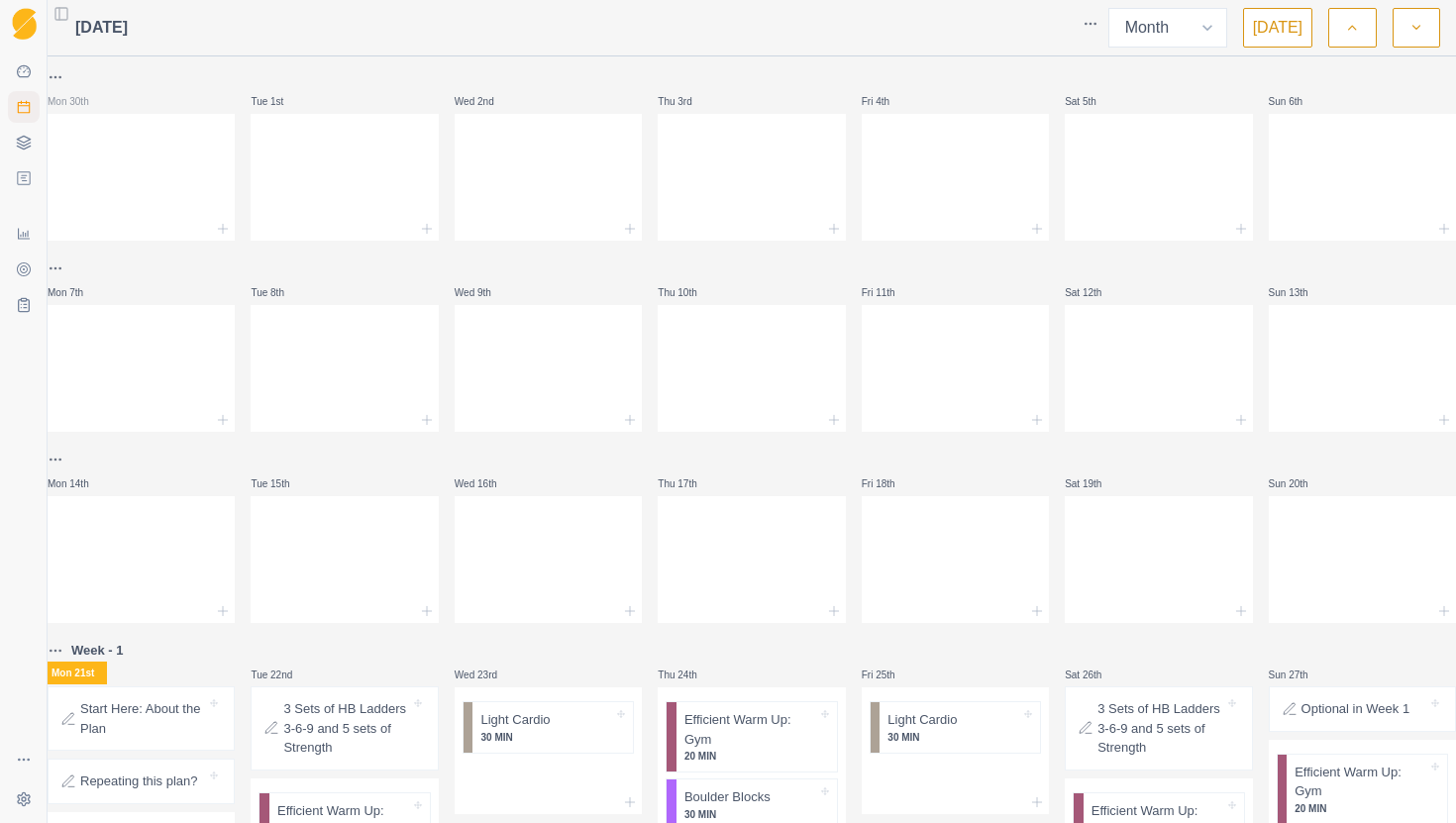 click on "Toggle Sidebar" at bounding box center (61, 14) 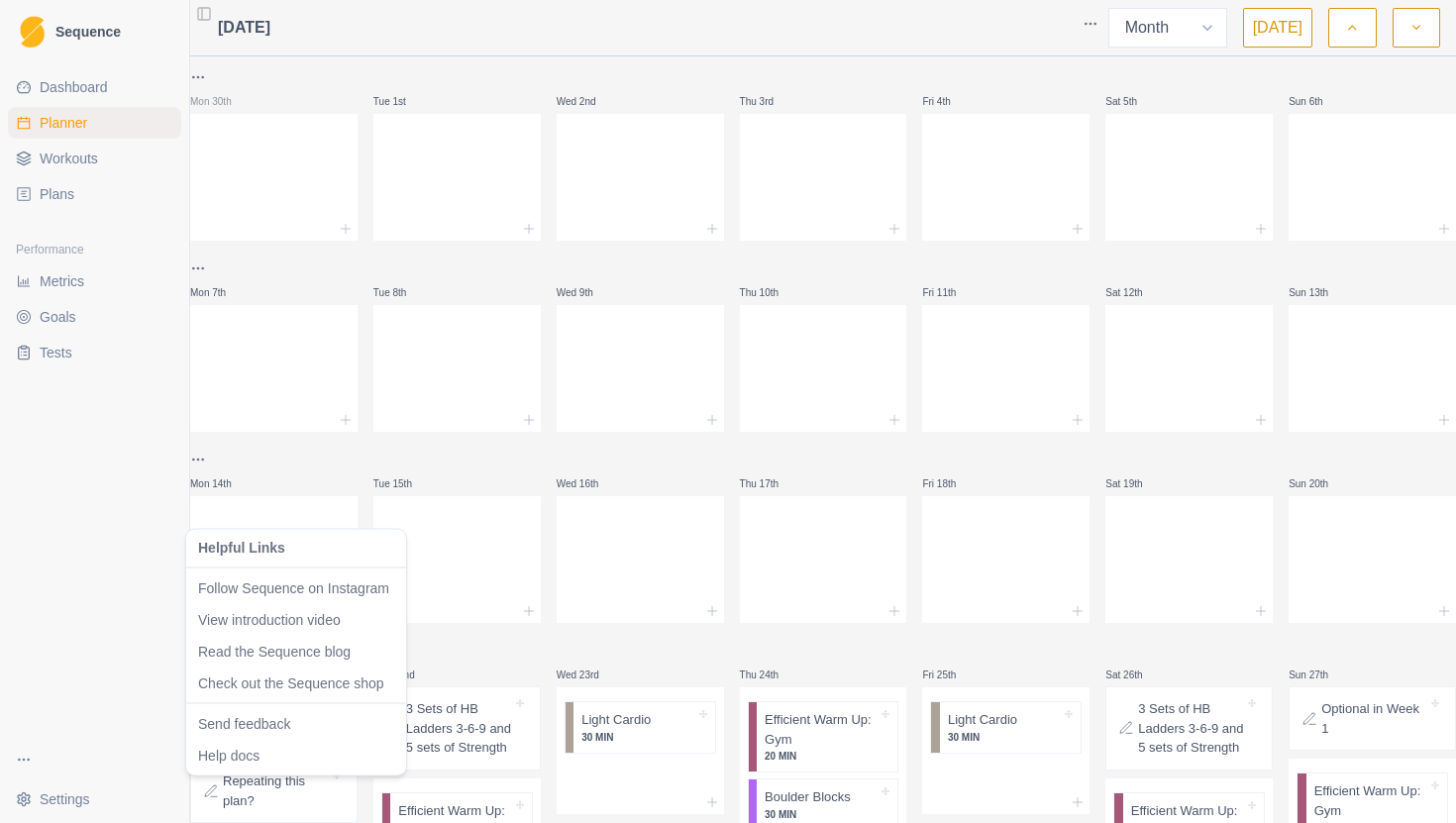 click on "Sequence Dashboard Planner Workouts Plans Performance Metrics Goals Tests Settings Toggle Sidebar [DATE] Week Month [DATE] Mon 30th Tue 1st Wed 2nd Thu 3rd Fri 4th Sat 5th Sun 6th Mon 7th Tue 8th Wed 9th Thu 10th Fri 11th Sat 12th Sun 13th Mon 14th Tue 15th Wed 16th Thu 17th Fri 18th Sat 19th Sun 20th Week - 1 Mon 21st Start Here: About the Plan Repeating this plan? Tue 22nd 3 Sets of HB Ladders 3-6-9 and 5 sets of Strength Efficient Warm Up: Gym 20 MIN HB Ladders 20 MIN Strength A (Hinge+Push) 20 MIN Wed 23rd Light Cardio 30 MIN Thu 24th Efficient Warm Up: Gym 20 MIN Boulder Blocks 30 MIN Fri 25th Light Cardio 30 MIN Sat 26th 3 Sets of HB Ladders 3-6-9 and 5 sets of Strength Efficient Warm Up: Gym 20 MIN HB Ladders 20 MIN Strength B (Squat:Pull) 20 [PERSON_NAME] 27th Optional in Week 1 Efficient Warm Up: Gym 20 MIN Skill Drills and Mobility 1 HR Week - 2 Mon 28th Tue 29th 4 Sets of HB Ladders 3-6-9 and 4 sets of Strength Efficient Warm Up: Gym 20 MIN HB Ladders 20 MIN Strength A (Hinge+Push) 1 HR" at bounding box center [728, 411] 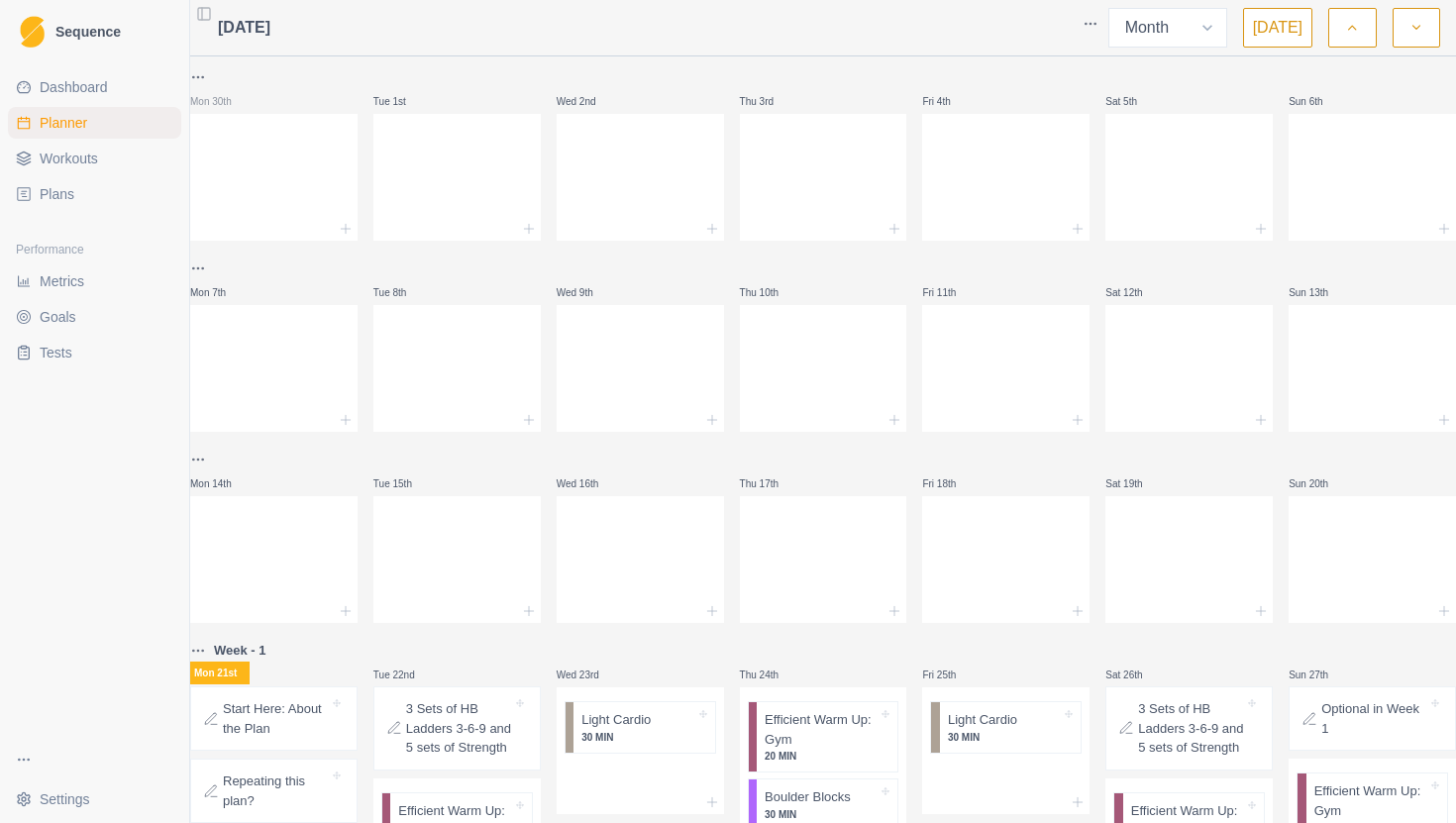 click on "Sequence Dashboard Planner Workouts Plans Performance Metrics Goals Tests Settings Toggle Sidebar [DATE] Week Month [DATE] Mon 30th Tue 1st Wed 2nd Thu 3rd Fri 4th Sat 5th Sun 6th Mon 7th Tue 8th Wed 9th Thu 10th Fri 11th Sat 12th Sun 13th Mon 14th Tue 15th Wed 16th Thu 17th Fri 18th Sat 19th Sun 20th Week - 1 Mon 21st Start Here: About the Plan Repeating this plan? Tue 22nd 3 Sets of HB Ladders 3-6-9 and 5 sets of Strength Efficient Warm Up: Gym 20 MIN HB Ladders 20 MIN Strength A (Hinge+Push) 20 MIN Wed 23rd Light Cardio 30 MIN Thu 24th Efficient Warm Up: Gym 20 MIN Boulder Blocks 30 MIN Fri 25th Light Cardio 30 MIN Sat 26th 3 Sets of HB Ladders 3-6-9 and 5 sets of Strength Efficient Warm Up: Gym 20 MIN HB Ladders 20 MIN Strength B (Squat:Pull) 20 [PERSON_NAME] 27th Optional in Week 1 Efficient Warm Up: Gym 20 MIN Skill Drills and Mobility 1 HR Week - 2 Mon 28th Tue 29th 4 Sets of HB Ladders 3-6-9 and 4 sets of Strength Efficient Warm Up: Gym 20 MIN HB Ladders 20 MIN Strength A (Hinge+Push) 1 HR" at bounding box center [728, 411] 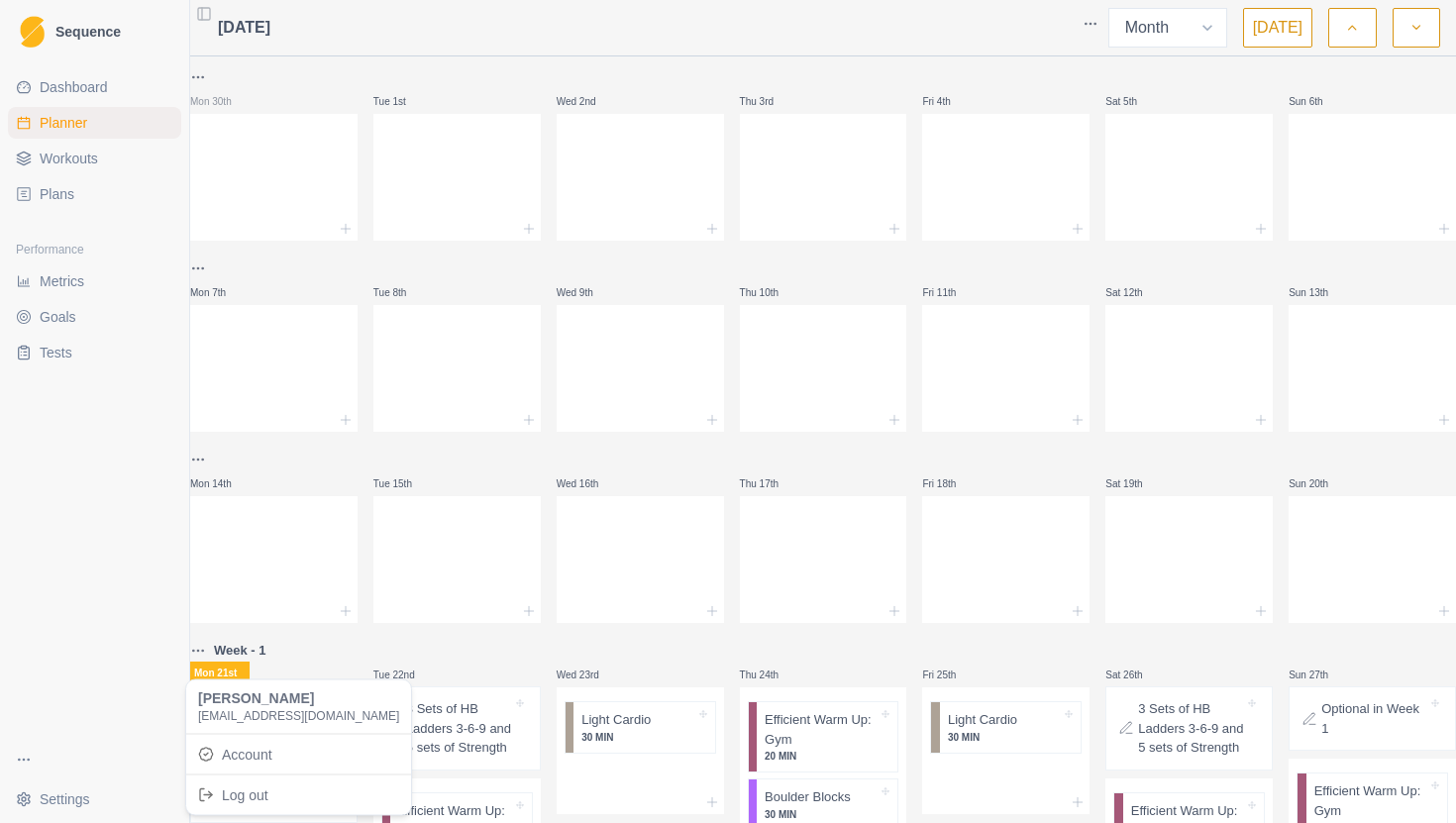 click on "Sequence Dashboard Planner Workouts Plans Performance Metrics Goals Tests Settings Toggle Sidebar [DATE] Week Month [DATE] Mon 30th Tue 1st Wed 2nd Thu 3rd Fri 4th Sat 5th Sun 6th Mon 7th Tue 8th Wed 9th Thu 10th Fri 11th Sat 12th Sun 13th Mon 14th Tue 15th Wed 16th Thu 17th Fri 18th Sat 19th Sun 20th Week - 1 Mon 21st Start Here: About the Plan Repeating this plan? Tue 22nd 3 Sets of HB Ladders 3-6-9 and 5 sets of Strength Efficient Warm Up: Gym 20 MIN HB Ladders 20 MIN Strength A (Hinge+Push) 20 MIN Wed 23rd Light Cardio 30 MIN Thu 24th Efficient Warm Up: Gym 20 MIN Boulder Blocks 30 MIN Fri 25th Light Cardio 30 MIN Sat 26th 3 Sets of HB Ladders 3-6-9 and 5 sets of Strength Efficient Warm Up: Gym 20 MIN HB Ladders 20 MIN Strength B (Squat:Pull) 20 [PERSON_NAME] 27th Optional in Week 1 Efficient Warm Up: Gym 20 MIN Skill Drills and Mobility 1 HR Week - 2 Mon 28th Tue 29th 4 Sets of HB Ladders 3-6-9 and 4 sets of Strength Efficient Warm Up: Gym 20 MIN HB Ladders 20 MIN Strength A (Hinge+Push) 1 HR" at bounding box center [728, 411] 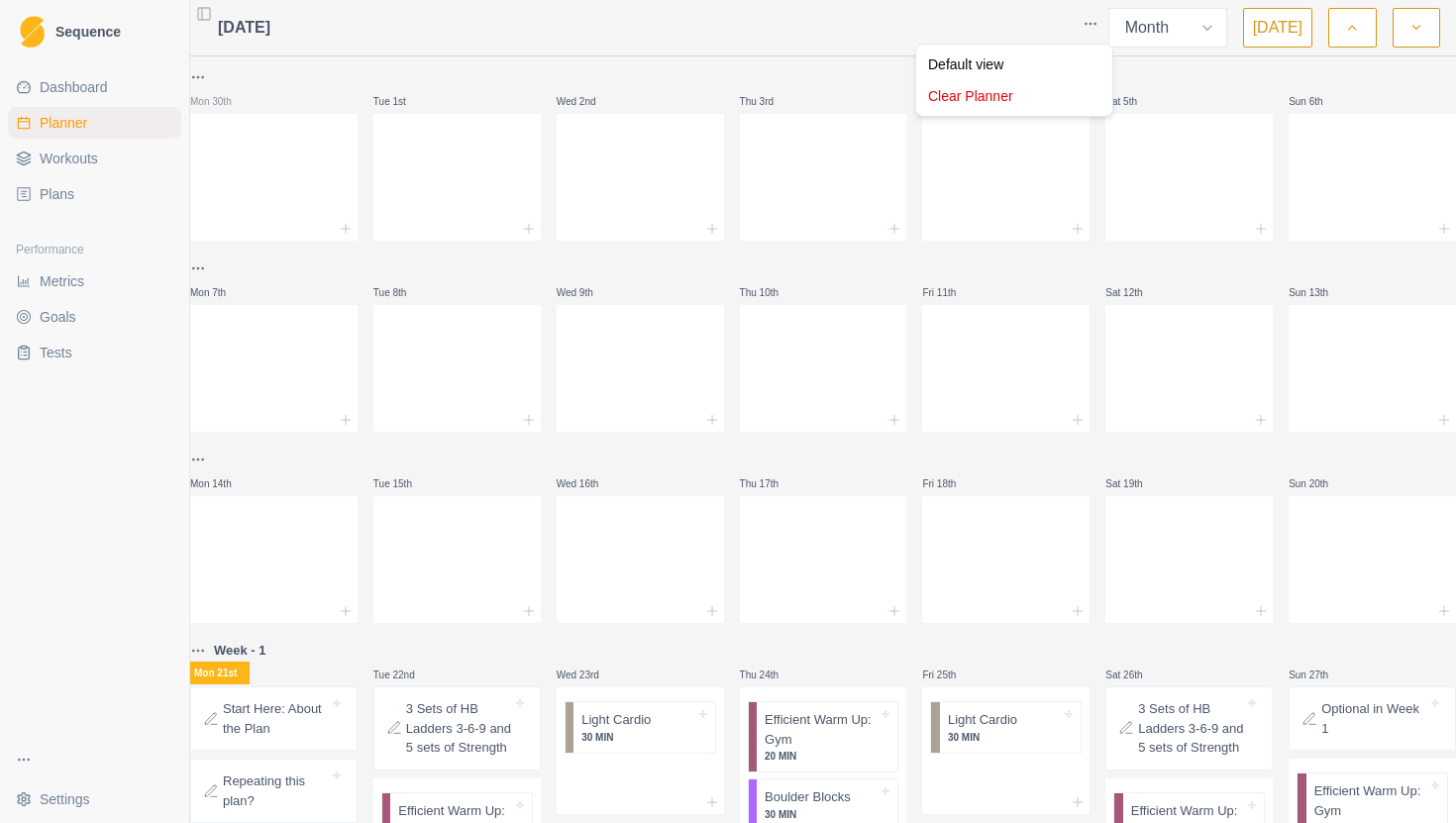 click on "Sequence Dashboard Planner Workouts Plans Performance Metrics Goals Tests Settings Toggle Sidebar [DATE] Week Month [DATE] Mon 30th Tue 1st Wed 2nd Thu 3rd Fri 4th Sat 5th Sun 6th Mon 7th Tue 8th Wed 9th Thu 10th Fri 11th Sat 12th Sun 13th Mon 14th Tue 15th Wed 16th Thu 17th Fri 18th Sat 19th Sun 20th Week - 1 Mon 21st Start Here: About the Plan Repeating this plan? Tue 22nd 3 Sets of HB Ladders 3-6-9 and 5 sets of Strength Efficient Warm Up: Gym 20 MIN HB Ladders 20 MIN Strength A (Hinge+Push) 20 MIN Wed 23rd Light Cardio 30 MIN Thu 24th Efficient Warm Up: Gym 20 MIN Boulder Blocks 30 MIN Fri 25th Light Cardio 30 MIN Sat 26th 3 Sets of HB Ladders 3-6-9 and 5 sets of Strength Efficient Warm Up: Gym 20 MIN HB Ladders 20 MIN Strength B (Squat:Pull) 20 [PERSON_NAME] 27th Optional in Week 1 Efficient Warm Up: Gym 20 MIN Skill Drills and Mobility 1 HR Week - 2 Mon 28th Tue 29th 4 Sets of HB Ladders 3-6-9 and 4 sets of Strength Efficient Warm Up: Gym 20 MIN HB Ladders 20 MIN Strength A (Hinge+Push) 1 HR" at bounding box center [728, 411] 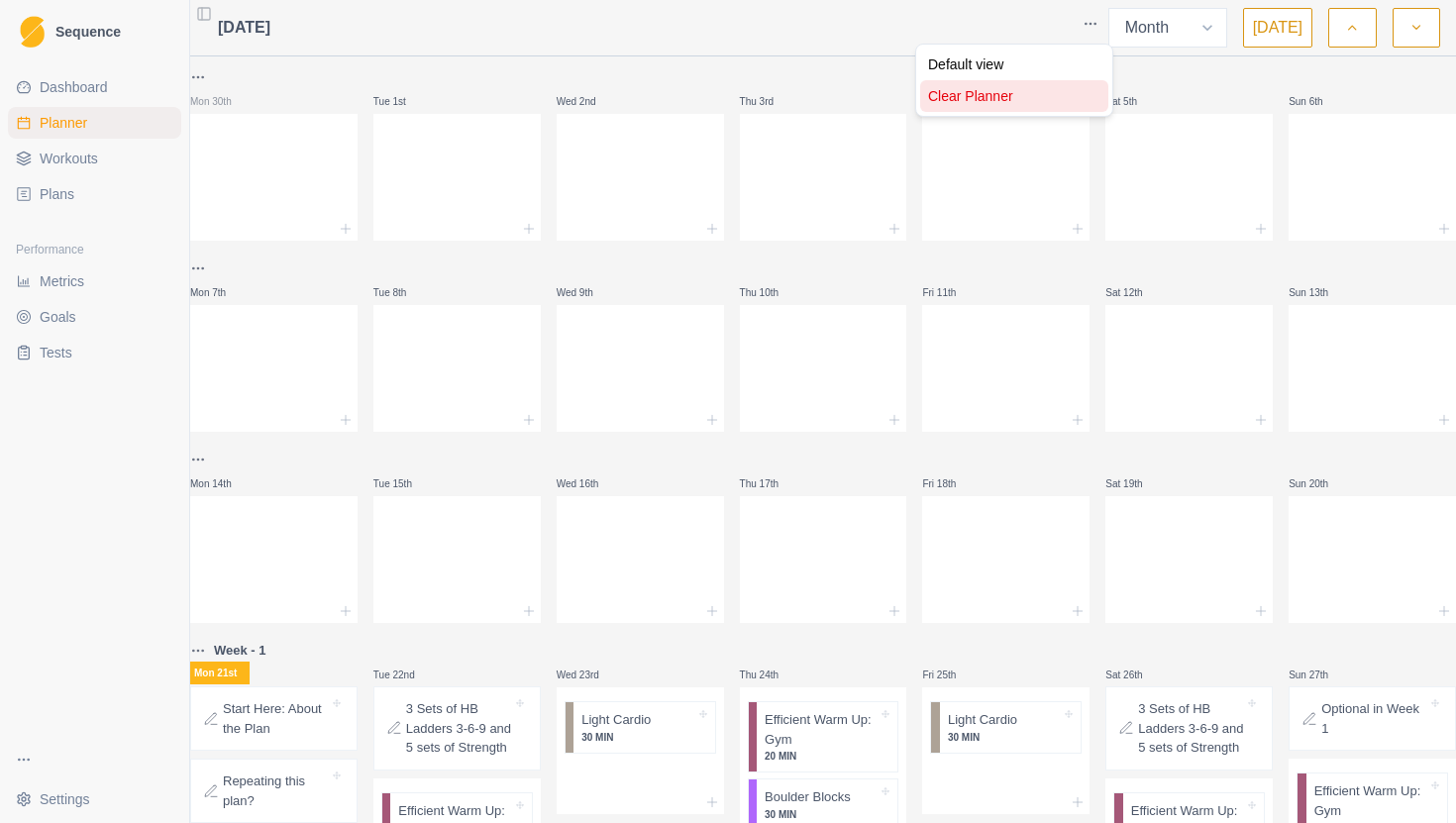 click on "Clear Planner" at bounding box center (1014, 96) 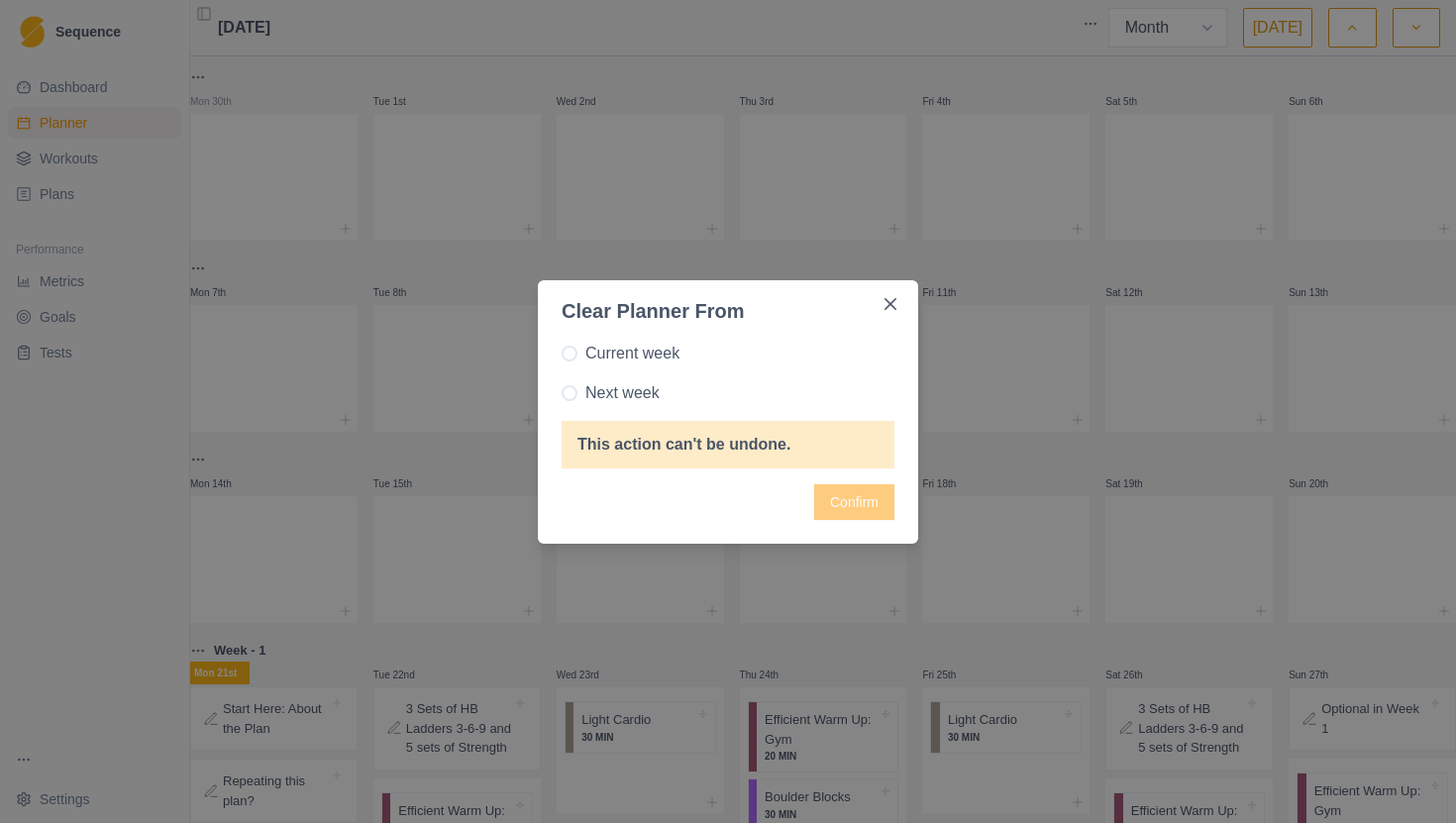 click on "Confirm" at bounding box center [728, 502] 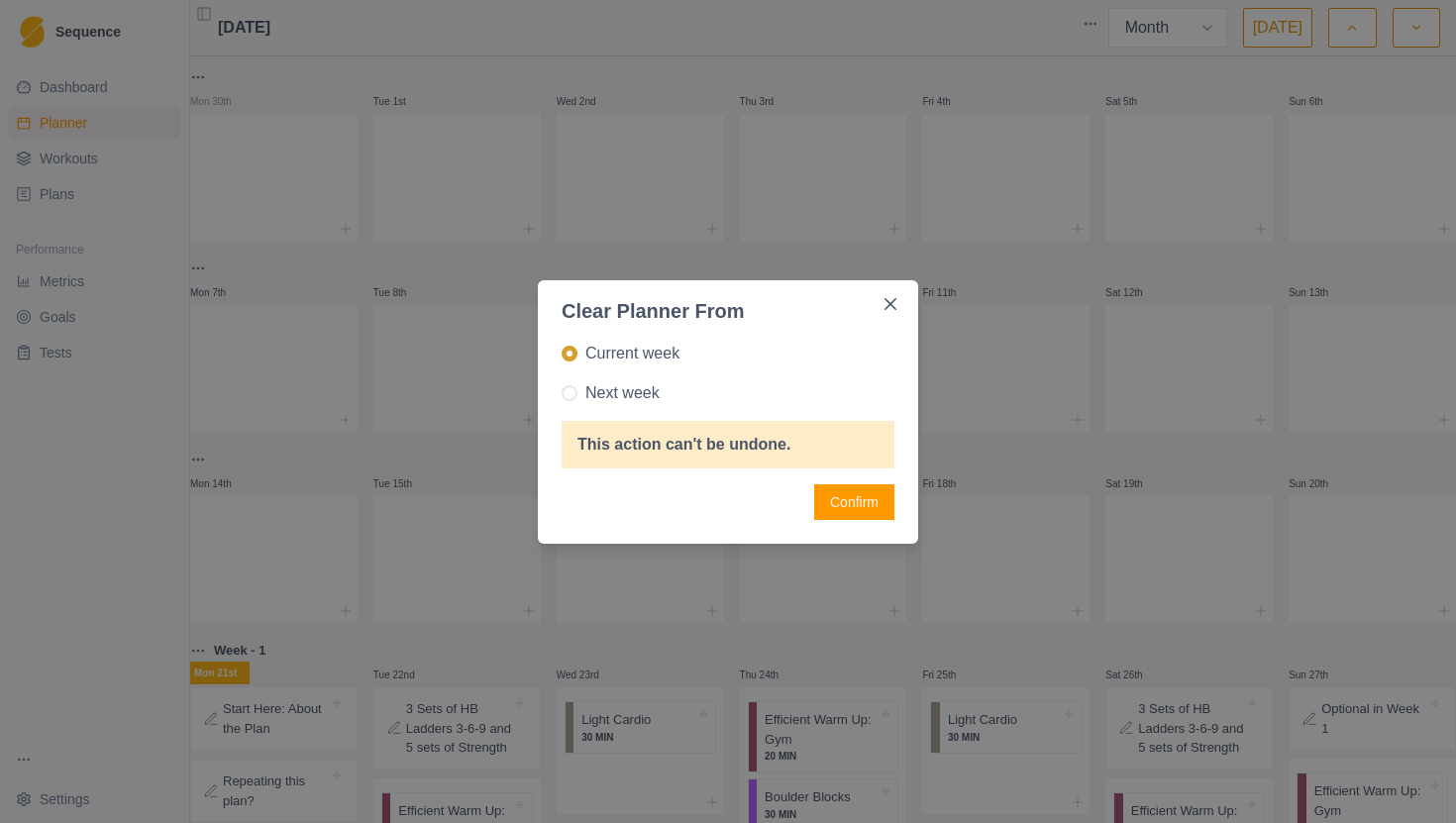 click on "Confirm" at bounding box center (854, 502) 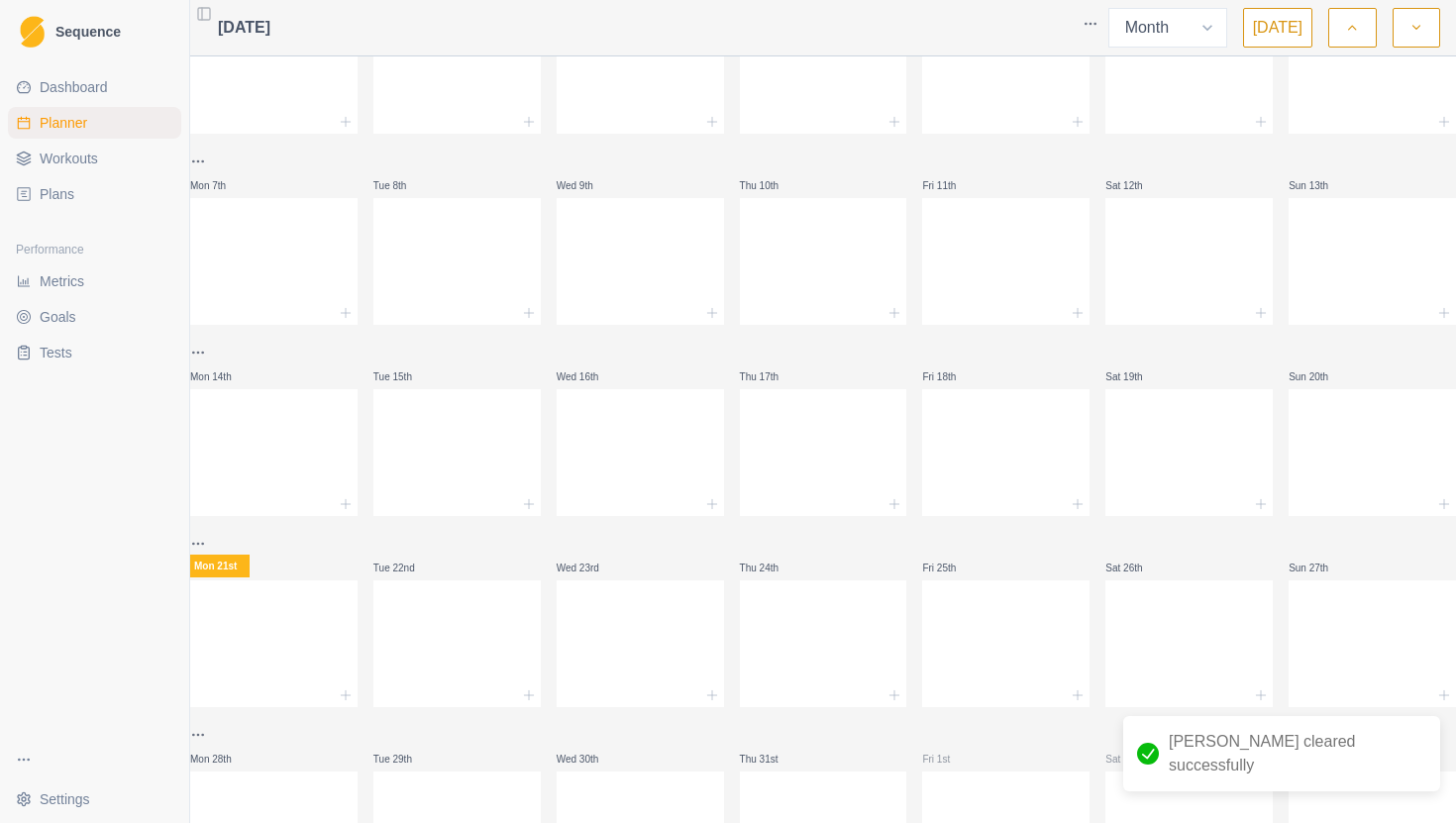 scroll, scrollTop: 0, scrollLeft: 0, axis: both 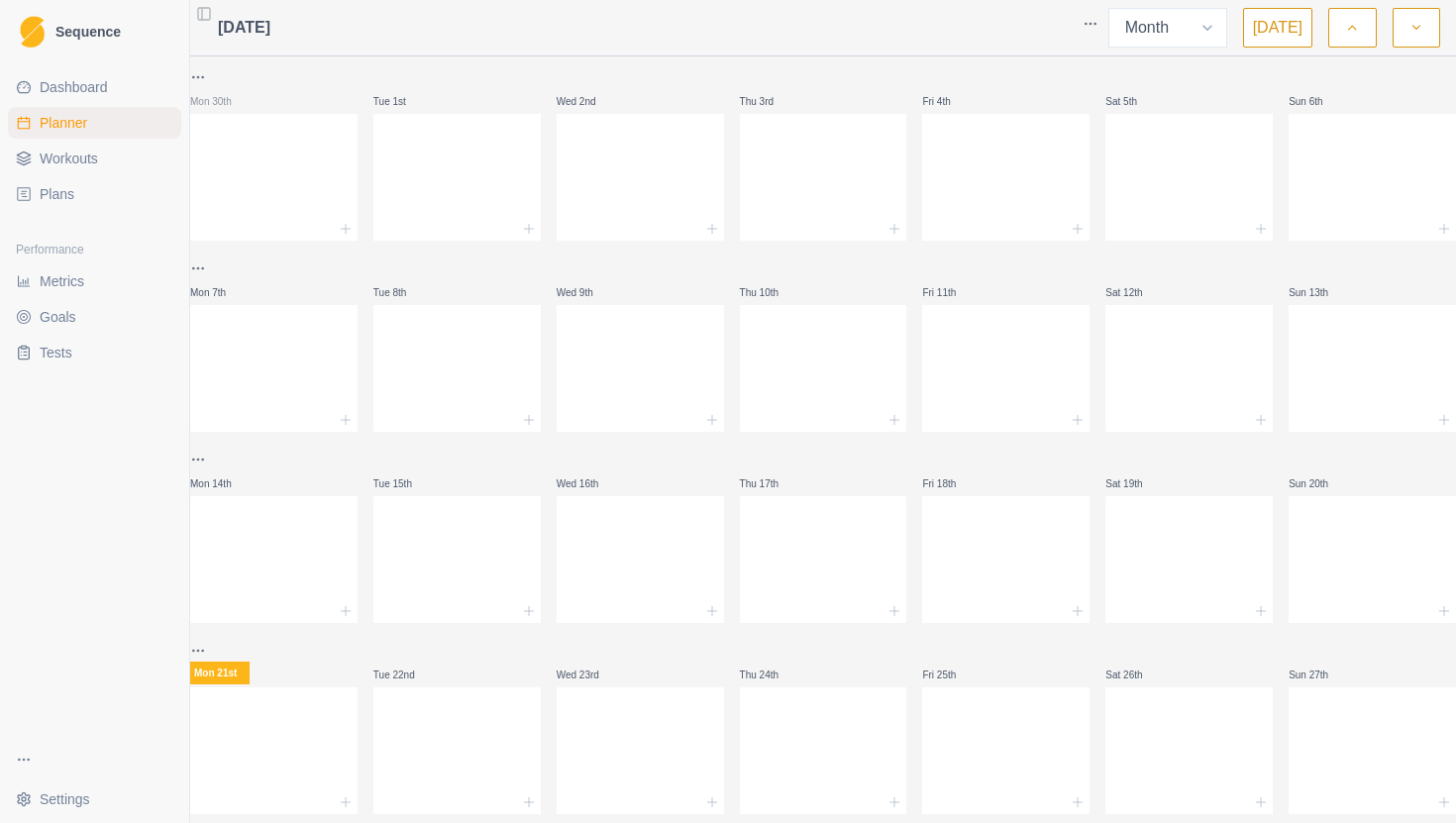 click on "Plans" at bounding box center [94, 194] 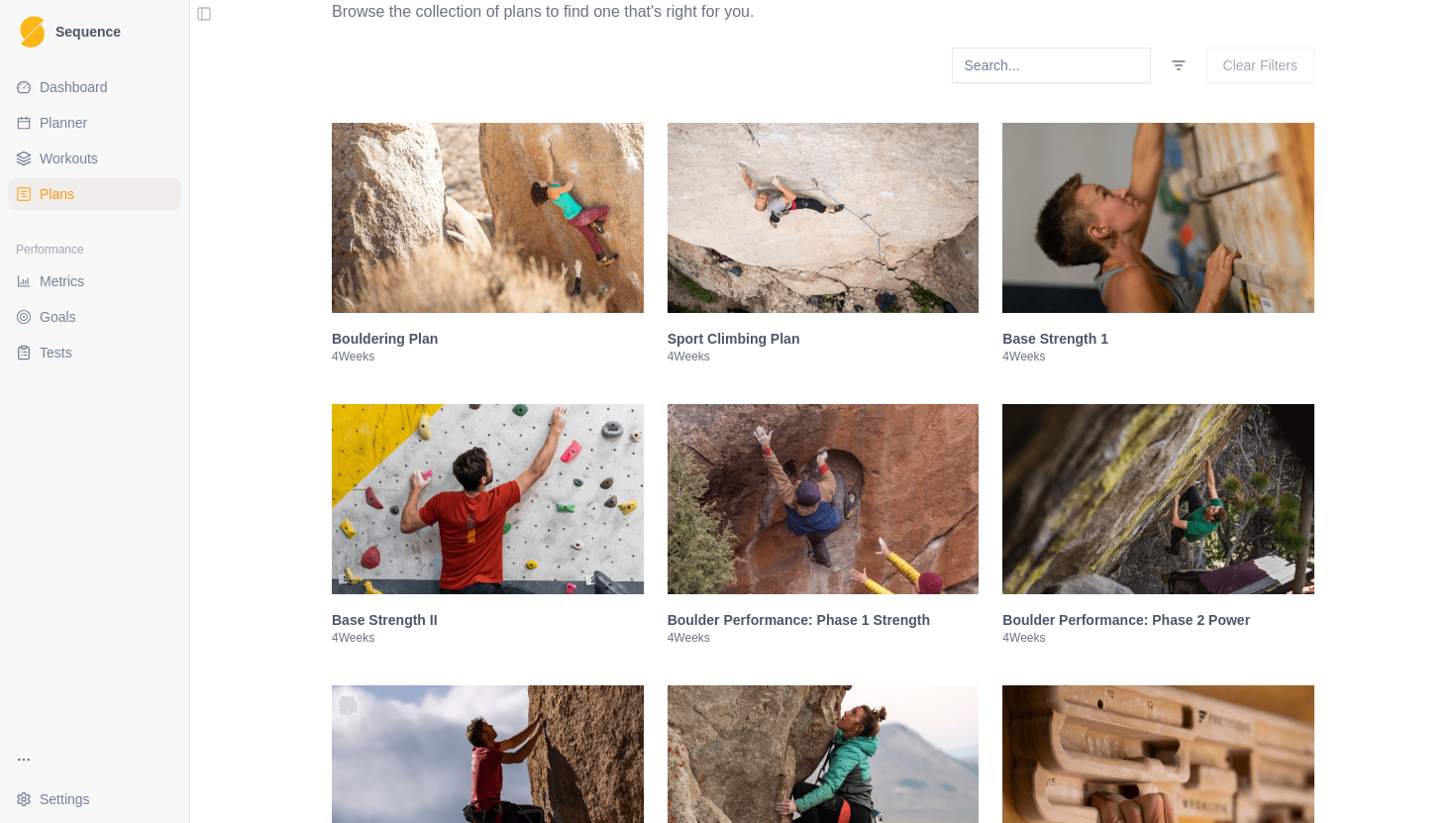 scroll, scrollTop: 300, scrollLeft: 0, axis: vertical 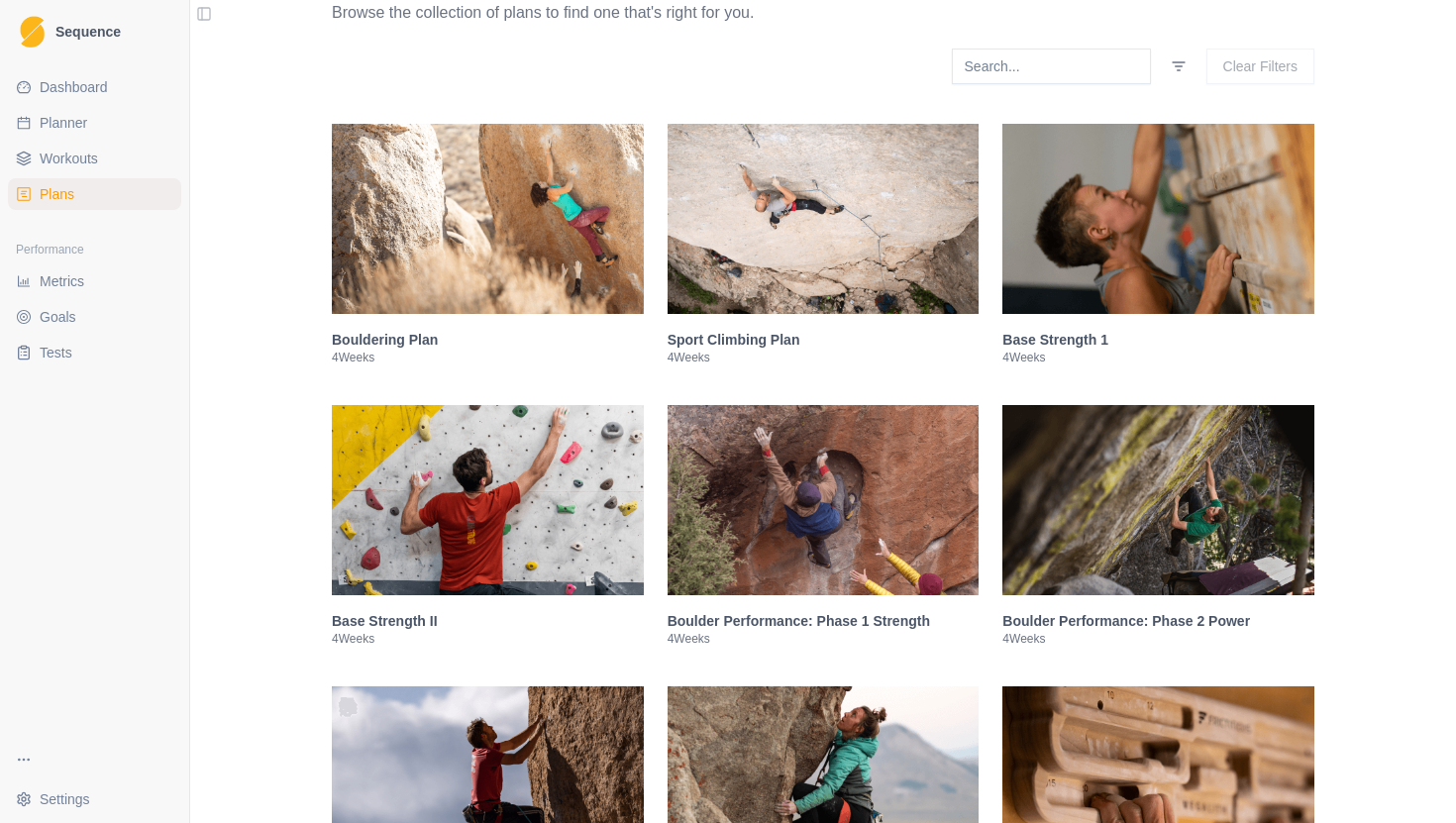 click at bounding box center (1158, 219) 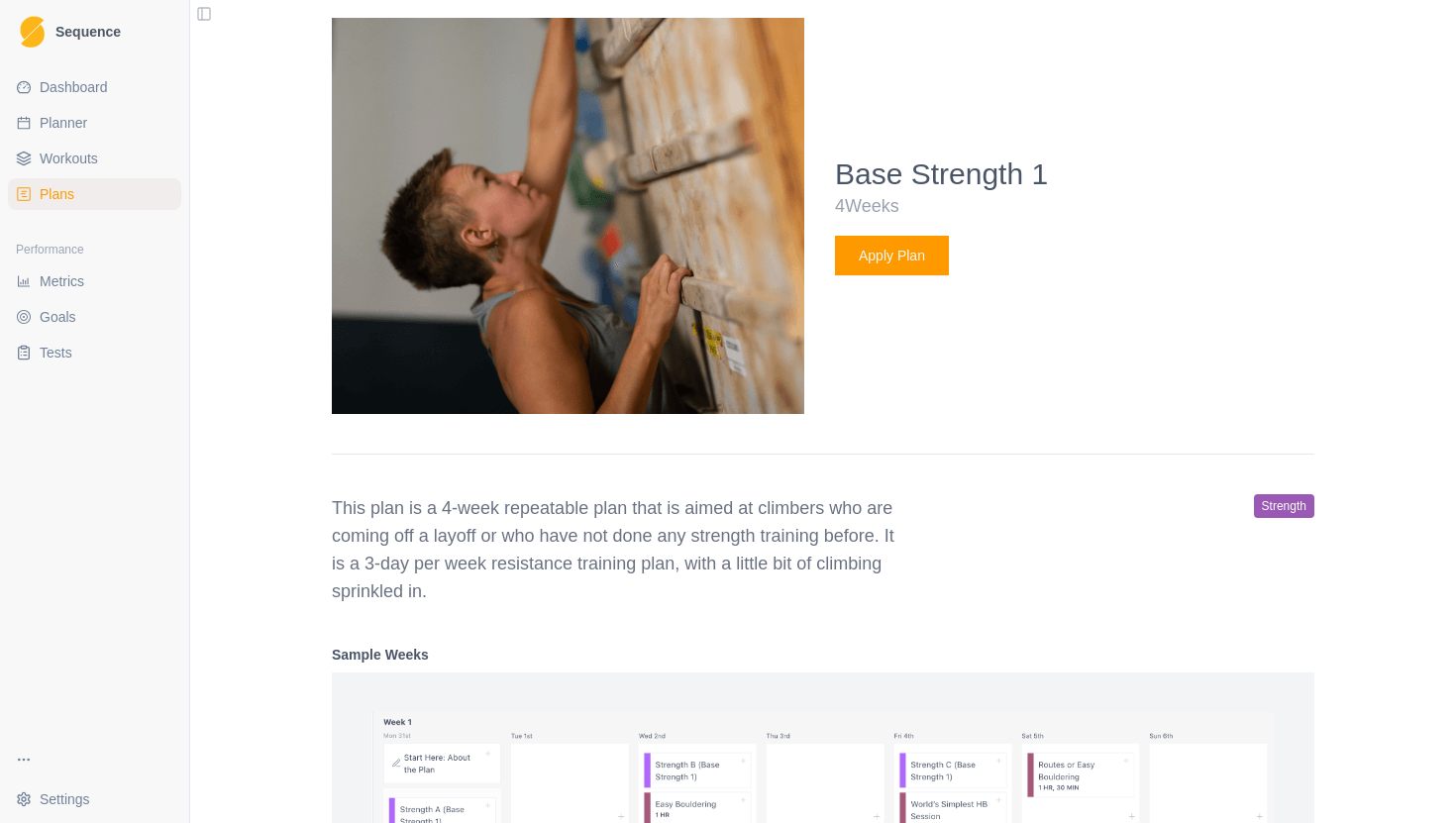 scroll, scrollTop: 729, scrollLeft: 0, axis: vertical 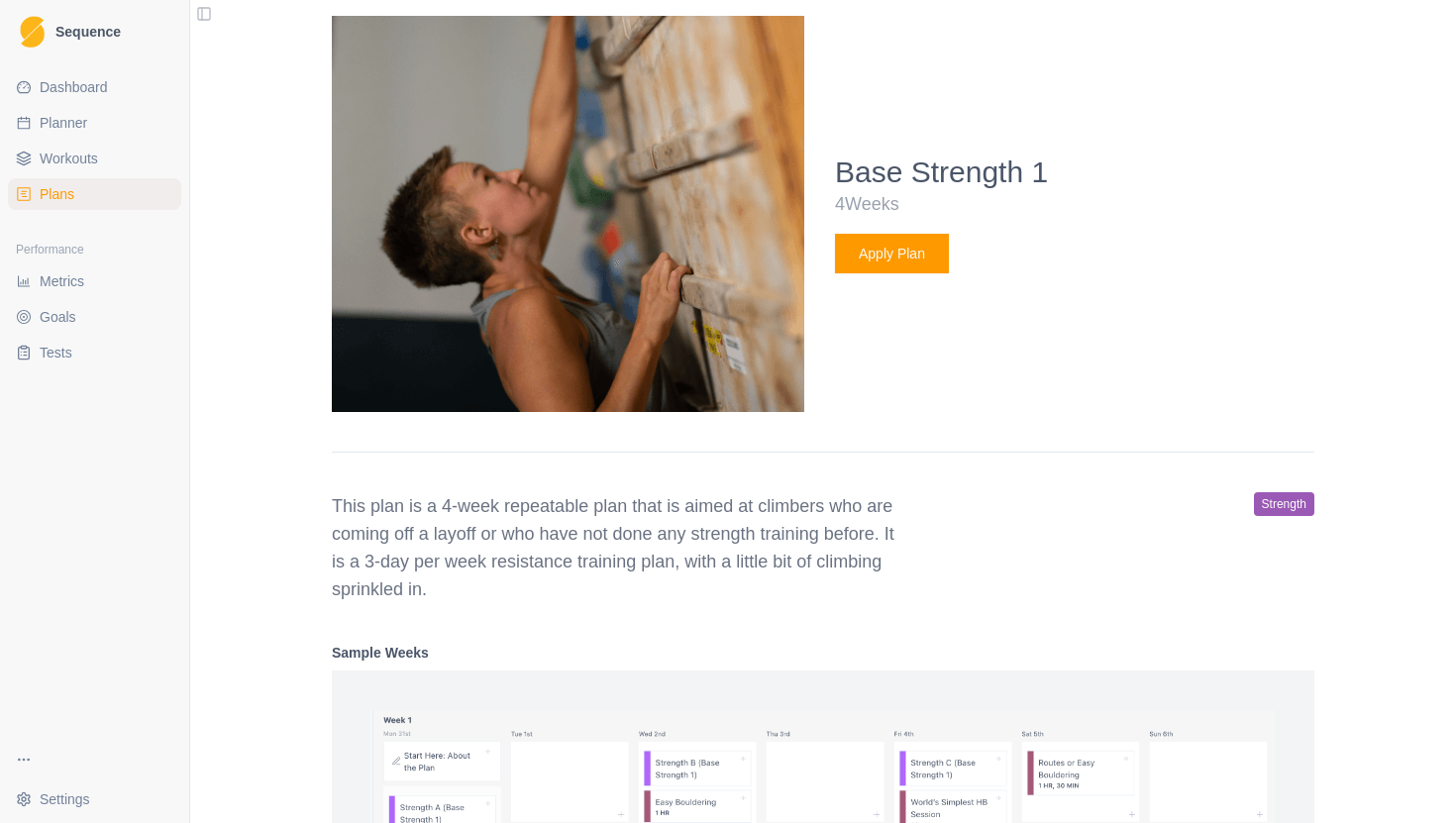 click on "Apply Plan" at bounding box center [891, 254] 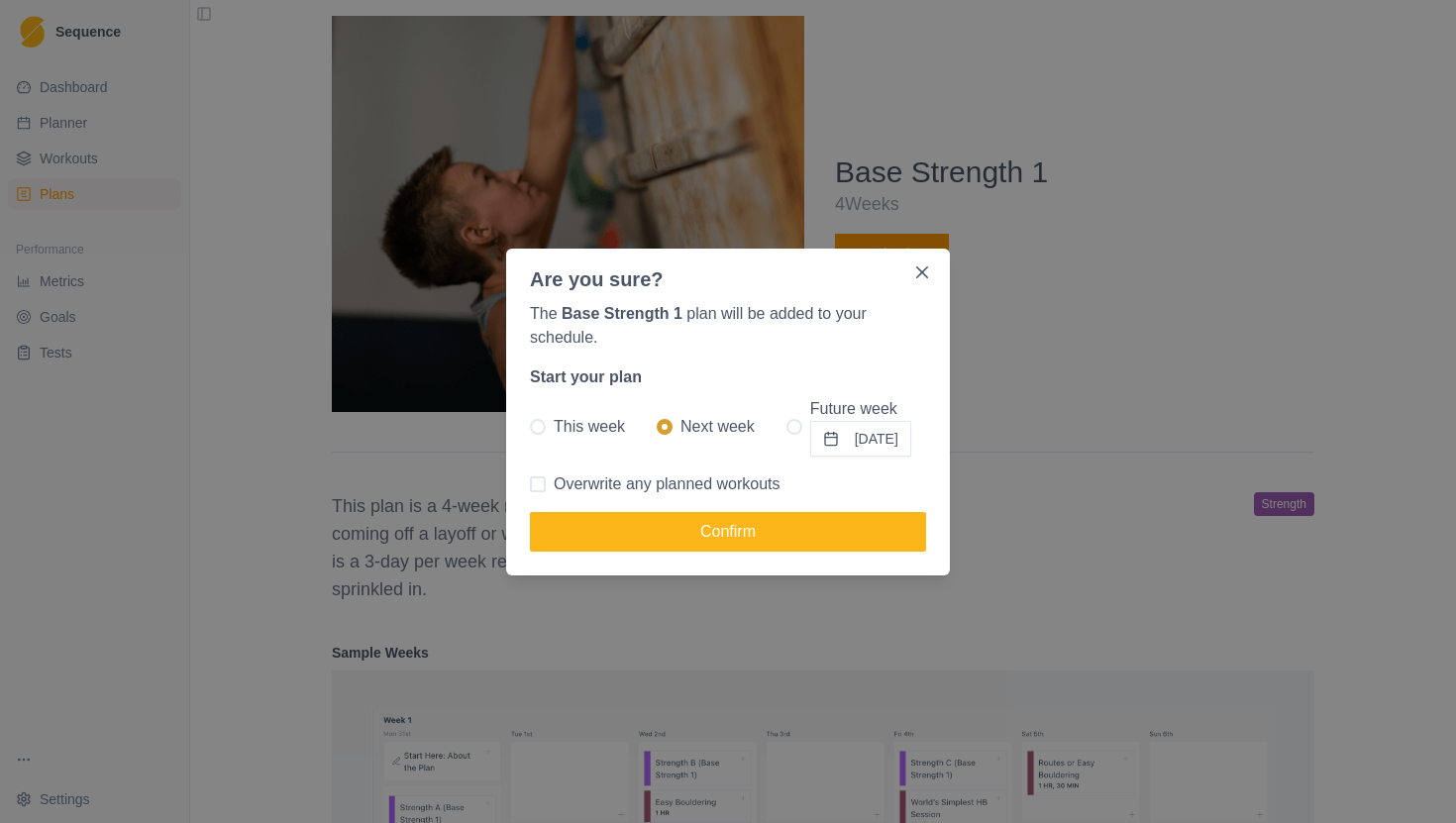 click on "This week" at bounding box center [589, 427] 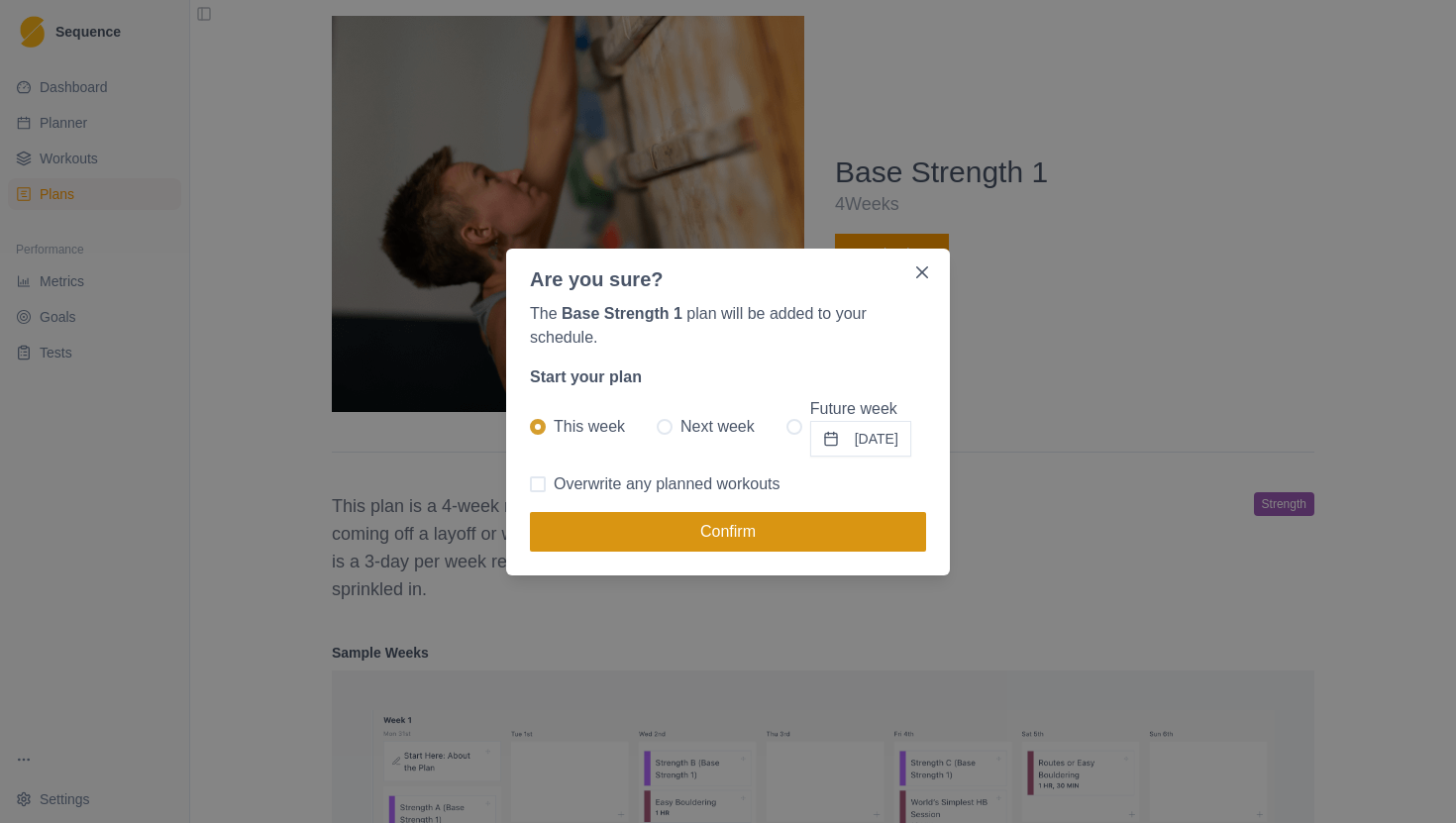 click on "Confirm" at bounding box center [728, 532] 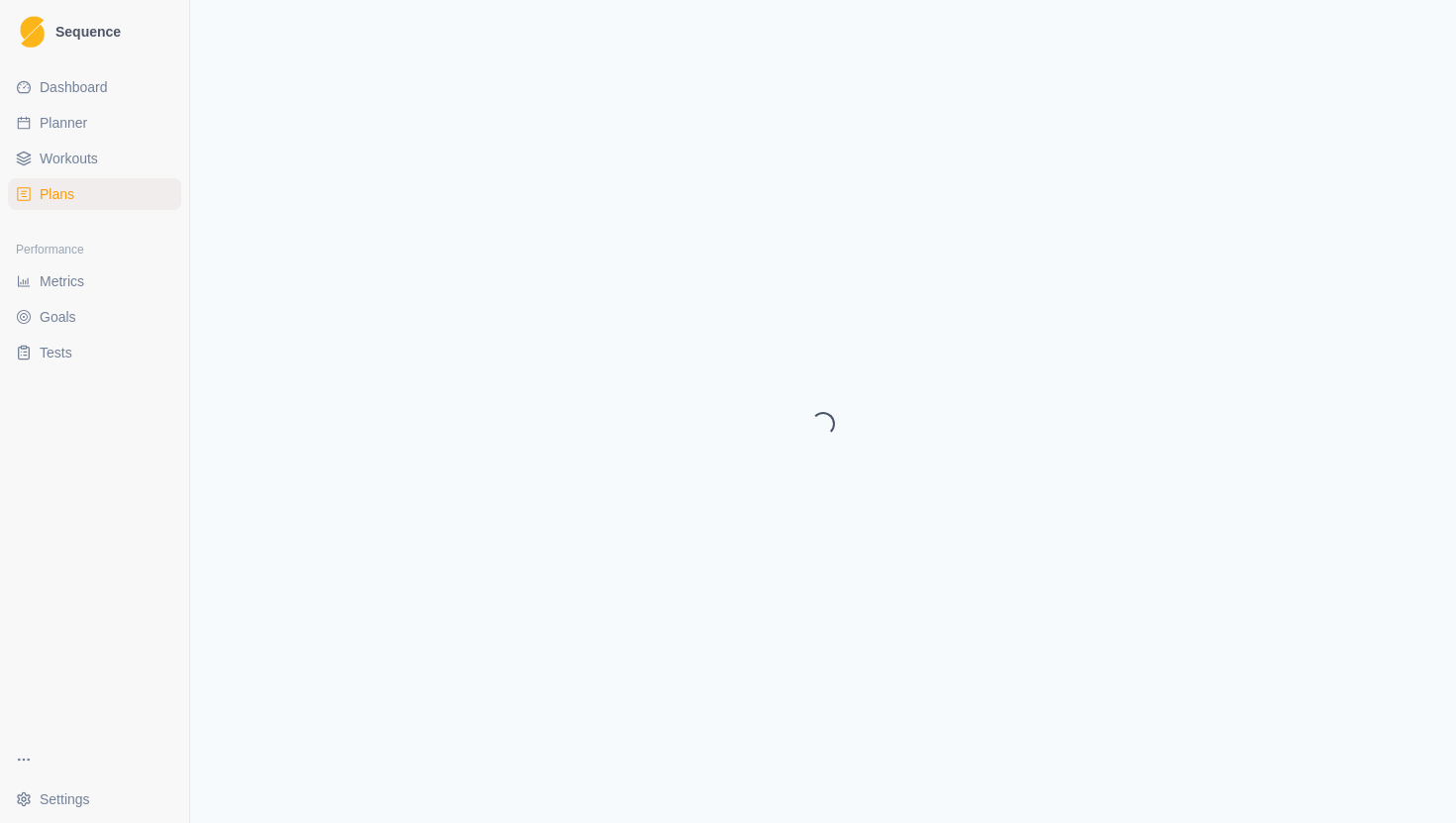 select on "month" 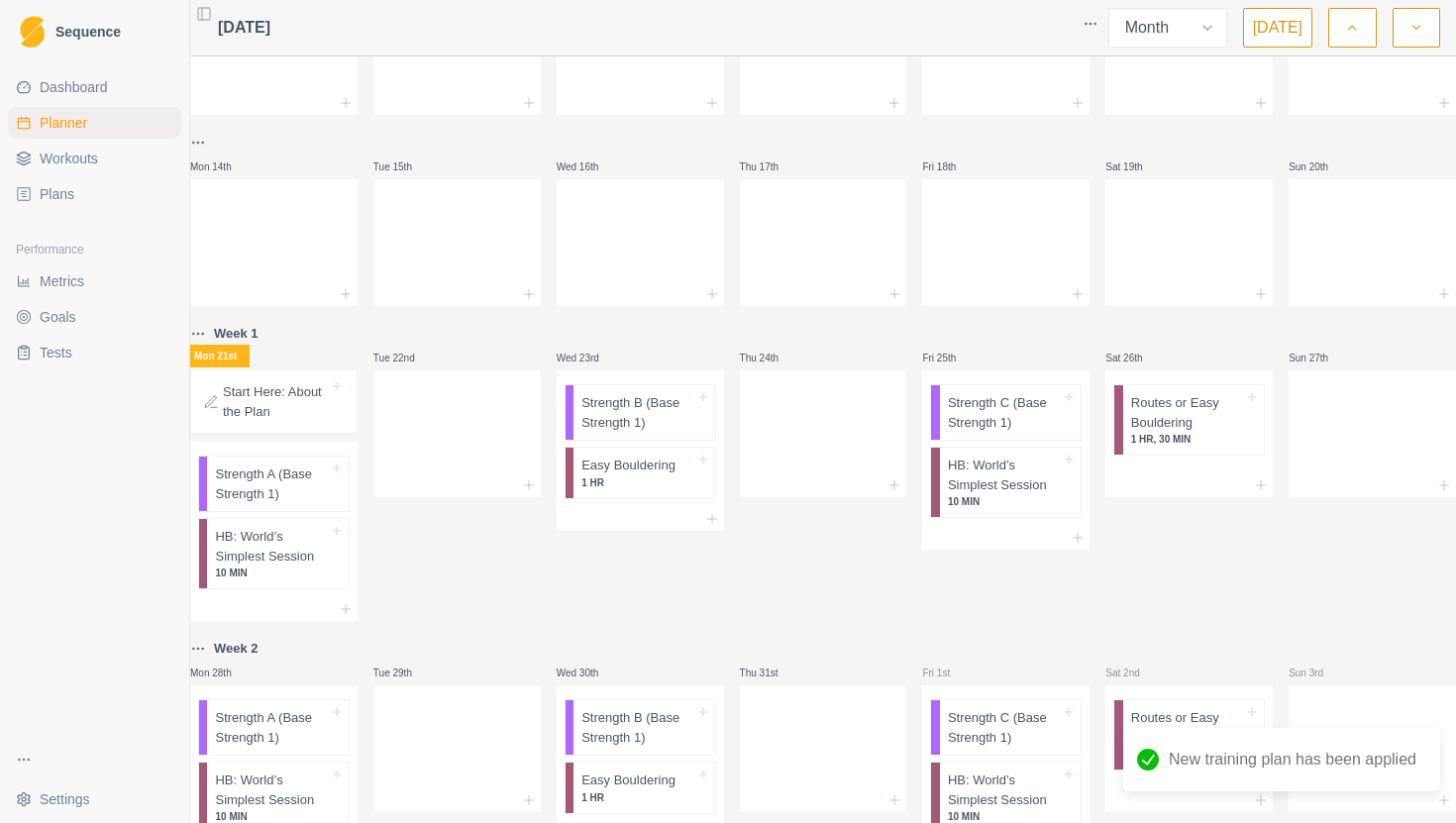 scroll, scrollTop: 318, scrollLeft: 0, axis: vertical 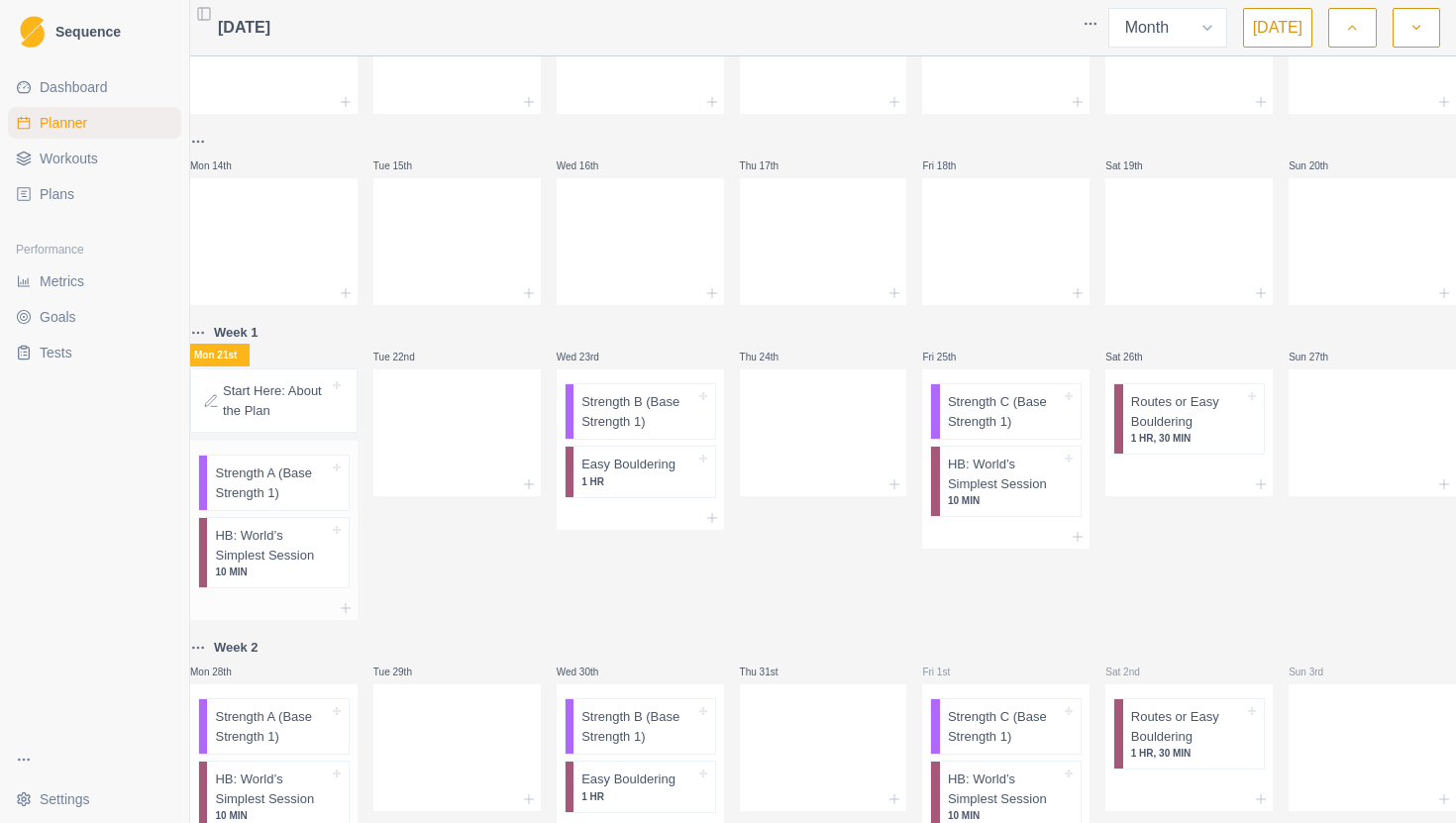 click on "Strength A (Base Strength 1)" at bounding box center [271, 482] 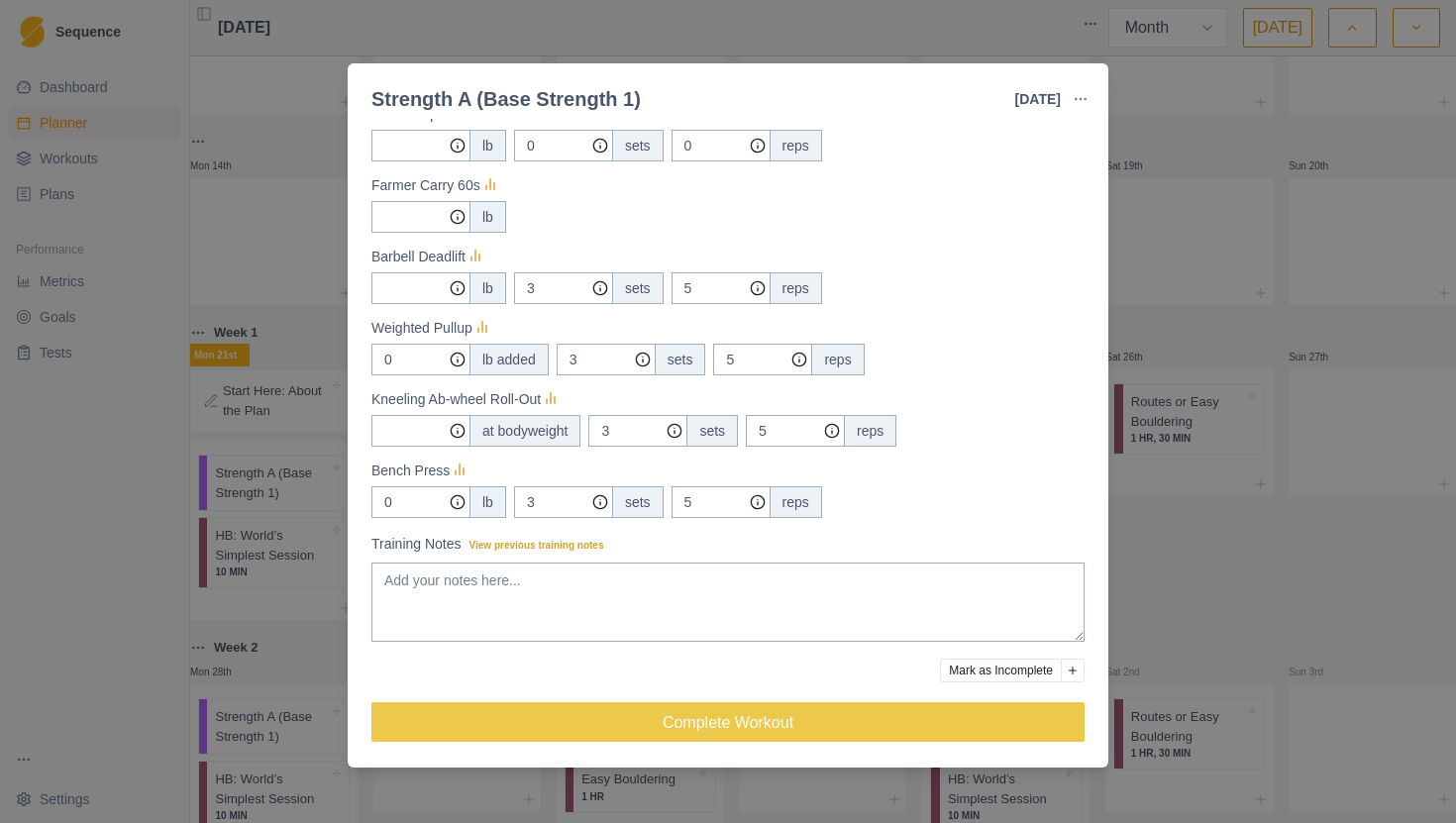 scroll, scrollTop: 417, scrollLeft: 0, axis: vertical 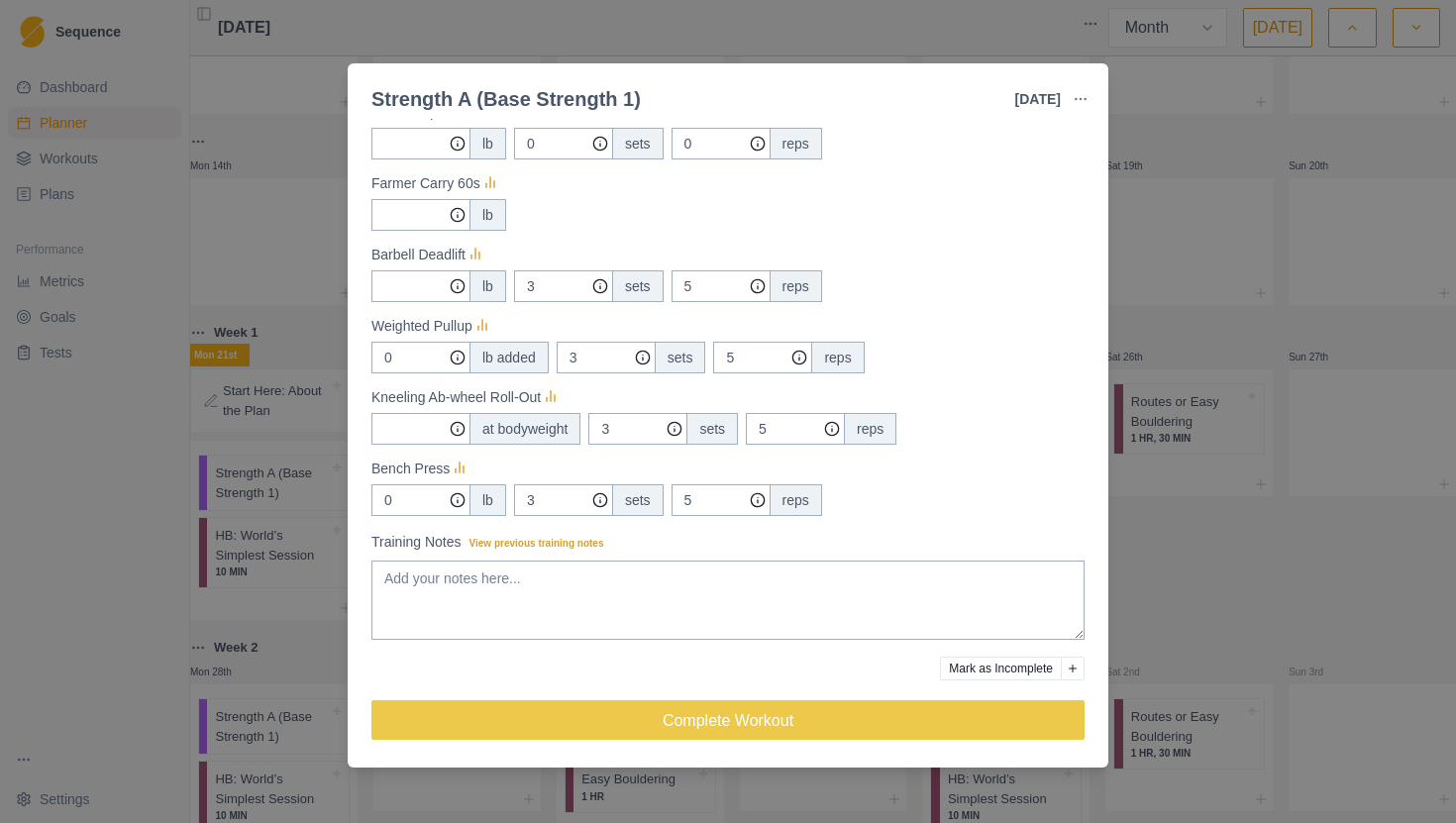 click on "Strength A (Base Strength 1) [DATE] Link To Goal View Workout Metrics Edit Original Workout Reschedule Workout Remove From Schedule Strength / Power Duration:  - 3 Sets of Each Pair of Exercises View workout details Actual Workout Duration 0 minutes Feeling (1 = Low – 10 = High) Motivation (1 = Low – 10 = High) Performance (1 = Low – 10 = High) RPE (1 = Low – 10 = High) Measures Goblet Squat lb 0 sets 0 reps Farmer Carry 60s lb Barbell Deadlift lb 3 sets 5 reps Weighted Pullup 0 lb added 3 sets 5 reps Kneeling Ab-wheel  Roll-Out at bodyweight 3 sets 5 reps Bench Press 0 lb 3 sets 5 reps Training Notes View previous training notes Mark as Incomplete Complete Workout" at bounding box center (728, 411) 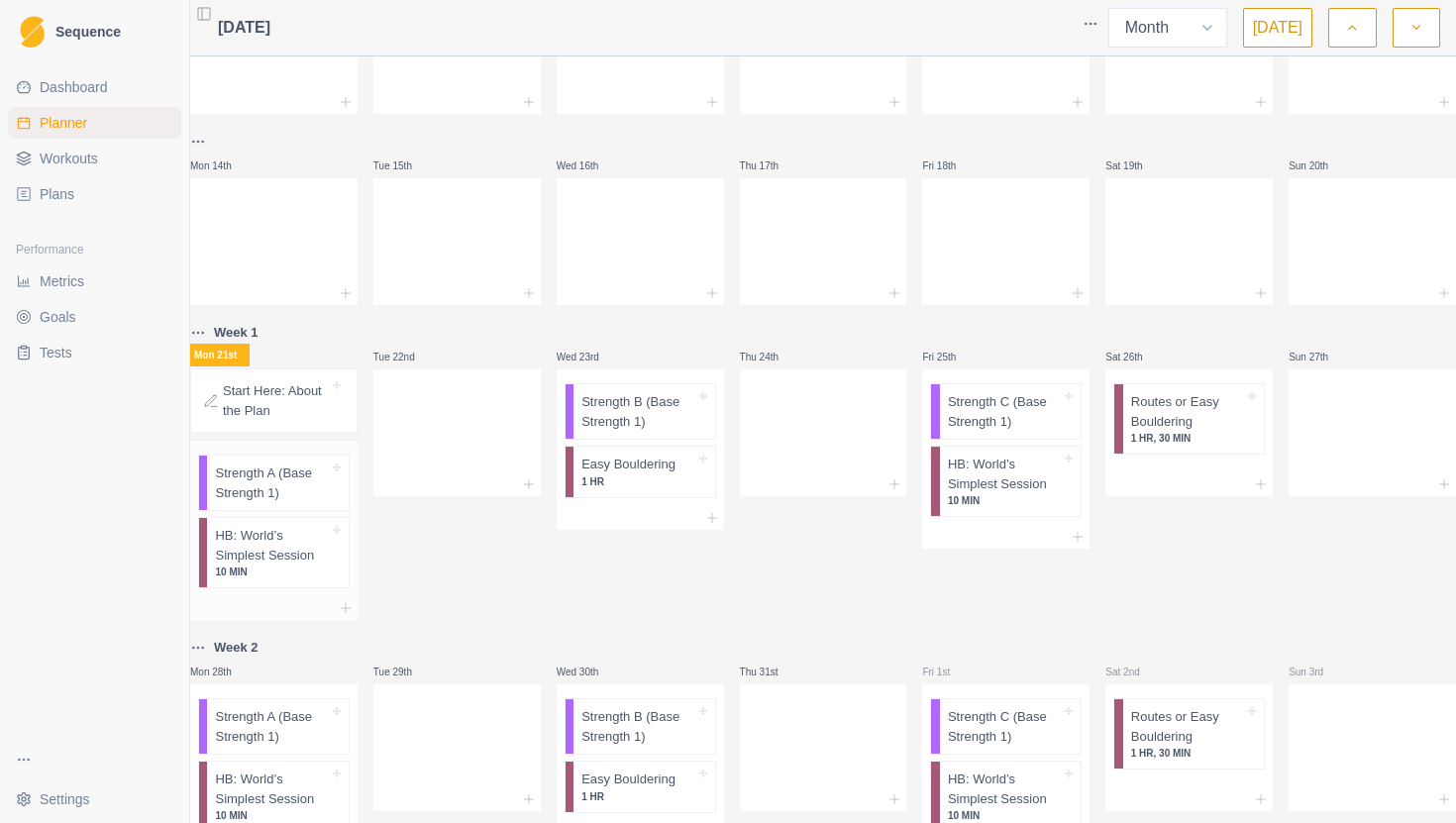 click on "HB: World’s Simplest Session" at bounding box center (271, 545) 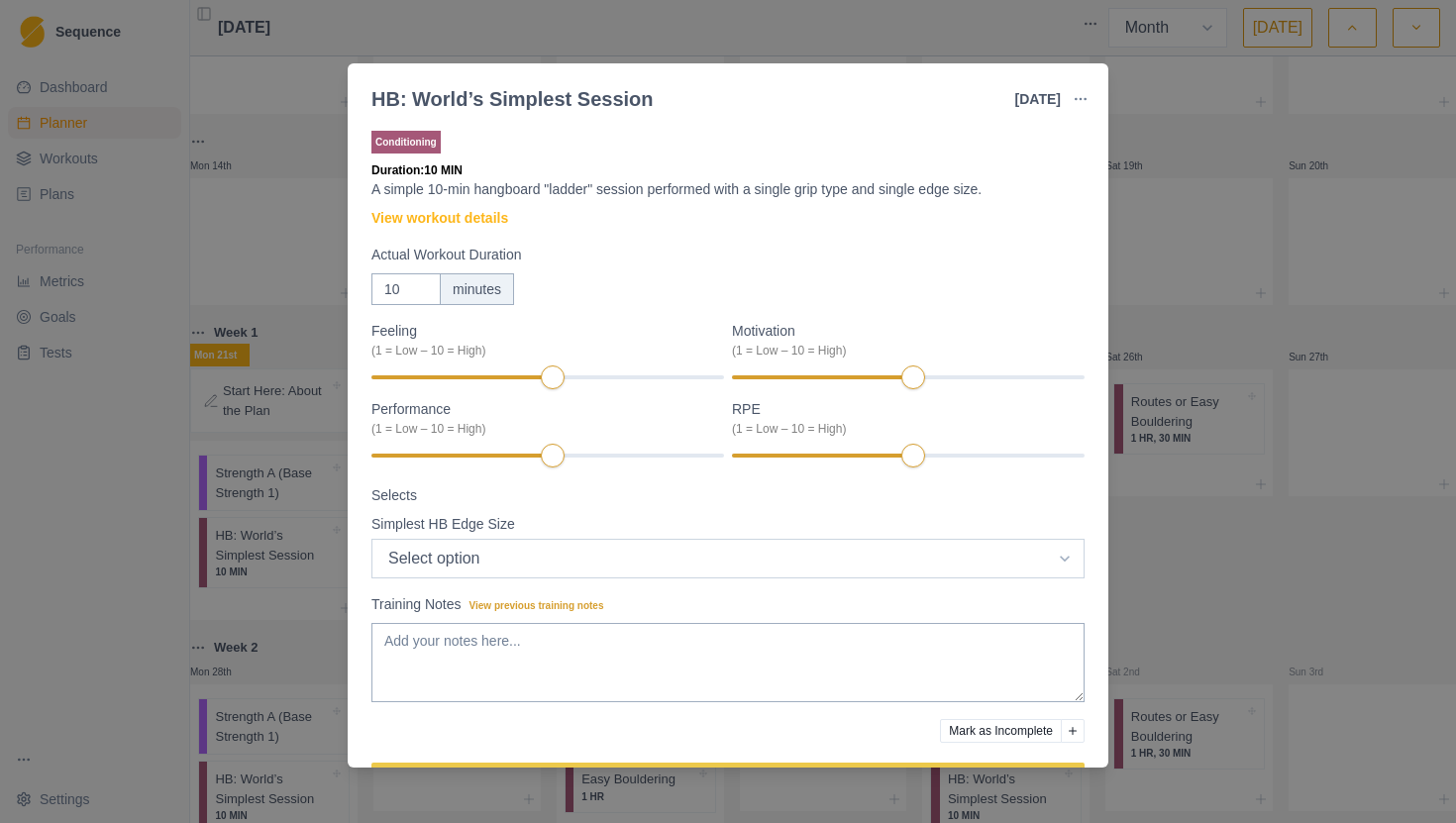 click on "Select option Bar HB Jug 30mm 25mm 20mm 15mm 10mm" at bounding box center [728, 559] 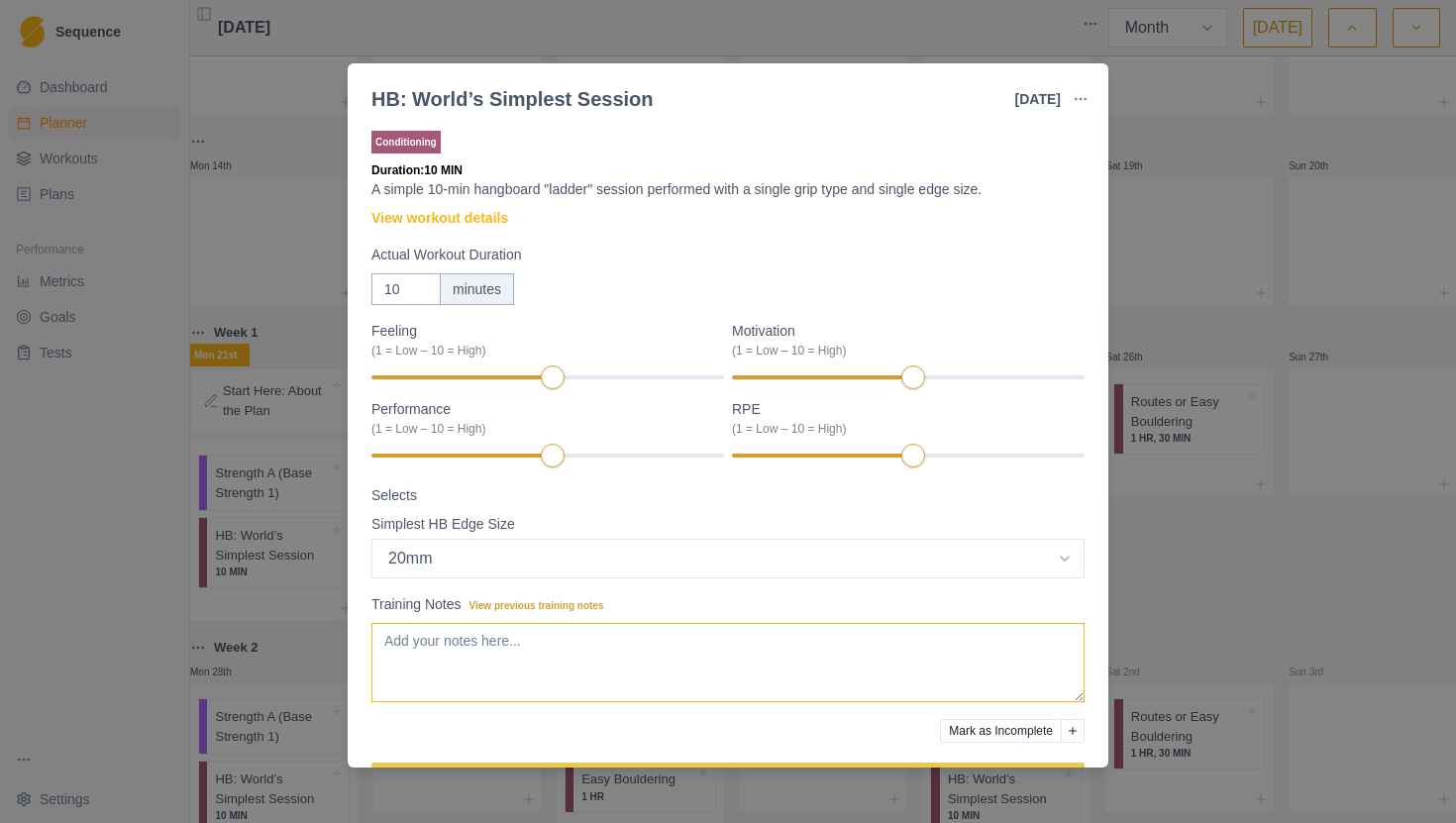 scroll, scrollTop: 62, scrollLeft: 0, axis: vertical 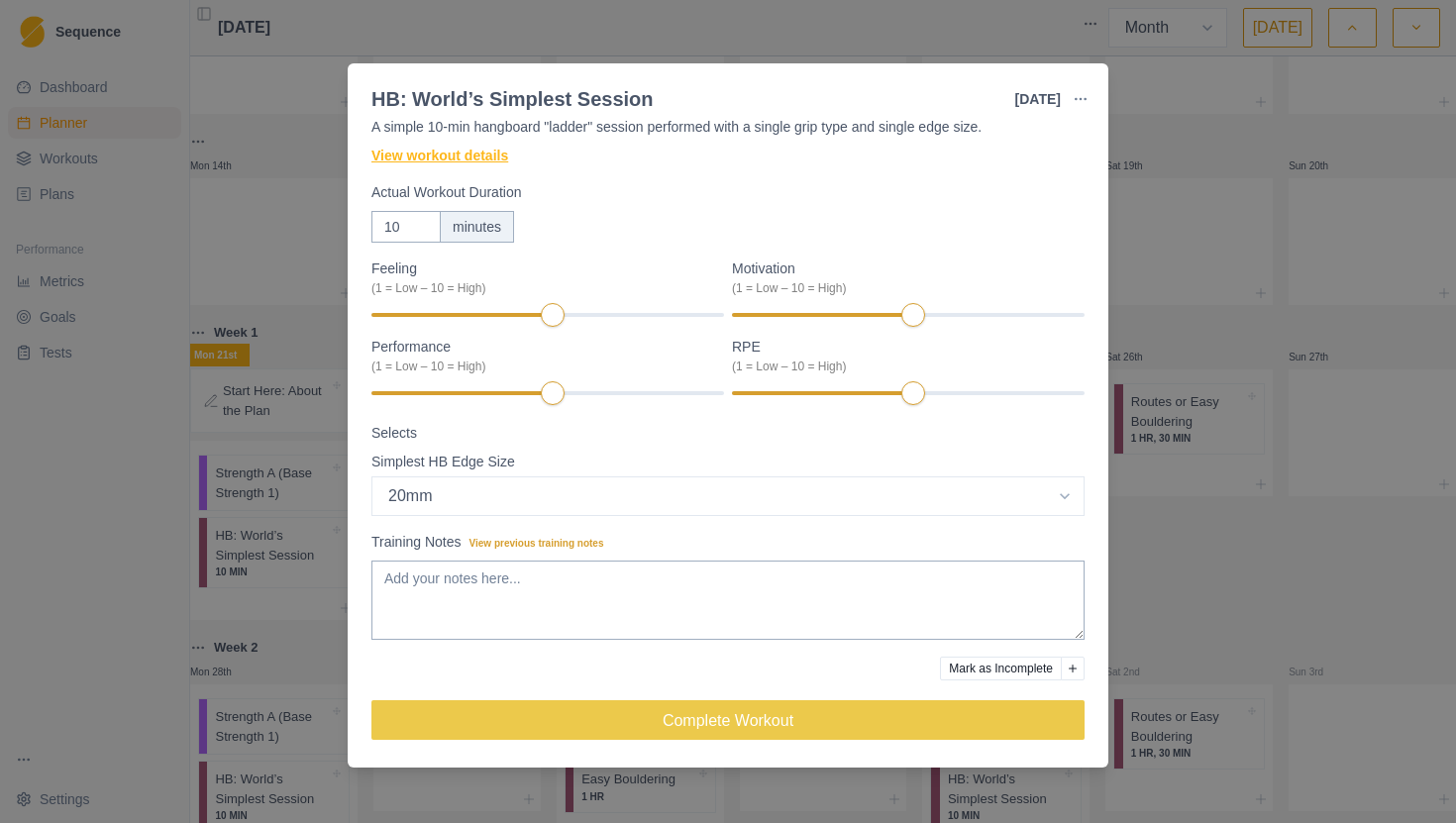 click on "View workout details" at bounding box center (440, 155) 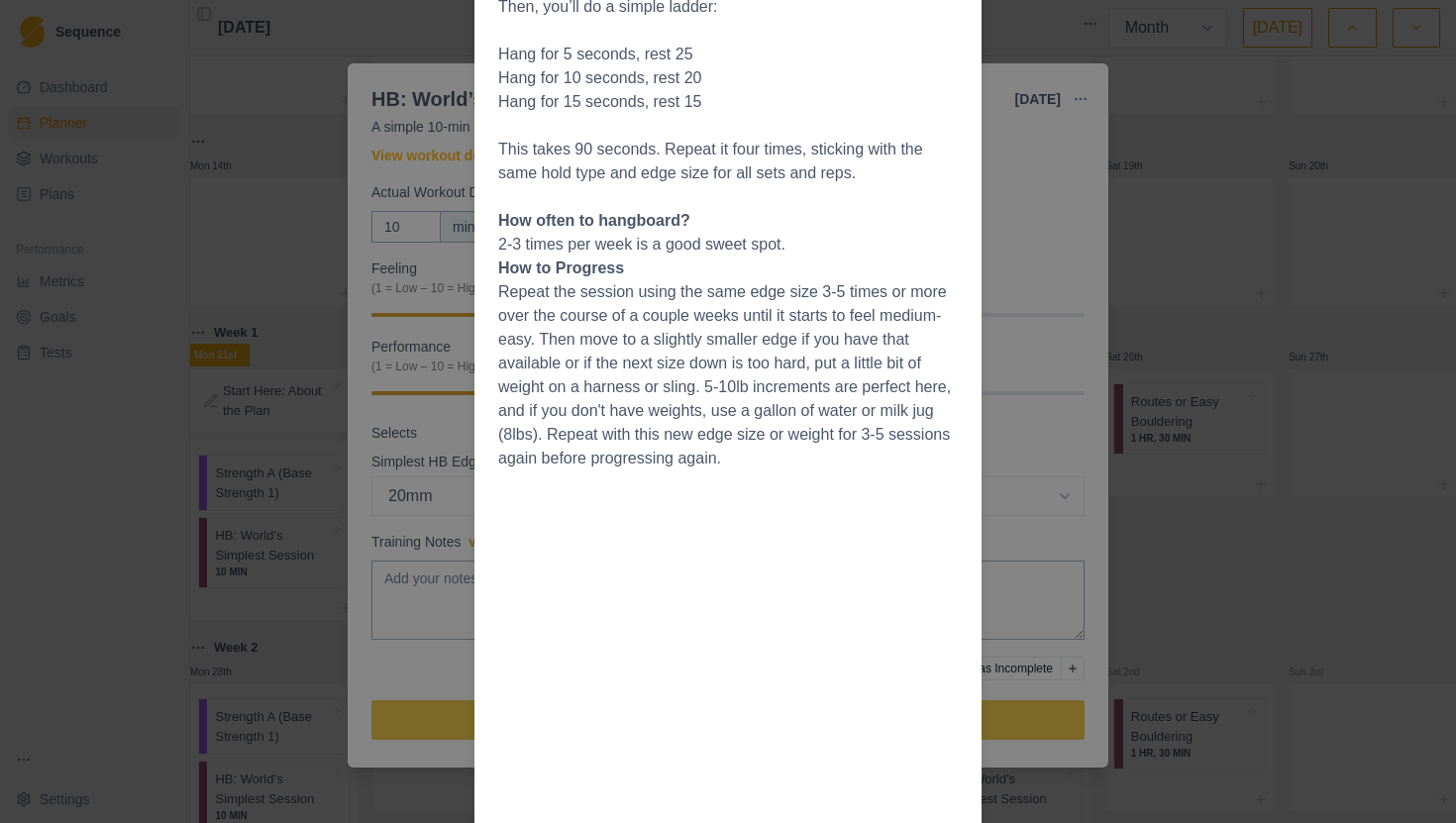 scroll, scrollTop: 506, scrollLeft: 0, axis: vertical 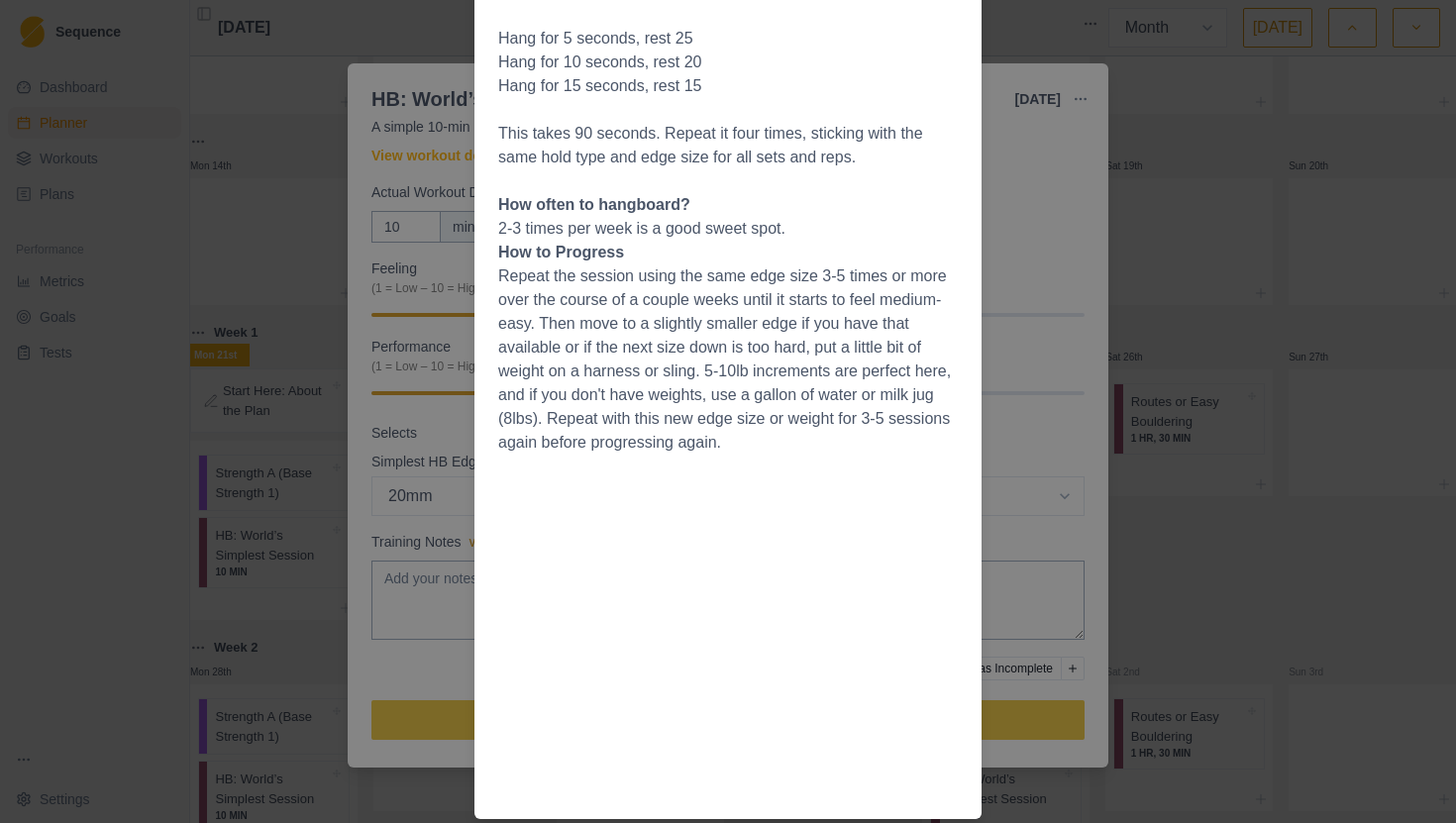 click on "Workout Details Overview This is about as simple as hangboarding gets. If you've never hangboarded before or are really crunched for time, this is a great place to start. If you’ve been away for a long time, consider starting this by using a pull-up bar instead of a hangboard. Hang in a straight-arm position with engaged shoulders.  The hangs should not feel desperate, rather should be a 7/10 or 8/10 effort at the most.   The Session After warming up, pick an edge that you can hang on for fifteen seconds without really fighting. Then, you’ll do a simple ladder: Hang for 5 seconds, rest 25 Hang for 10 seconds, rest 20 Hang for 15 seconds, rest 15 This takes 90 seconds. Repeat it four times, sticking with the same hold type and edge size for all sets and reps. How often to hangboard? 2-3 times per week is a good sweet spot. How to Progress" at bounding box center (728, 411) 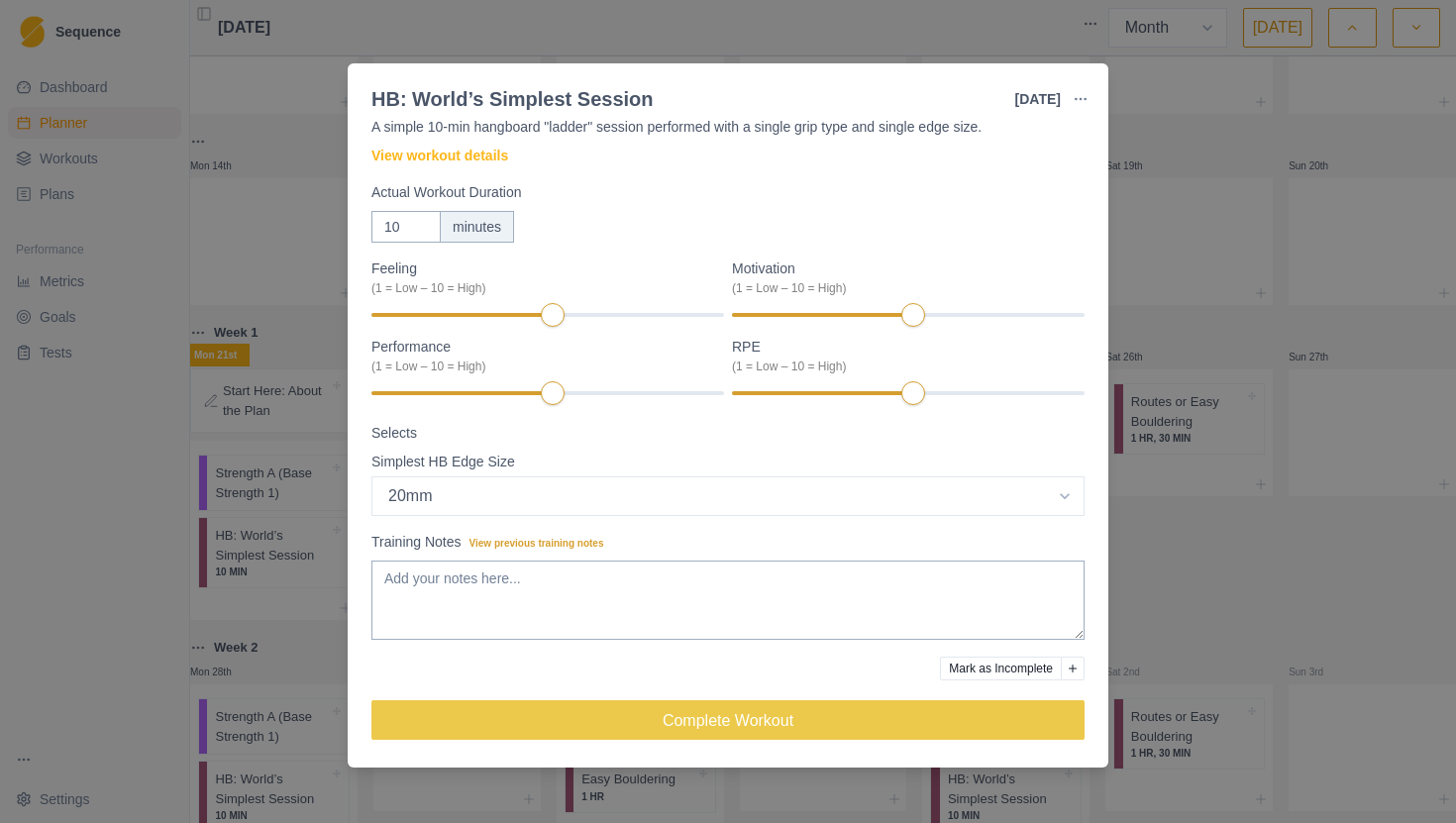 click on "HB: World’s Simplest Session [DATE] Link To Goal View Workout Metrics Edit Original Workout Reschedule Workout Remove From Schedule Conditioning Duration:  10 MIN A simple 10-min hangboard "ladder" session performed with a single grip type and single edge size. View workout details Actual Workout Duration 10 minutes Feeling (1 = Low – 10 = High) Motivation (1 = Low – 10 = High) Performance (1 = Low – 10 = High) RPE (1 = Low – 10 = High) Selects Simplest HB Edge Size Select option Bar HB Jug 30mm 25mm 20mm 15mm 10mm Training Notes View previous training notes Mark as Incomplete Complete Workout" at bounding box center [728, 411] 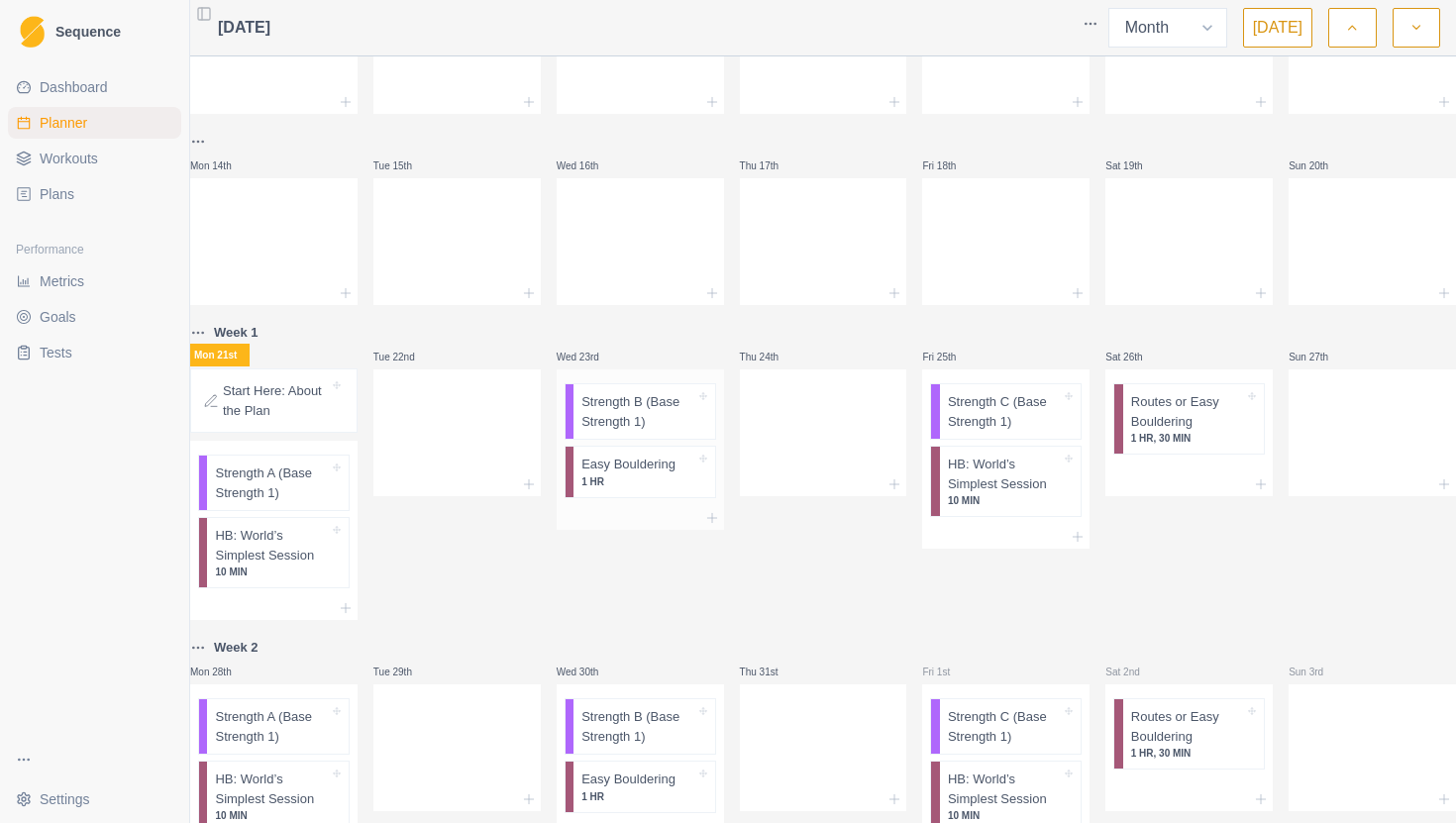 scroll, scrollTop: 414, scrollLeft: 0, axis: vertical 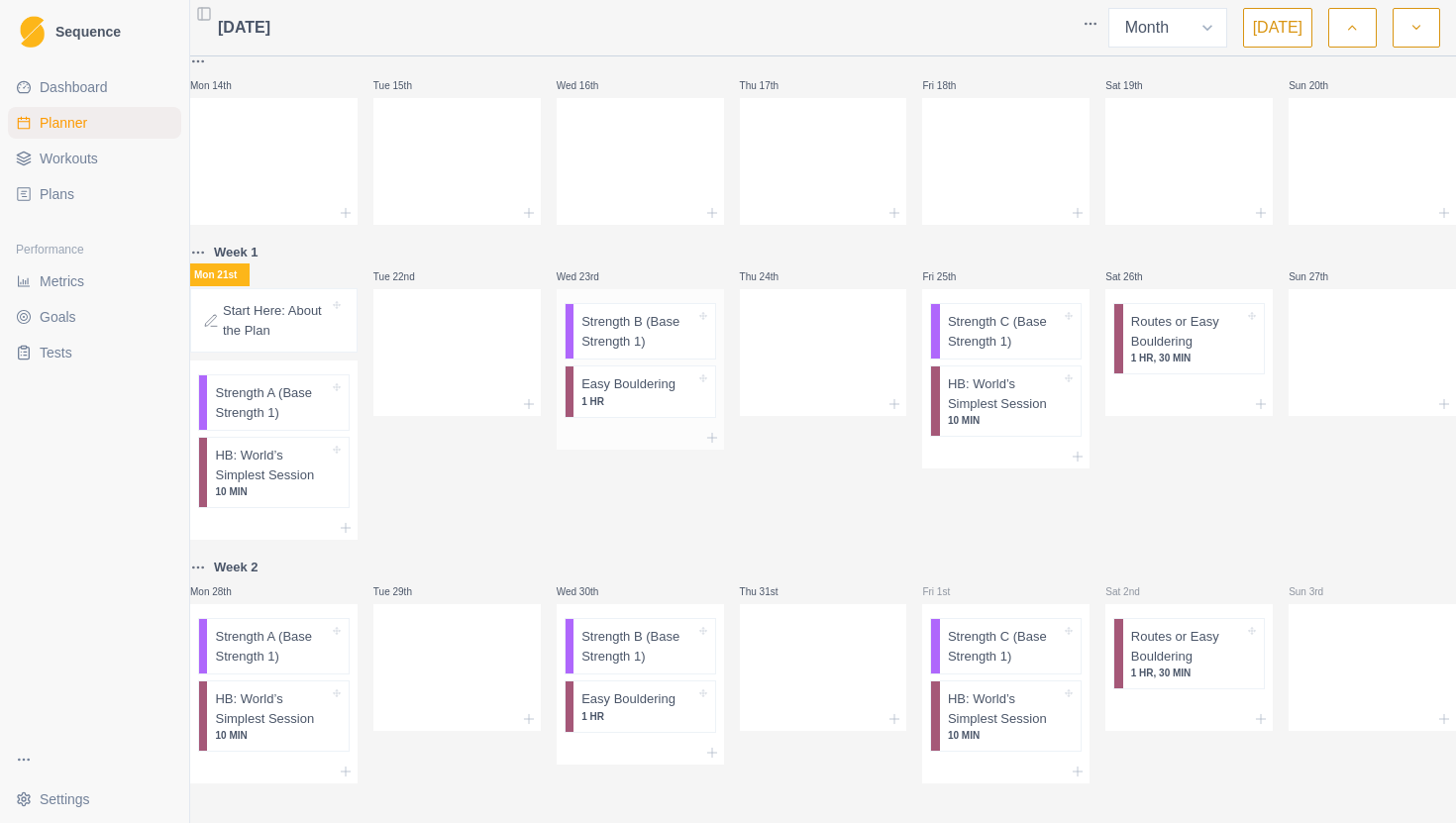 click on "Strength B (Base Strength 1)" at bounding box center (638, 331) 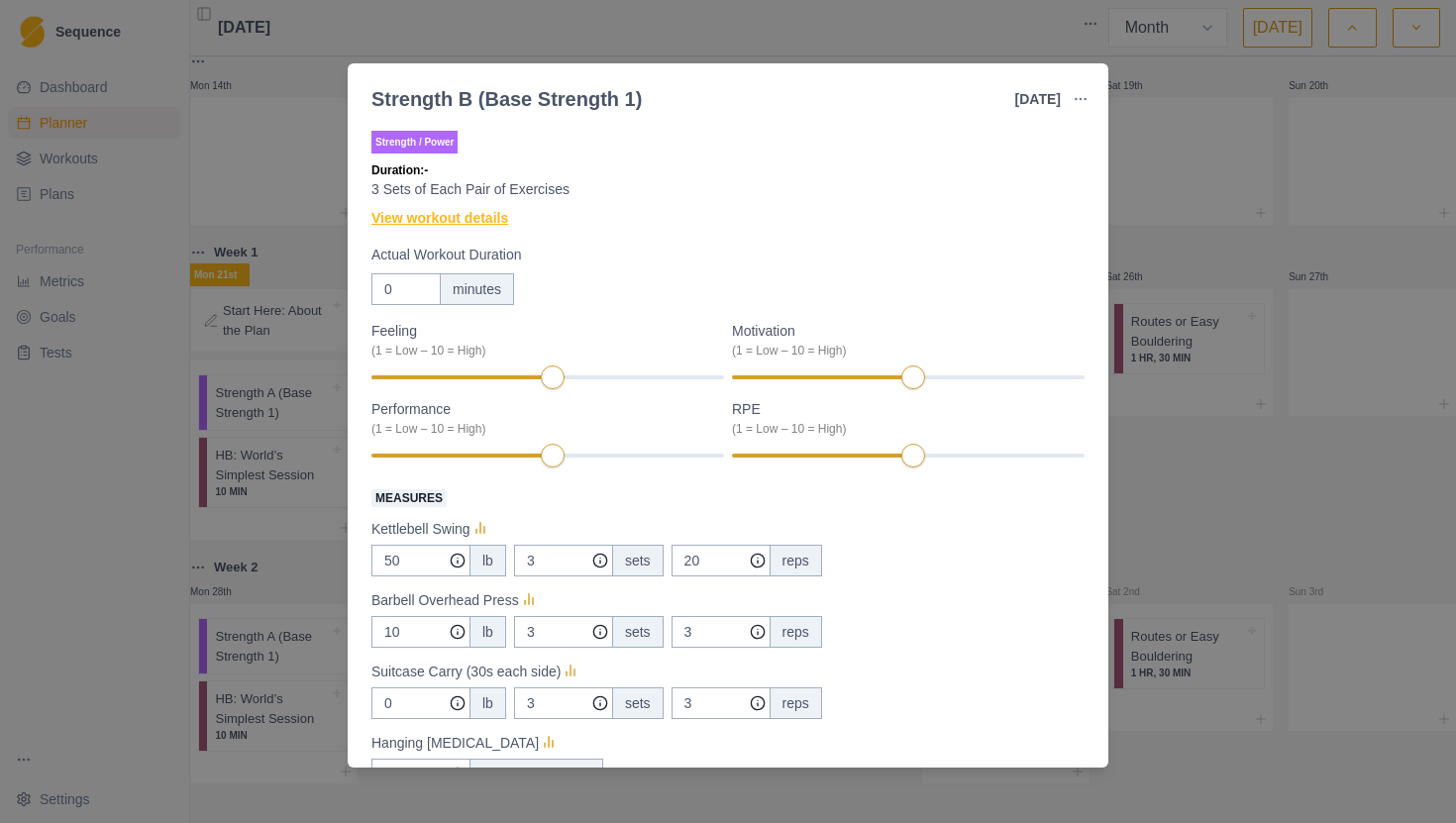 click on "View workout details" at bounding box center (440, 218) 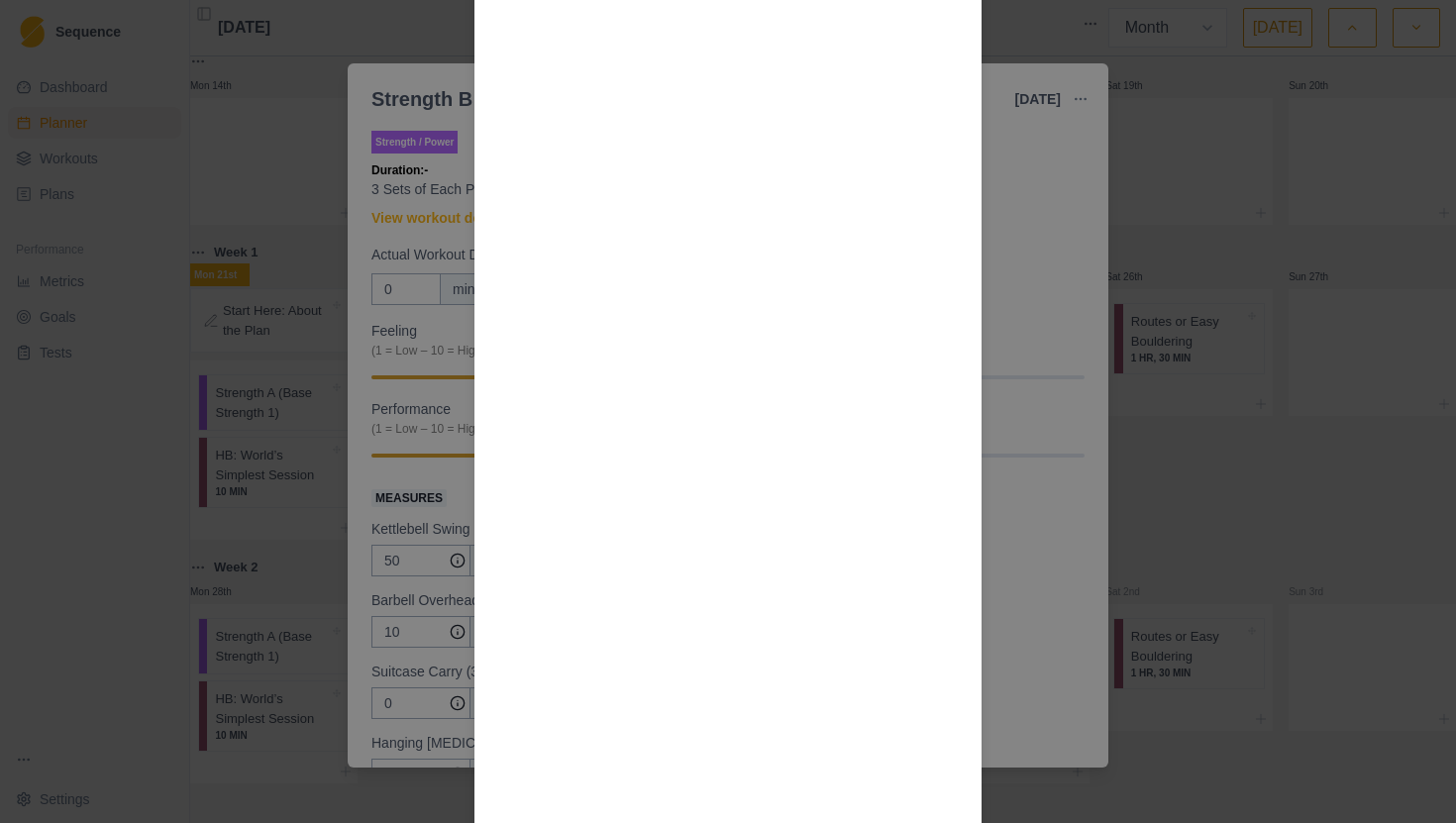 scroll, scrollTop: 1901, scrollLeft: 0, axis: vertical 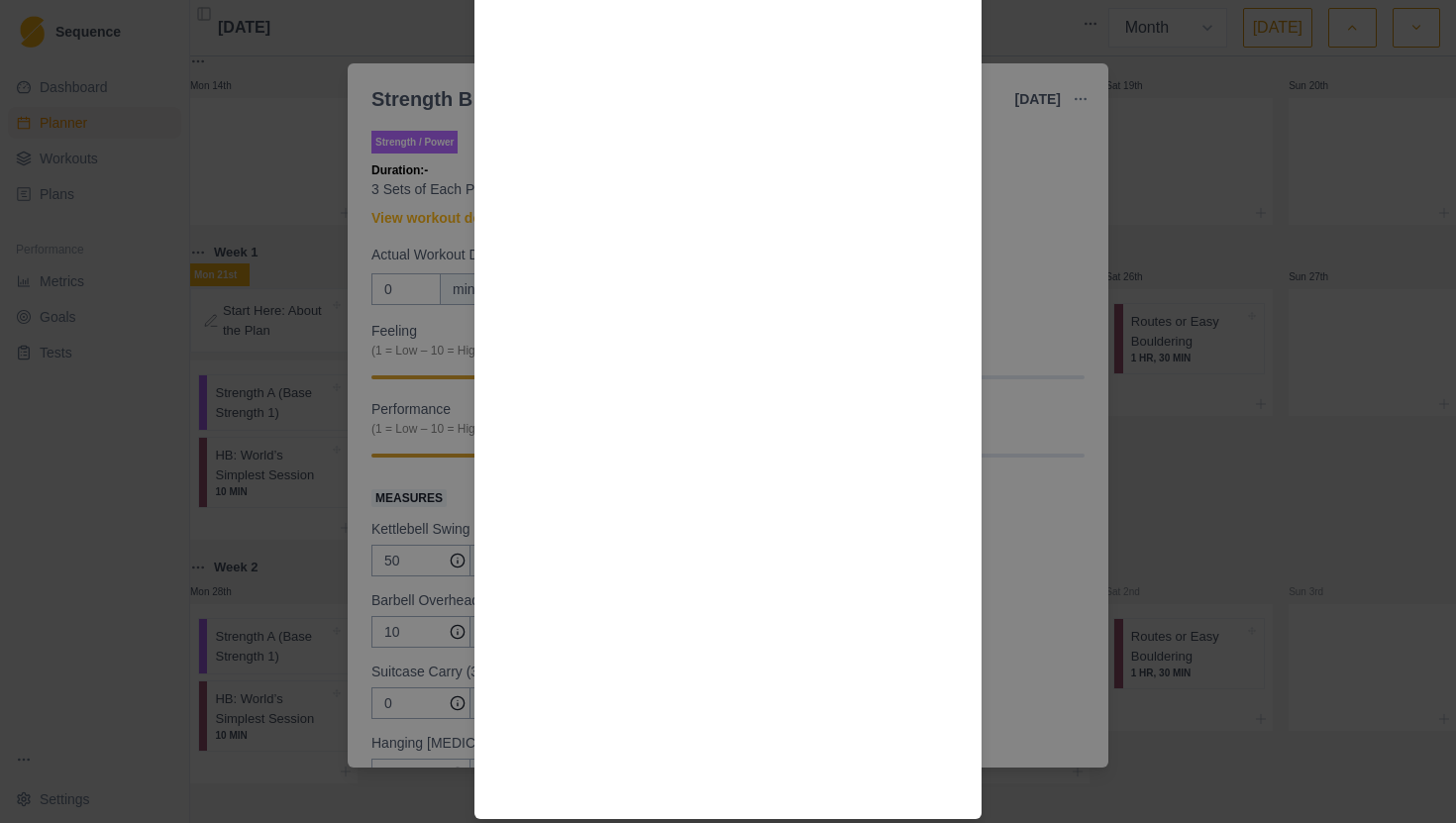 click on "Workout Details This workout is set up to do each pair of exercises as a “superset” - doing exercise one followed by exercise two with little rest. After exercise 2, rest 60-90 seconds (longer if needed!), then start in again for the prescribed number of sets.  The Rules: Warm up very well. Do the exercises right. Get help or substitute if you don't know the form. Never miss a rep. Lift heavy, but don't go to failure. It's better to start on the lighter side and progress over the sessions. 3 Sets of Each Pair A1:  Hanging [MEDICAL_DATA]  X 10 A2:  Suitcase Carry  (30 sec/each side) B1:  Overhead Press  X 5 B2:  Kettlebell Swing  X 20 C1:  Inverted Row  X 5 C2:  Walking Lunge  X 5+5 (each side) These exercises are suggestions - substitute as necessary." at bounding box center [728, 411] 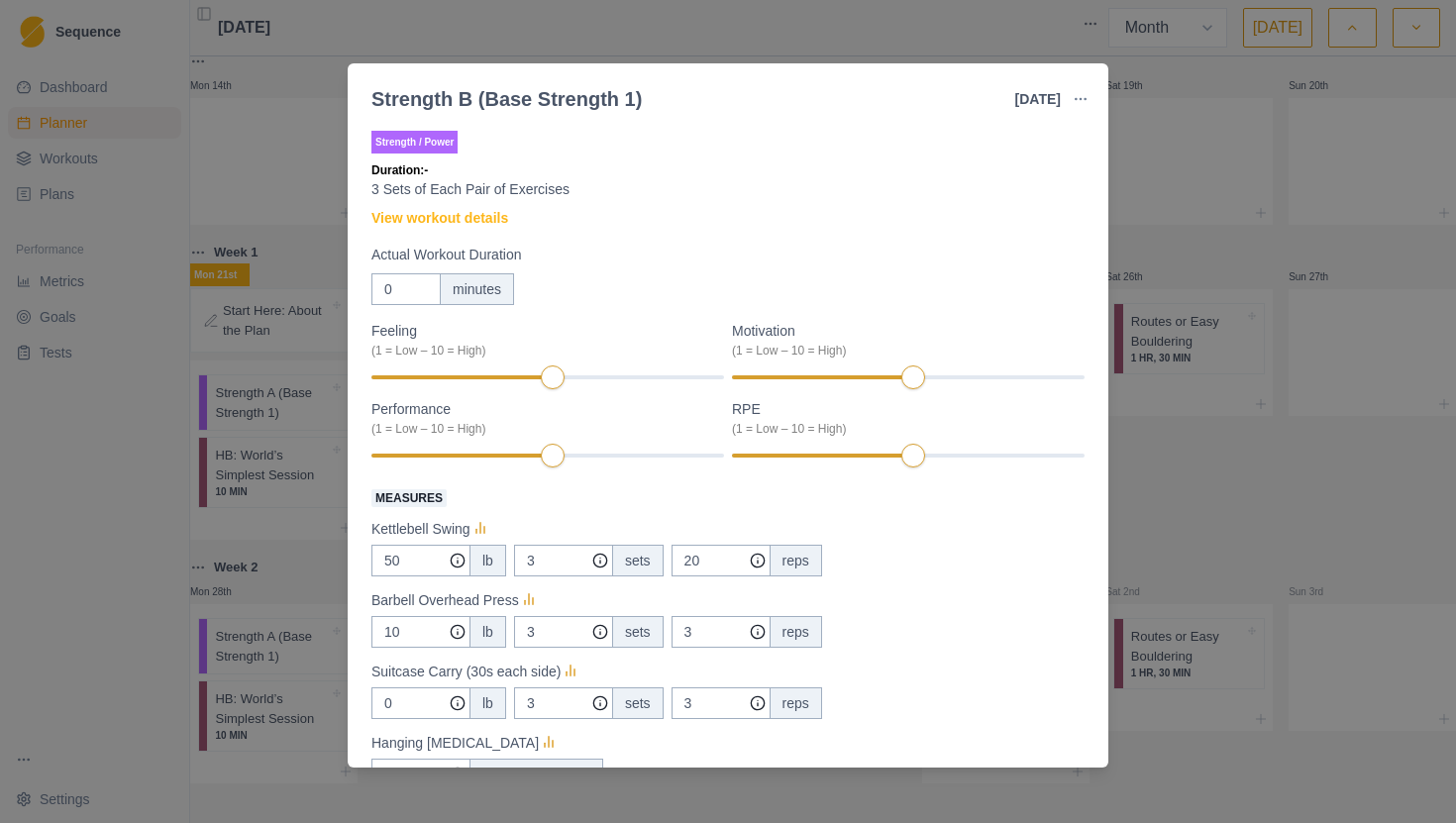 click on "Strength B (Base Strength 1) [DATE] Link To Goal View Workout Metrics Edit Original Workout Reschedule Workout Remove From Schedule Strength / Power Duration:  - 3 Sets of Each Pair of Exercises
View workout details Actual Workout Duration 0 minutes Feeling (1 = Low – 10 = High) Motivation (1 = Low – 10 = High) Performance (1 = Low – 10 = High) RPE (1 = Low – 10 = High) Measures Kettlebell Swing 50 lb 3 sets 20 reps Barbell Overhead Press 10 lb 3 sets 3 reps Suitcase Carry (30s each side) 0 lb 3 sets 3 reps Hanging [MEDICAL_DATA] Bodyweight Reps Inverted Row Bodyweight 3 sets 5 reps Walking Lunge 20 lb added 3 sets 5 reps Training Notes View previous training notes Mark as Incomplete Complete Workout" at bounding box center (728, 411) 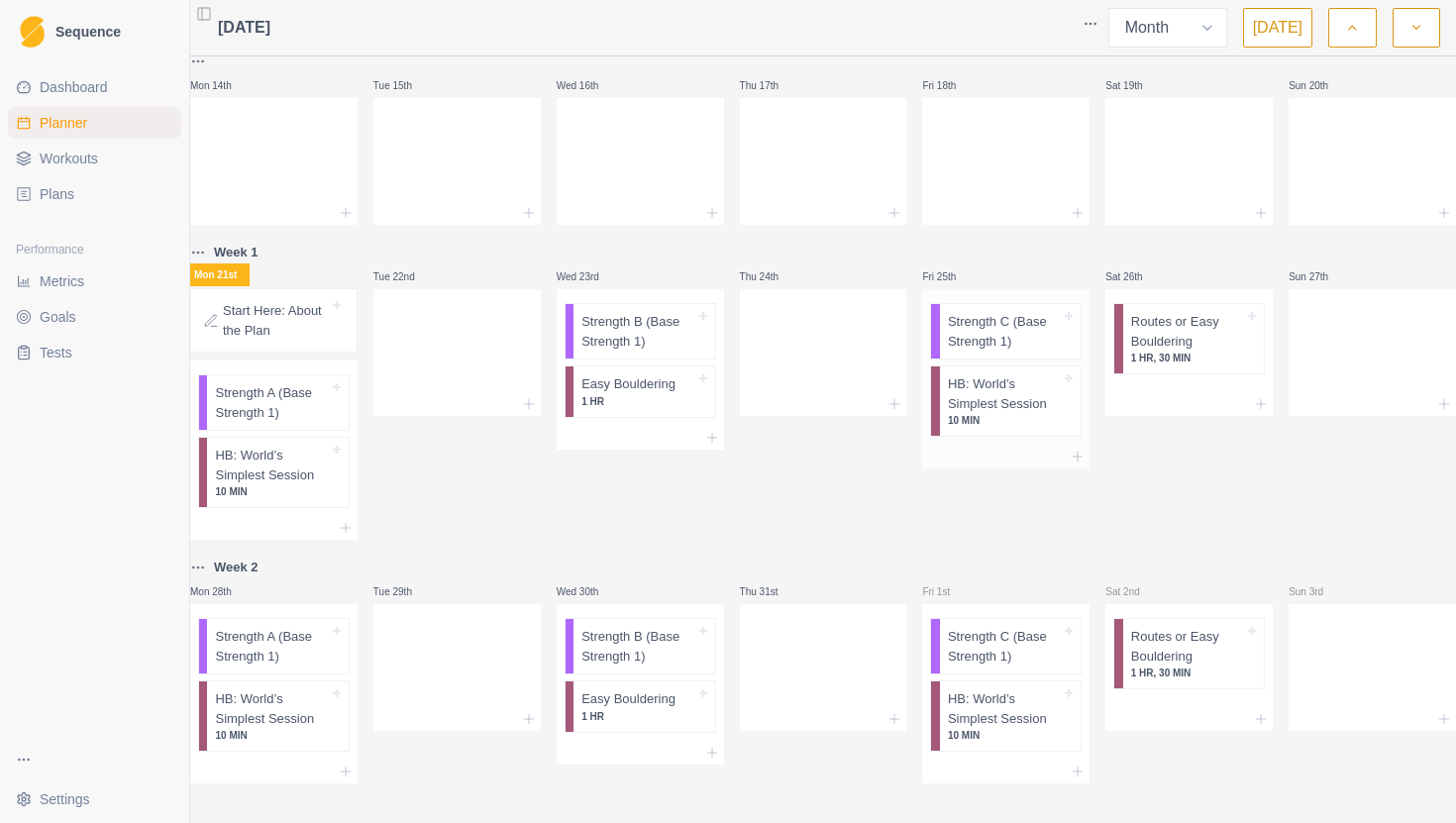 click on "Strength C (Base Strength 1)" at bounding box center [1004, 331] 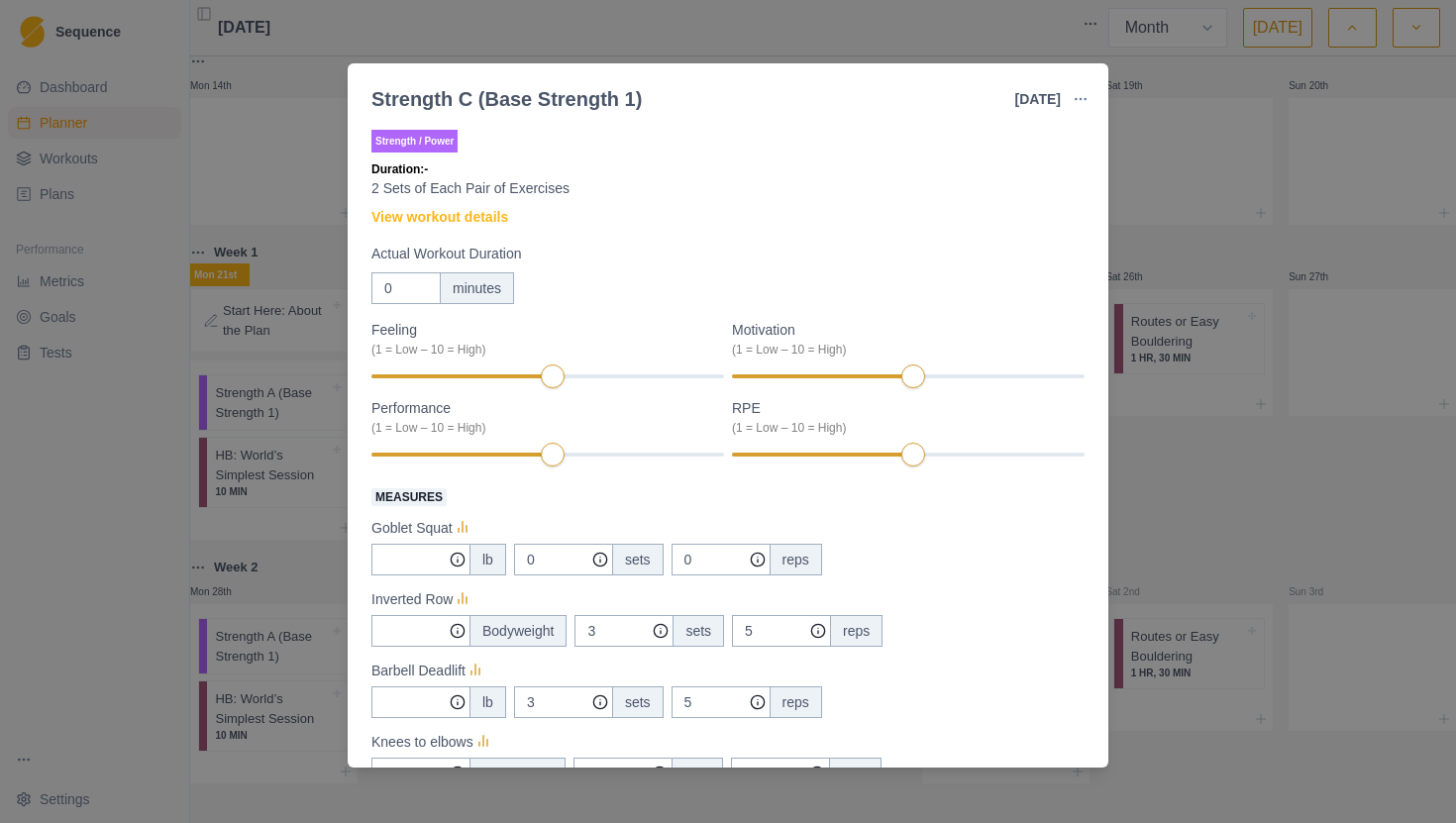 scroll, scrollTop: 7, scrollLeft: 0, axis: vertical 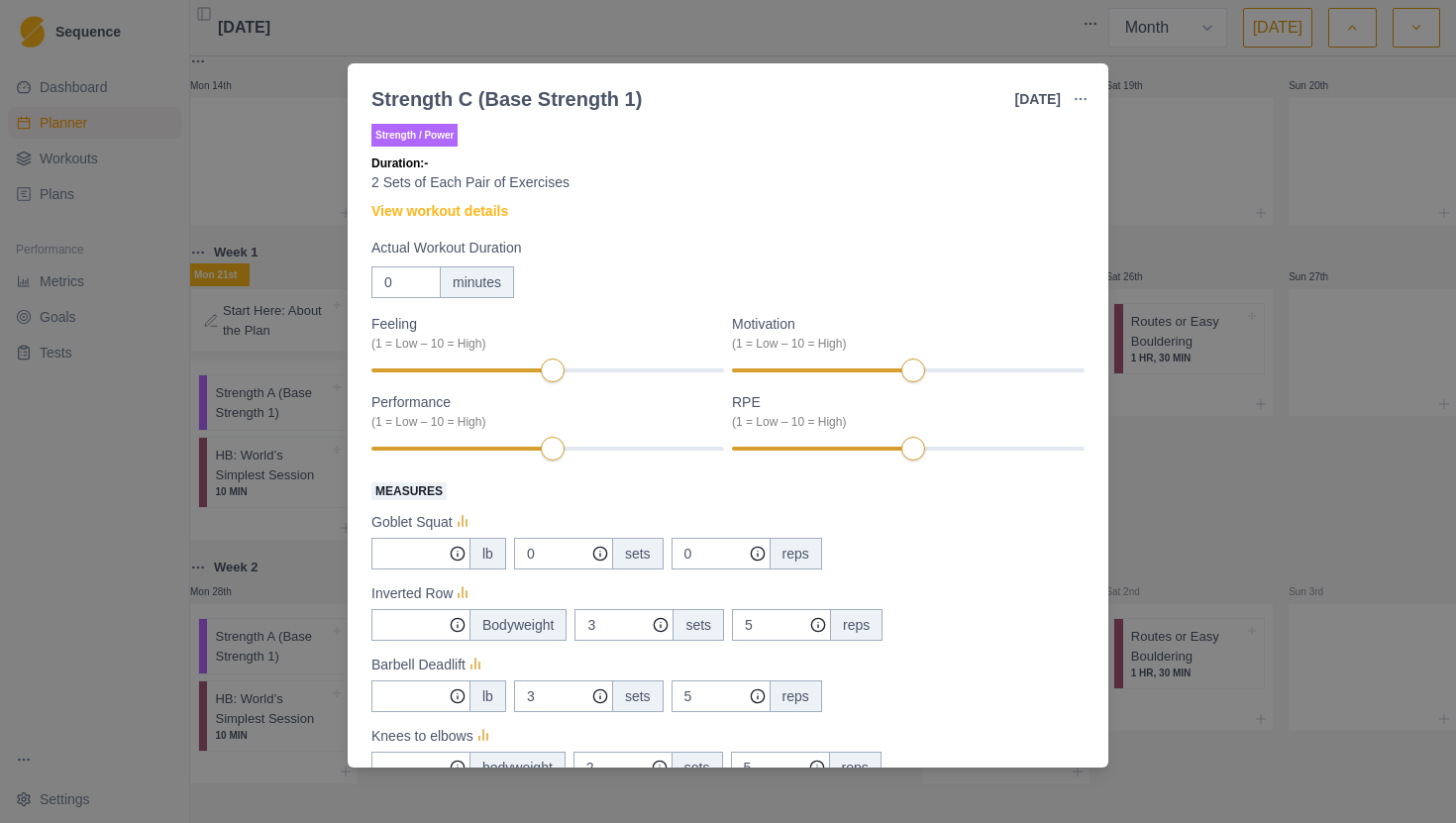 click on "Strength C (Base Strength 1) [DATE] Link To Goal View Workout Metrics Edit Original Workout Reschedule Workout Remove From Schedule Strength / Power Duration:  - 2 Sets of Each Pair of Exercises View workout details Actual Workout Duration 0 minutes Feeling (1 = Low – 10 = High) Motivation (1 = Low – 10 = High) Performance (1 = Low – 10 = High) RPE (1 = Low – 10 = High) Measures Goblet Squat lb 0 sets 0 reps Inverted Row Bodyweight 3 sets 5 reps Barbell Deadlift lb 3 sets 5 reps Knees to elbows bodyweight 2 sets 5 reps Rack Carry 60s lb Push Up bodyweight 2 sets 10 reps Training Notes View previous training notes Mark as Incomplete Complete Workout" at bounding box center (728, 411) 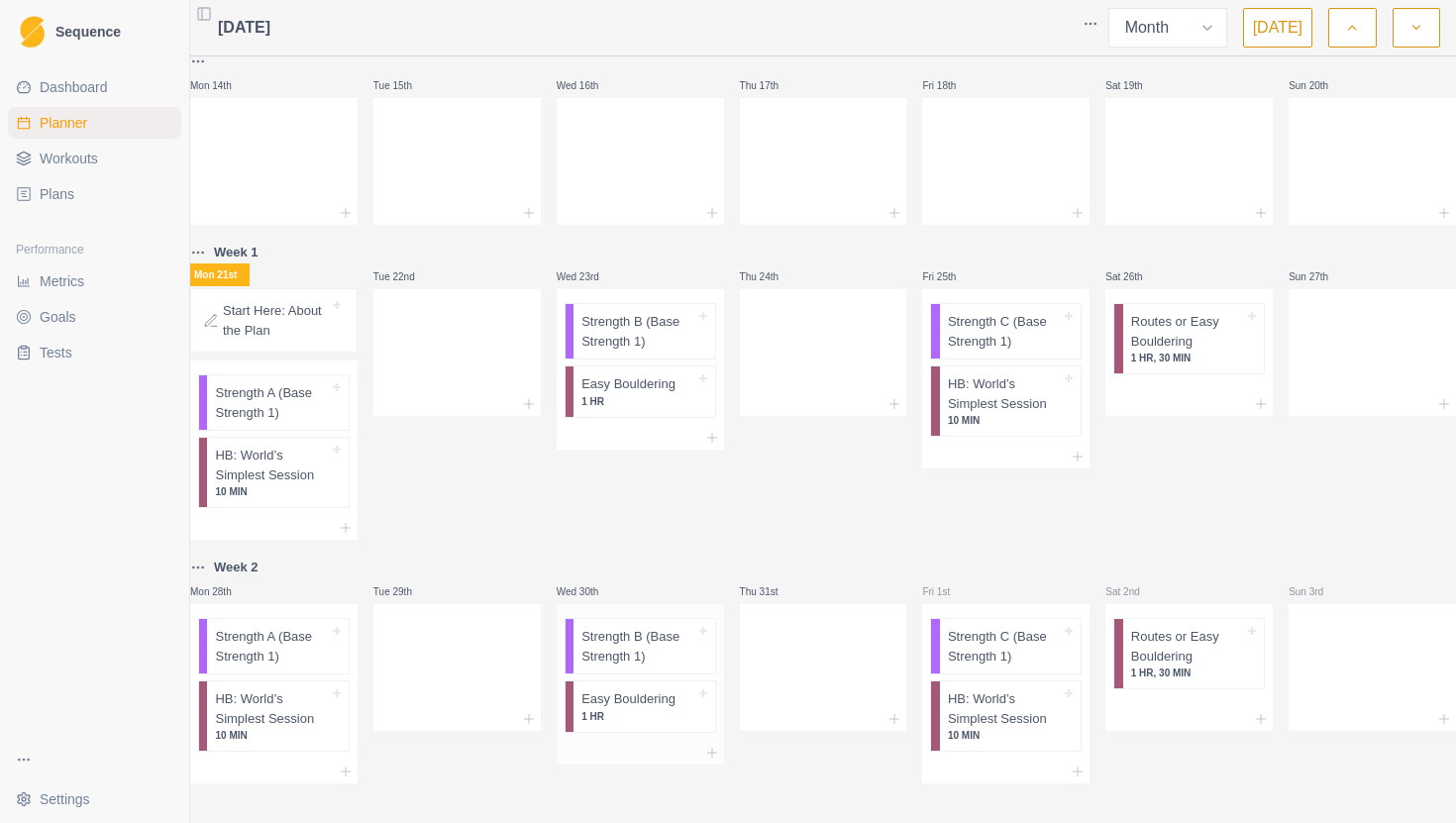 click on "Easy Bouldering" at bounding box center [628, 699] 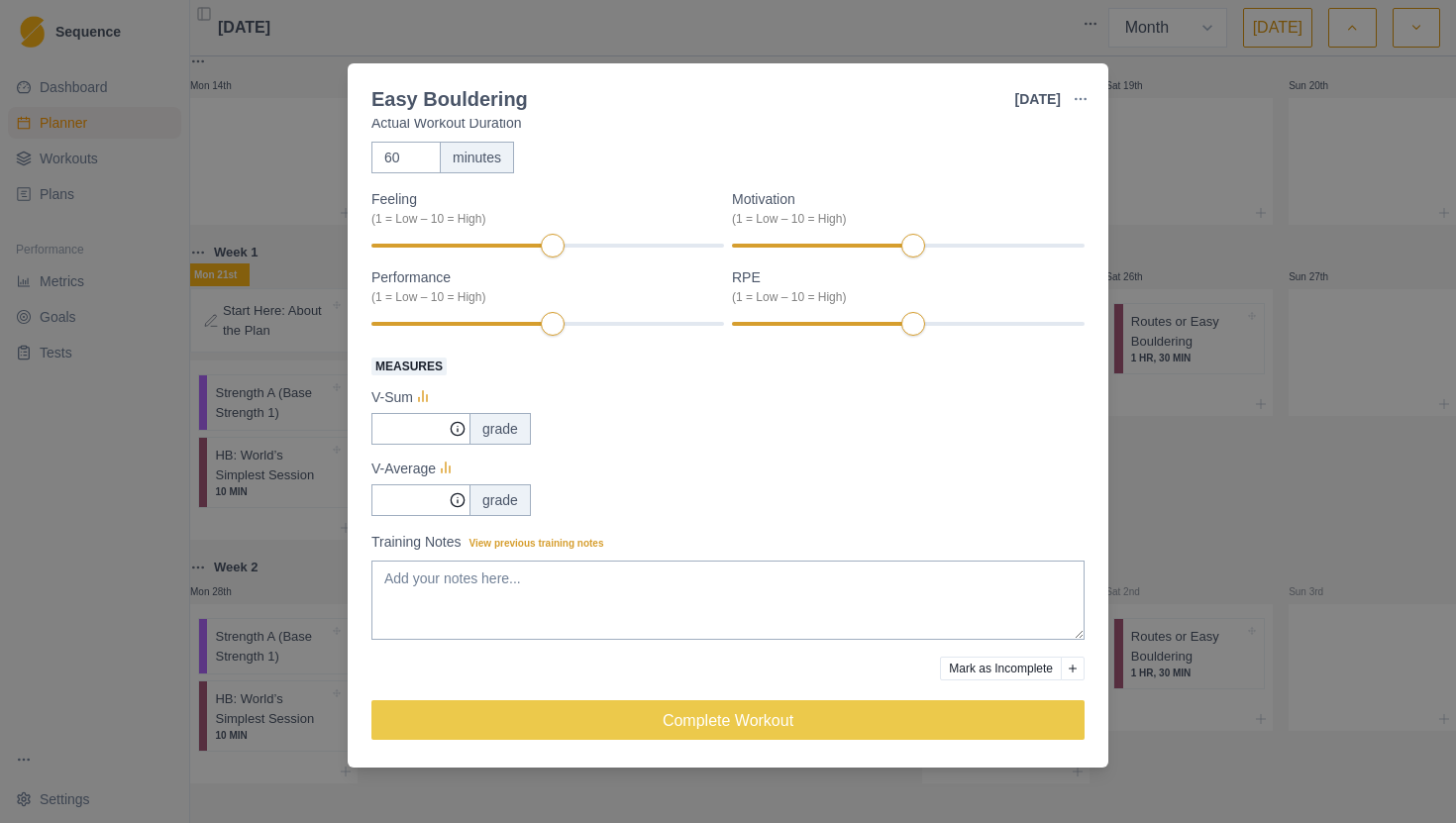 scroll, scrollTop: 0, scrollLeft: 0, axis: both 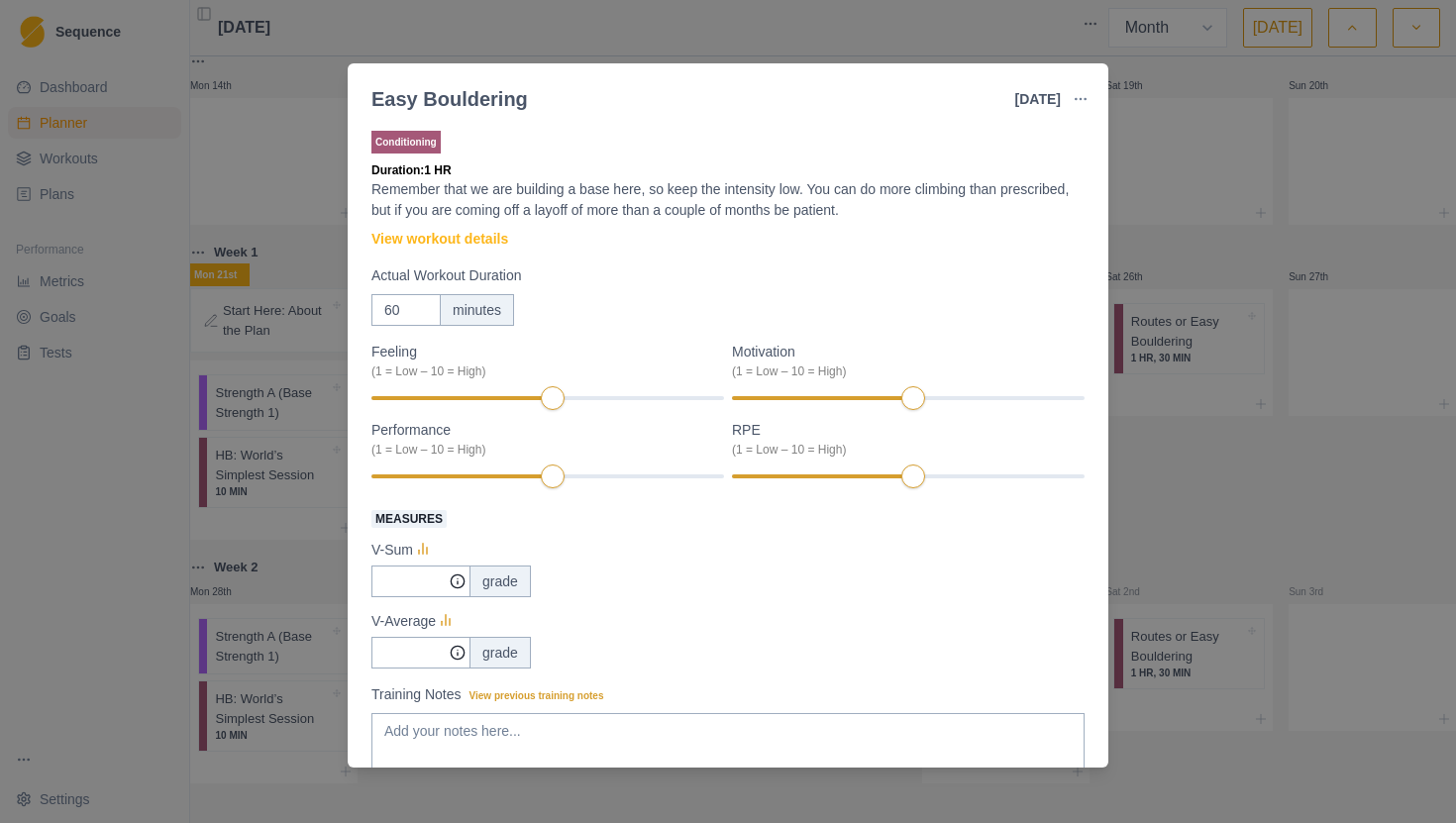 click on "Easy Bouldering [DATE] Link To Goal View Workout Metrics Edit Original Workout Reschedule Workout Remove From Schedule Conditioning Duration:  1 HR Remember that we are building a base here, so keep the intensity low. You can do more climbing than prescribed, but if you are coming off a layoff of more than a couple of months be patient.  View workout details Actual Workout Duration 60 minutes Feeling (1 = Low – 10 = High) Motivation (1 = Low – 10 = High) Performance (1 = Low – 10 = High) RPE (1 = Low – 10 = High) Measures V-Sum grade V-Average grade Training Notes View previous training notes Mark as Incomplete Complete Workout" at bounding box center (728, 411) 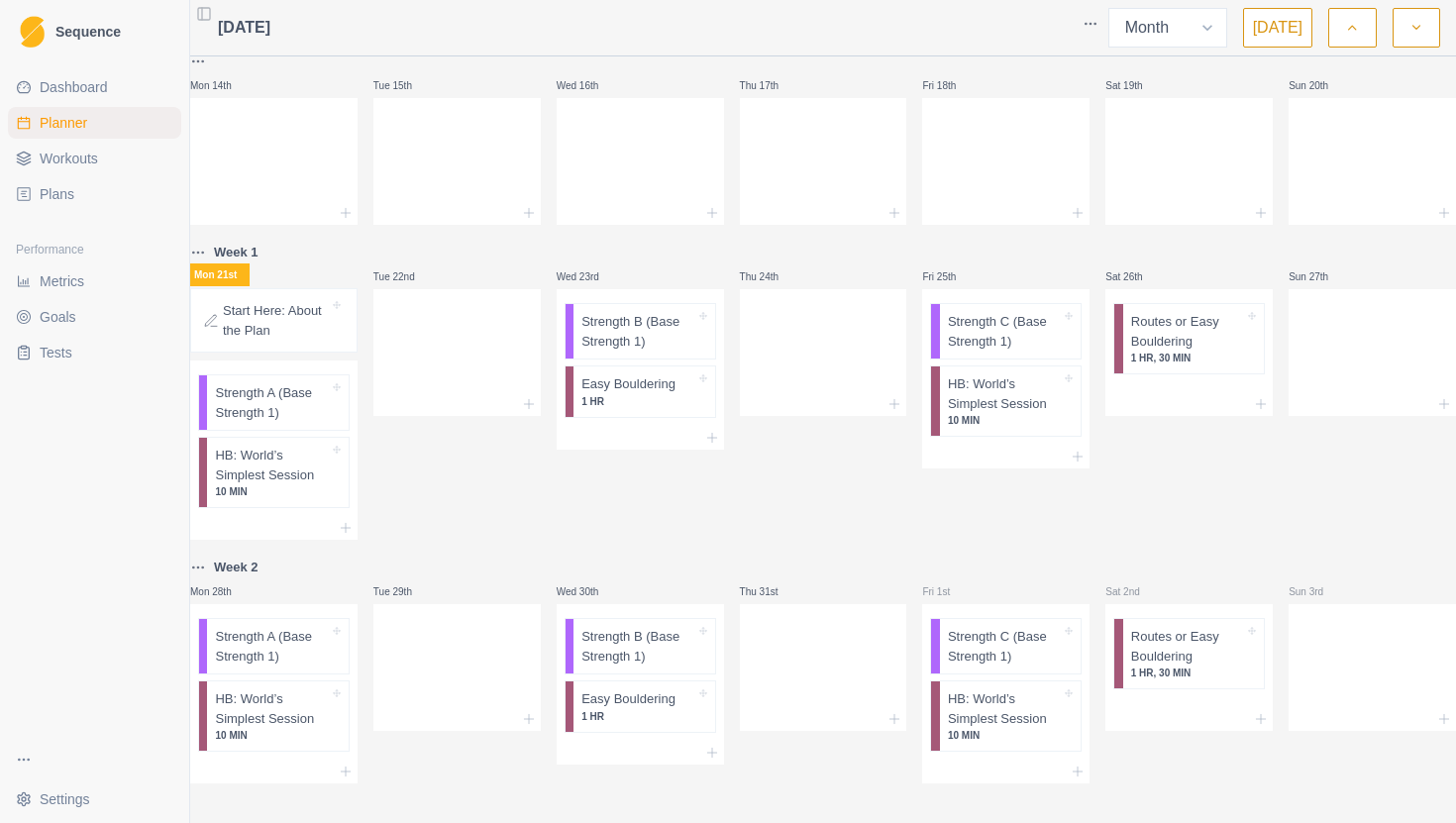 click on "Sequence Dashboard Planner Workouts Plans Performance Metrics Goals Tests Settings Toggle Sidebar [DATE] Week Month [DATE] Mon 30th Tue 1st Wed 2nd Thu 3rd Fri 4th Sat 5th Sun 6th Mon 7th Tue 8th Wed 9th Thu 10th Fri 11th Sat 12th Sun 13th Mon 14th Tue 15th Wed 16th Thu 17th Fri 18th Sat 19th Sun 20th Week 1 Mon 21st Start Here: About the Plan Strength A (Base Strength 1) HB: World’s Simplest Session 10 MIN Tue 22nd Wed 23rd Strength B (Base Strength 1) Easy Bouldering 1 HR Thu 24th Fri 25th Strength C (Base Strength 1) HB: World’s Simplest Session 10 MIN Sat 26th Routes or Easy Bouldering 1 HR, 30 [PERSON_NAME] 27th Week 2 Mon 28th Strength A (Base Strength 1) HB: World’s Simplest Session 10 MIN Tue 29th Wed 30th Strength B (Base Strength 1) Easy Bouldering 1 HR Thu 31st Fri 1st Strength C (Base Strength 1) HB: World’s Simplest Session 10 MIN Sat 2nd Routes or Easy Bouldering 1 HR, 30 [PERSON_NAME] 3rd
Strength / Power Settings Settings" at bounding box center [728, 411] 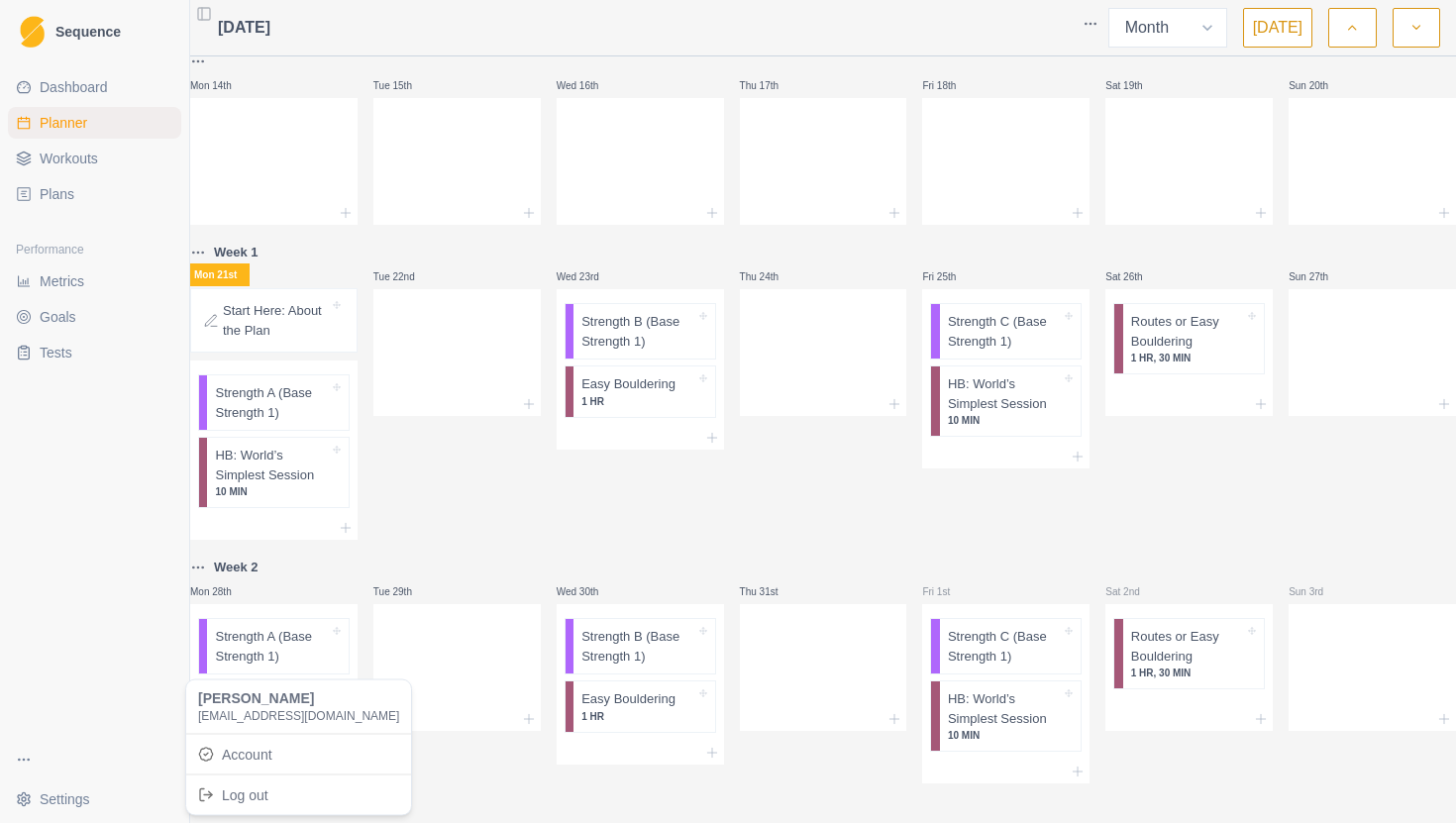 click on "Sequence Dashboard Planner Workouts Plans Performance Metrics Goals Tests Settings Toggle Sidebar [DATE] Week Month [DATE] Mon 30th Tue 1st Wed 2nd Thu 3rd Fri 4th Sat 5th Sun 6th Mon 7th Tue 8th Wed 9th Thu 10th Fri 11th Sat 12th Sun 13th Mon 14th Tue 15th Wed 16th Thu 17th Fri 18th Sat 19th Sun 20th Week 1 Mon 21st Start Here: About the Plan Strength A (Base Strength 1) HB: World’s Simplest Session 10 MIN Tue 22nd Wed 23rd Strength B (Base Strength 1) Easy Bouldering 1 HR Thu 24th Fri 25th Strength C (Base Strength 1) HB: World’s Simplest Session 10 MIN Sat 26th Routes or Easy Bouldering 1 HR, 30 [PERSON_NAME] 27th Week 2 Mon 28th Strength A (Base Strength 1) HB: World’s Simplest Session 10 MIN Tue 29th Wed 30th Strength B (Base Strength 1) Easy Bouldering 1 HR Thu 31st Fri 1st Strength C (Base Strength 1) HB: World’s Simplest Session 10 MIN Sat 2nd Routes or Easy Bouldering 1 HR, 30 [PERSON_NAME] 3rd
Strength / Power [PERSON_NAME] [EMAIL_ADDRESS][DOMAIN_NAME] Account Log out Extras Extras" at bounding box center (728, 411) 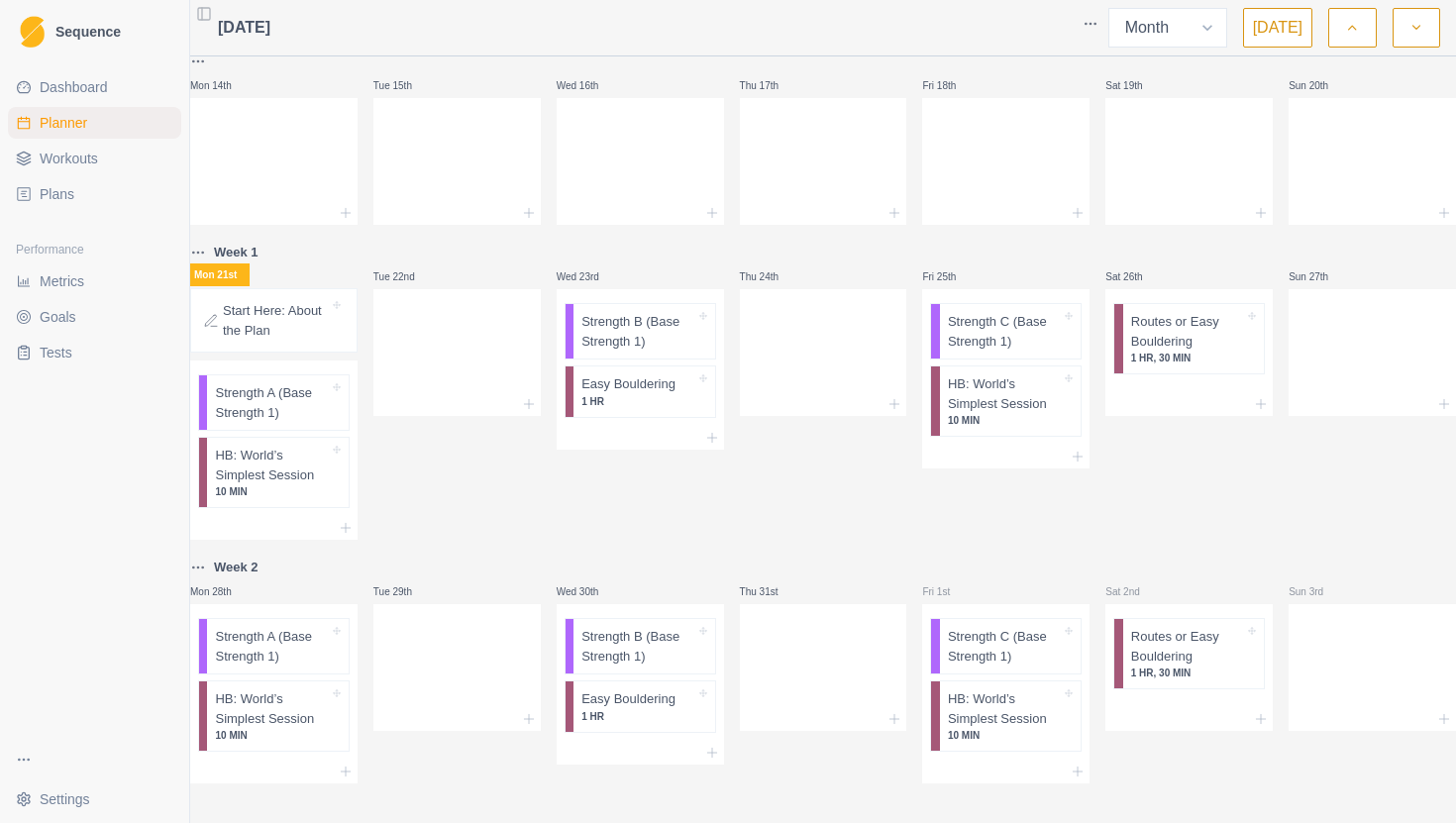 click on "Sequence Dashboard Planner Workouts Plans Performance Metrics Goals Tests Settings Toggle Sidebar [DATE] Week Month [DATE] Mon 30th Tue 1st Wed 2nd Thu 3rd Fri 4th Sat 5th Sun 6th Mon 7th Tue 8th Wed 9th Thu 10th Fri 11th Sat 12th Sun 13th Mon 14th Tue 15th Wed 16th Thu 17th Fri 18th Sat 19th Sun 20th Week 1 Mon 21st Start Here: About the Plan Strength A (Base Strength 1) HB: World’s Simplest Session 10 MIN Tue 22nd Wed 23rd Strength B (Base Strength 1) Easy Bouldering 1 HR Thu 24th Fri 25th Strength C (Base Strength 1) HB: World’s Simplest Session 10 MIN Sat 26th Routes or Easy Bouldering 1 HR, 30 [PERSON_NAME] 27th Week 2 Mon 28th Strength A (Base Strength 1) HB: World’s Simplest Session 10 MIN Tue 29th Wed 30th Strength B (Base Strength 1) Easy Bouldering 1 HR Thu 31st Fri 1st Strength C (Base Strength 1) HB: World’s Simplest Session 10 MIN Sat 2nd Routes or Easy Bouldering 1 HR, 30 [PERSON_NAME] 3rd
Strength / Power Extras Extras" at bounding box center (728, 411) 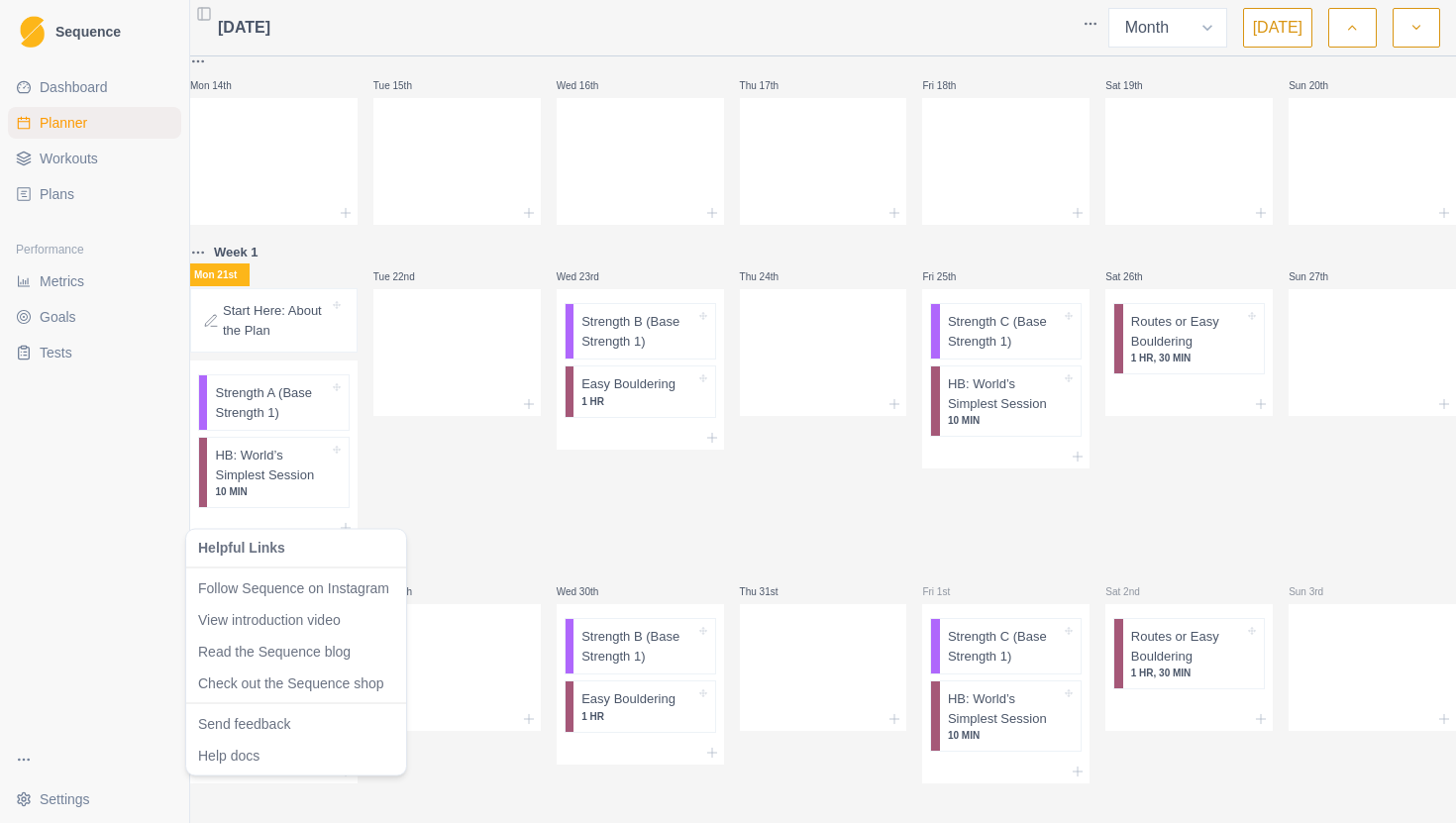 click on "Sequence Dashboard Planner Workouts Plans Performance Metrics Goals Tests Settings Toggle Sidebar [DATE] Week Month [DATE] Mon 30th Tue 1st Wed 2nd Thu 3rd Fri 4th Sat 5th Sun 6th Mon 7th Tue 8th Wed 9th Thu 10th Fri 11th Sat 12th Sun 13th Mon 14th Tue 15th Wed 16th Thu 17th Fri 18th Sat 19th Sun 20th Week 1 Mon 21st Start Here: About the Plan Strength A (Base Strength 1) HB: World’s Simplest Session 10 MIN Tue 22nd Wed 23rd Strength B (Base Strength 1) Easy Bouldering 1 HR Thu 24th Fri 25th Strength C (Base Strength 1) HB: World’s Simplest Session 10 MIN Sat 26th Routes or Easy Bouldering 1 HR, 30 [PERSON_NAME] 27th Week 2 Mon 28th Strength A (Base Strength 1) HB: World’s Simplest Session 10 MIN Tue 29th Wed 30th Strength B (Base Strength 1) Easy Bouldering 1 HR Thu 31st Fri 1st Strength C (Base Strength 1) HB: World’s Simplest Session 10 MIN Sat 2nd Routes or Easy Bouldering 1 HR, 30 [PERSON_NAME] 3rd
Strength / Power Helpful Links Follow Sequence on Instagram View introduction video" at bounding box center [728, 411] 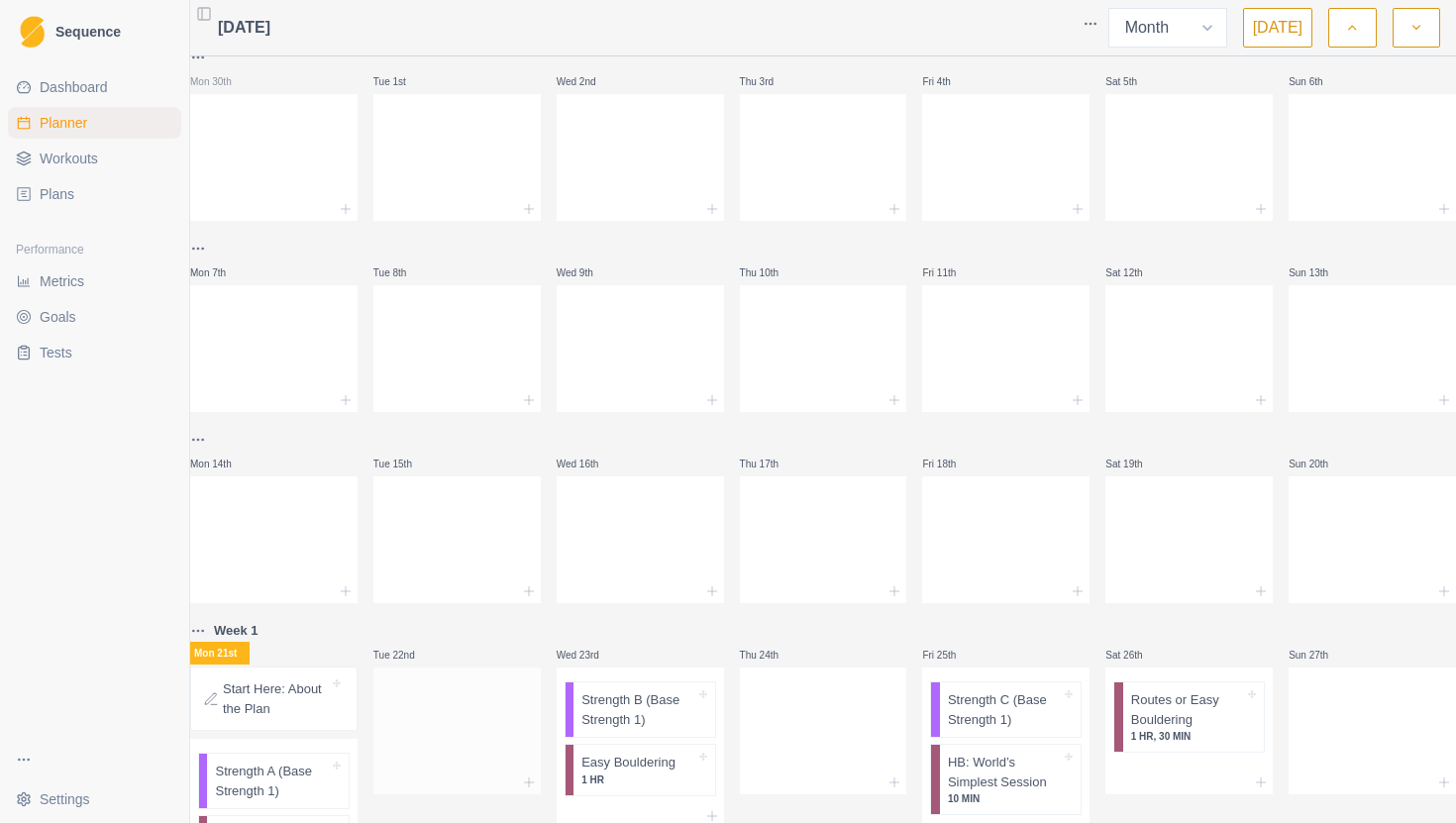 scroll, scrollTop: 0, scrollLeft: 0, axis: both 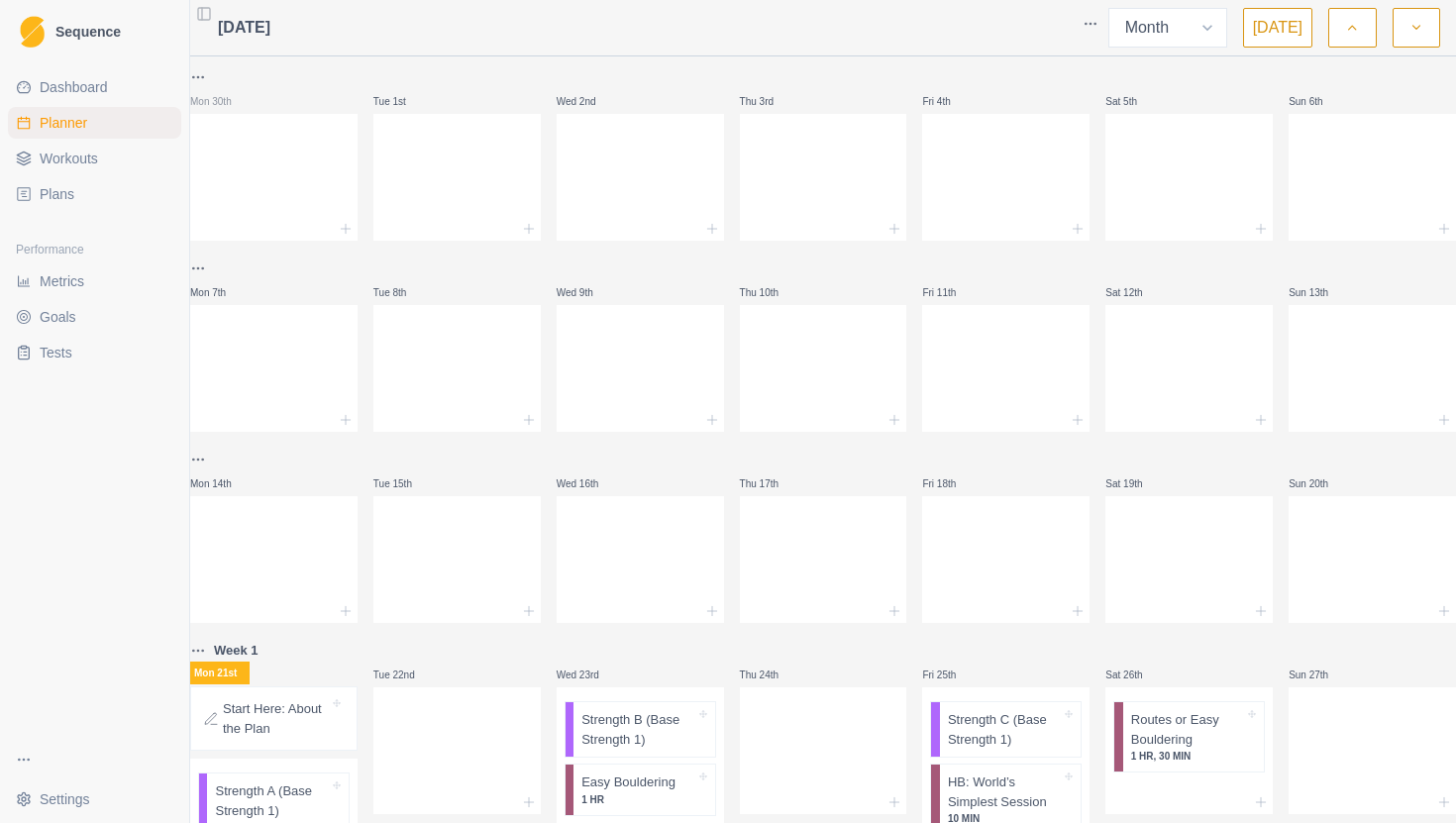 click on "Sequence Dashboard Planner Workouts Plans Performance Metrics Goals Tests Settings Toggle Sidebar [DATE] Week Month [DATE] Mon 30th Tue 1st Wed 2nd Thu 3rd Fri 4th Sat 5th Sun 6th Mon 7th Tue 8th Wed 9th Thu 10th Fri 11th Sat 12th Sun 13th Mon 14th Tue 15th Wed 16th Thu 17th Fri 18th Sat 19th Sun 20th Week 1 Mon 21st Start Here: About the Plan Strength A (Base Strength 1) HB: World’s Simplest Session 10 MIN Tue 22nd Wed 23rd Strength B (Base Strength 1) Easy Bouldering 1 HR Thu 24th Fri 25th Strength C (Base Strength 1) HB: World’s Simplest Session 10 MIN Sat 26th Routes or Easy Bouldering 1 HR, 30 [PERSON_NAME] 27th Week 2 Mon 28th Strength A (Base Strength 1) HB: World’s Simplest Session 10 MIN Tue 29th Wed 30th Strength B (Base Strength 1) Easy Bouldering 1 HR Thu 31st Fri 1st Strength C (Base Strength 1) HB: World’s Simplest Session 10 MIN Sat 2nd Routes or Easy Bouldering 1 HR, 30 [PERSON_NAME] 3rd
Strength / Power Settings Settings" at bounding box center (728, 411) 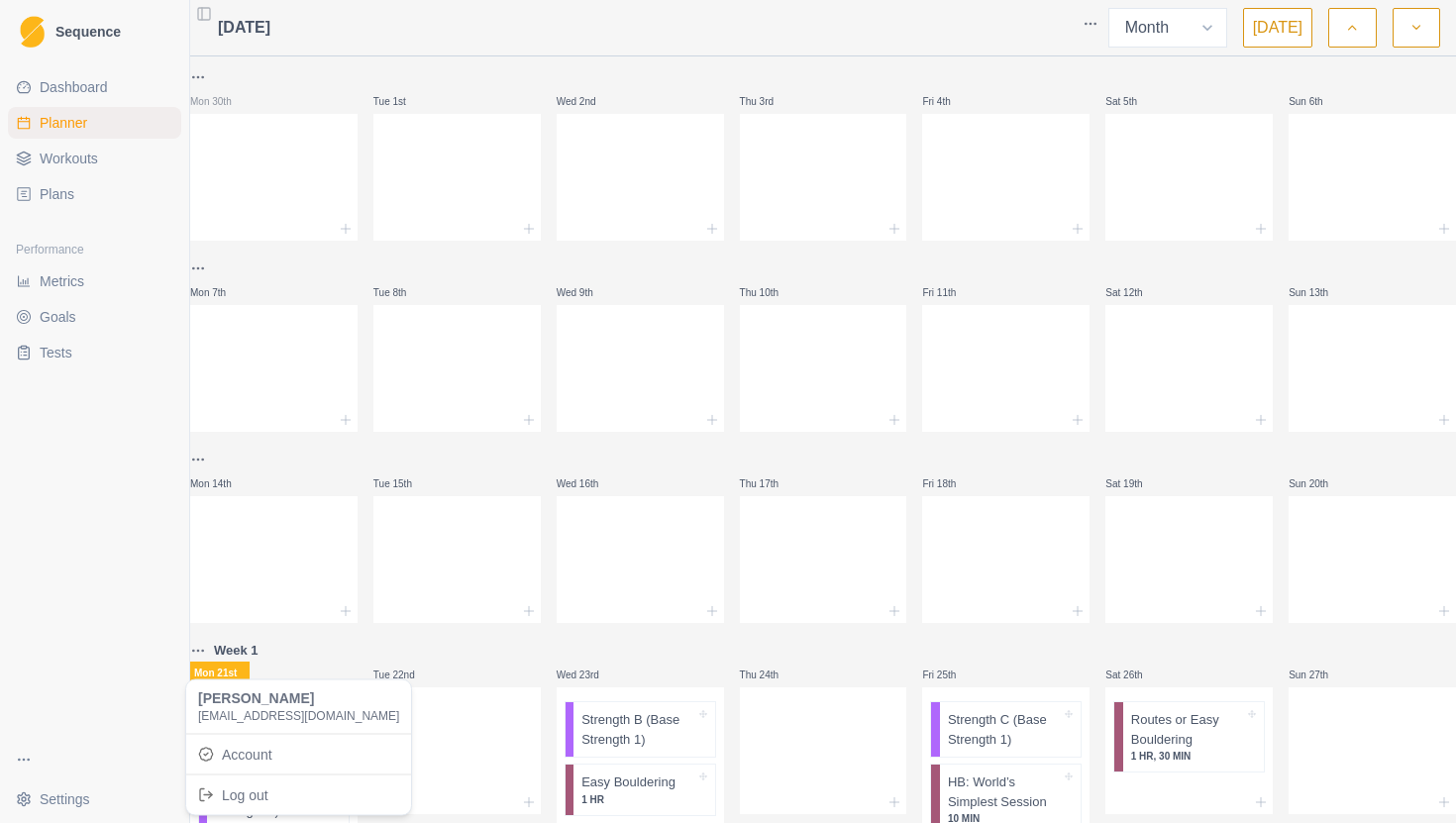 click on "Sequence Dashboard Planner Workouts Plans Performance Metrics Goals Tests Settings Toggle Sidebar [DATE] Week Month [DATE] Mon 30th Tue 1st Wed 2nd Thu 3rd Fri 4th Sat 5th Sun 6th Mon 7th Tue 8th Wed 9th Thu 10th Fri 11th Sat 12th Sun 13th Mon 14th Tue 15th Wed 16th Thu 17th Fri 18th Sat 19th Sun 20th Week 1 Mon 21st Start Here: About the Plan Strength A (Base Strength 1) HB: World’s Simplest Session 10 MIN Tue 22nd Wed 23rd Strength B (Base Strength 1) Easy Bouldering 1 HR Thu 24th Fri 25th Strength C (Base Strength 1) HB: World’s Simplest Session 10 MIN Sat 26th Routes or Easy Bouldering 1 HR, 30 [PERSON_NAME] 27th Week 2 Mon 28th Strength A (Base Strength 1) HB: World’s Simplest Session 10 MIN Tue 29th Wed 30th Strength B (Base Strength 1) Easy Bouldering 1 HR Thu 31st Fri 1st Strength C (Base Strength 1) HB: World’s Simplest Session 10 MIN Sat 2nd Routes or Easy Bouldering 1 HR, 30 [PERSON_NAME] 3rd
Strength / Power [PERSON_NAME] [EMAIL_ADDRESS][DOMAIN_NAME] Account Log out" at bounding box center (728, 411) 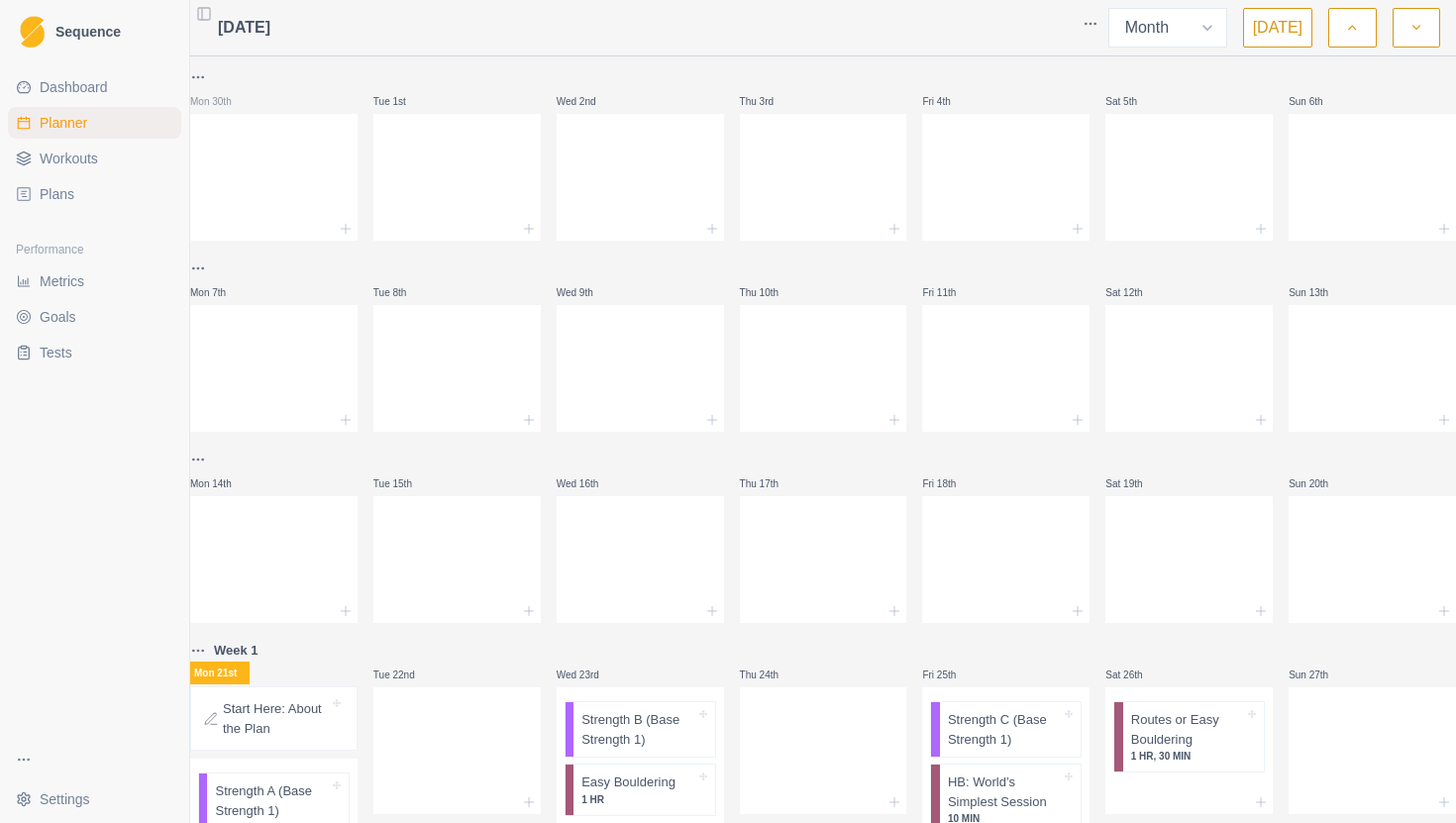 click on "Sequence Dashboard Planner Workouts Plans Performance Metrics Goals Tests Settings Toggle Sidebar [DATE] Week Month [DATE] Mon 30th Tue 1st Wed 2nd Thu 3rd Fri 4th Sat 5th Sun 6th Mon 7th Tue 8th Wed 9th Thu 10th Fri 11th Sat 12th Sun 13th Mon 14th Tue 15th Wed 16th Thu 17th Fri 18th Sat 19th Sun 20th Week 1 Mon 21st Start Here: About the Plan Strength A (Base Strength 1) HB: World’s Simplest Session 10 MIN Tue 22nd Wed 23rd Strength B (Base Strength 1) Easy Bouldering 1 HR Thu 24th Fri 25th Strength C (Base Strength 1) HB: World’s Simplest Session 10 MIN Sat 26th Routes or Easy Bouldering 1 HR, 30 [PERSON_NAME] 27th Week 2 Mon 28th Strength A (Base Strength 1) HB: World’s Simplest Session 10 MIN Tue 29th Wed 30th Strength B (Base Strength 1) Easy Bouldering 1 HR Thu 31st Fri 1st Strength C (Base Strength 1) HB: World’s Simplest Session 10 MIN Sat 2nd Routes or Easy Bouldering 1 HR, 30 [PERSON_NAME] 3rd
Strength / Power Extras Extras" at bounding box center [728, 411] 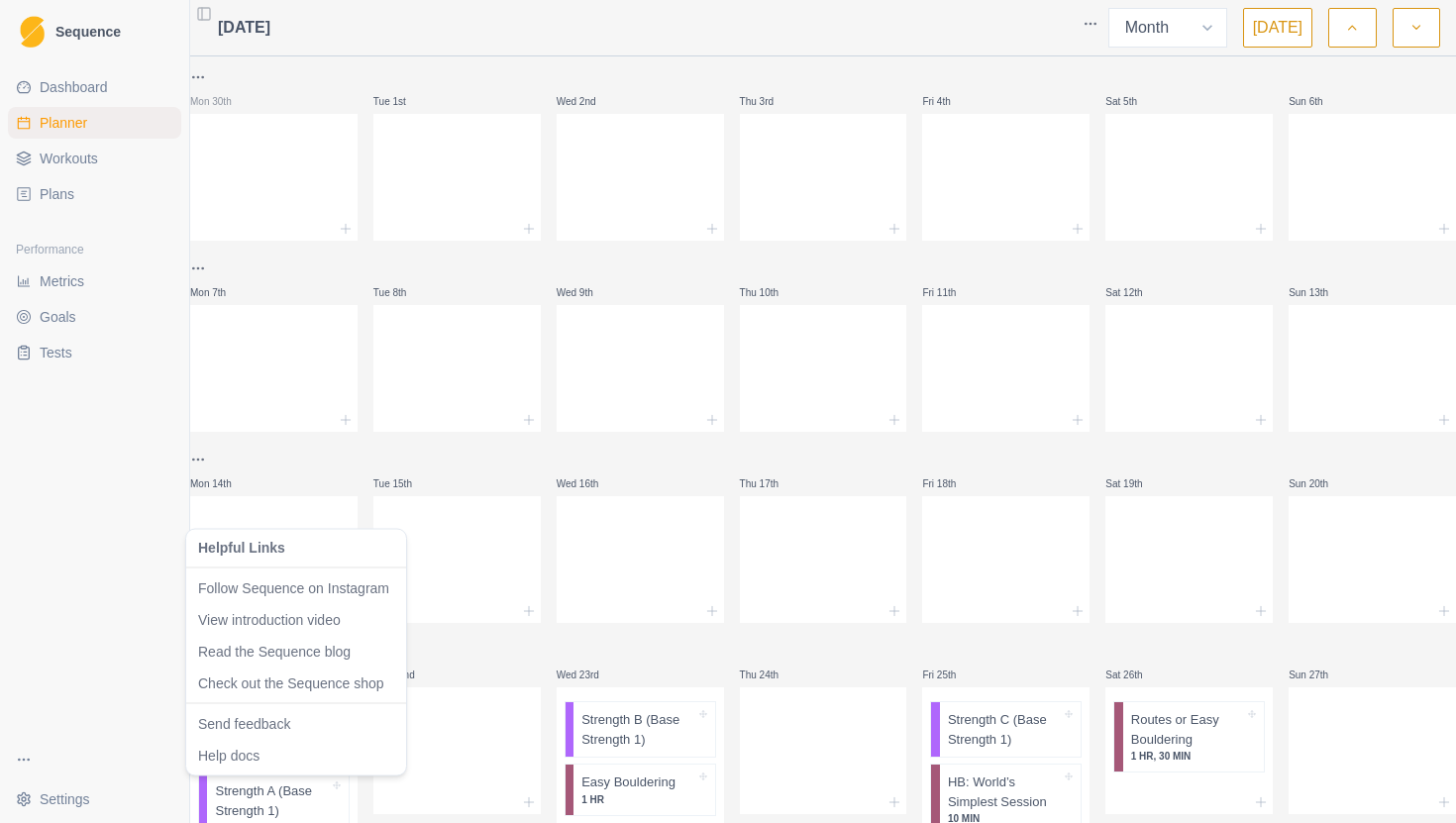 click on "Sequence Dashboard Planner Workouts Plans Performance Metrics Goals Tests Settings Toggle Sidebar [DATE] Week Month [DATE] Mon 30th Tue 1st Wed 2nd Thu 3rd Fri 4th Sat 5th Sun 6th Mon 7th Tue 8th Wed 9th Thu 10th Fri 11th Sat 12th Sun 13th Mon 14th Tue 15th Wed 16th Thu 17th Fri 18th Sat 19th Sun 20th Week 1 Mon 21st Start Here: About the Plan Strength A (Base Strength 1) HB: World’s Simplest Session 10 MIN Tue 22nd Wed 23rd Strength B (Base Strength 1) Easy Bouldering 1 HR Thu 24th Fri 25th Strength C (Base Strength 1) HB: World’s Simplest Session 10 MIN Sat 26th Routes or Easy Bouldering 1 HR, 30 [PERSON_NAME] 27th Week 2 Mon 28th Strength A (Base Strength 1) HB: World’s Simplest Session 10 MIN Tue 29th Wed 30th Strength B (Base Strength 1) Easy Bouldering 1 HR Thu 31st Fri 1st Strength C (Base Strength 1) HB: World’s Simplest Session 10 MIN Sat 2nd Routes or Easy Bouldering 1 HR, 30 [PERSON_NAME] 3rd
Strength / Power Helpful Links Follow Sequence on Instagram View introduction video" at bounding box center (728, 411) 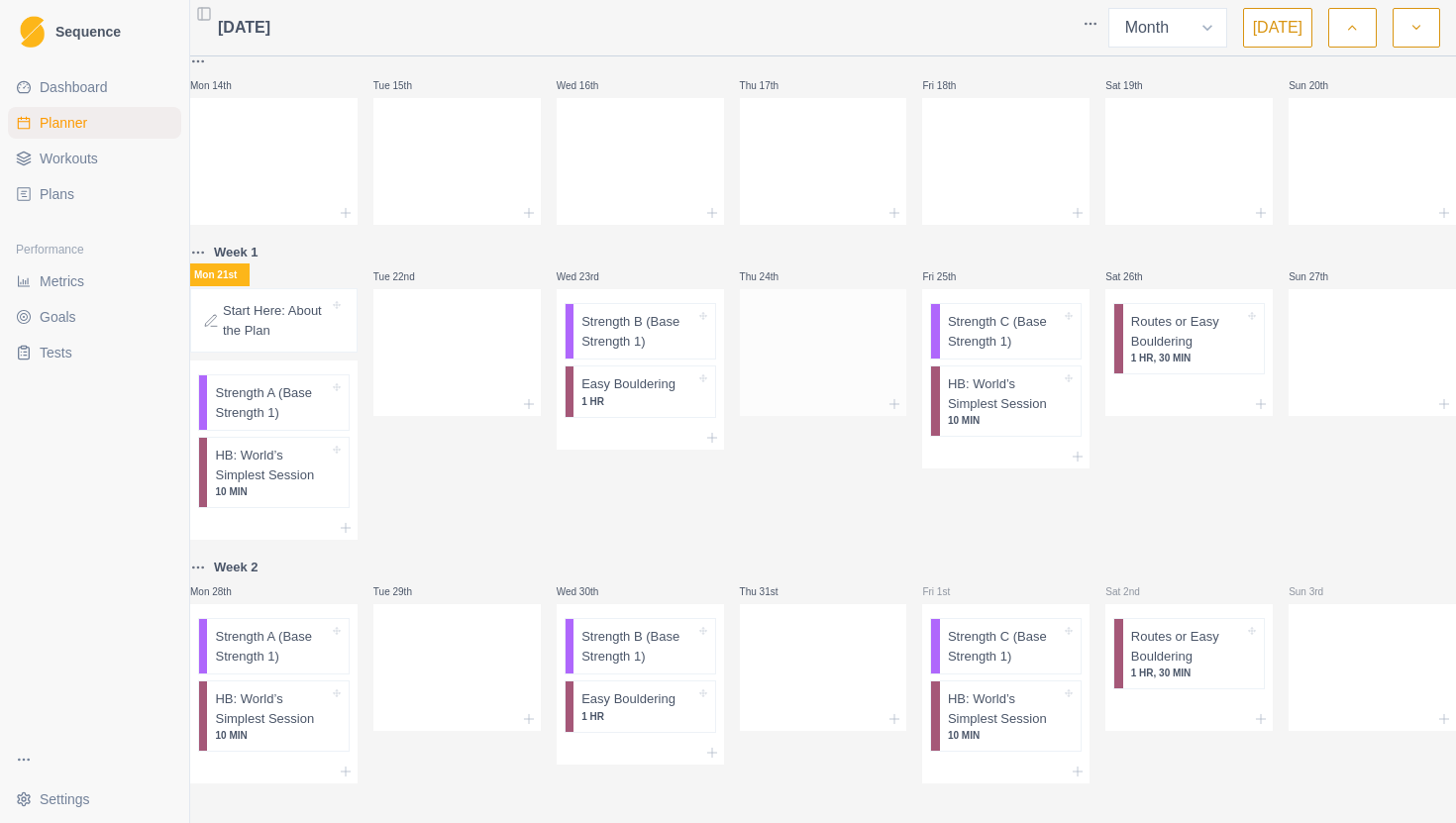 scroll, scrollTop: 0, scrollLeft: 0, axis: both 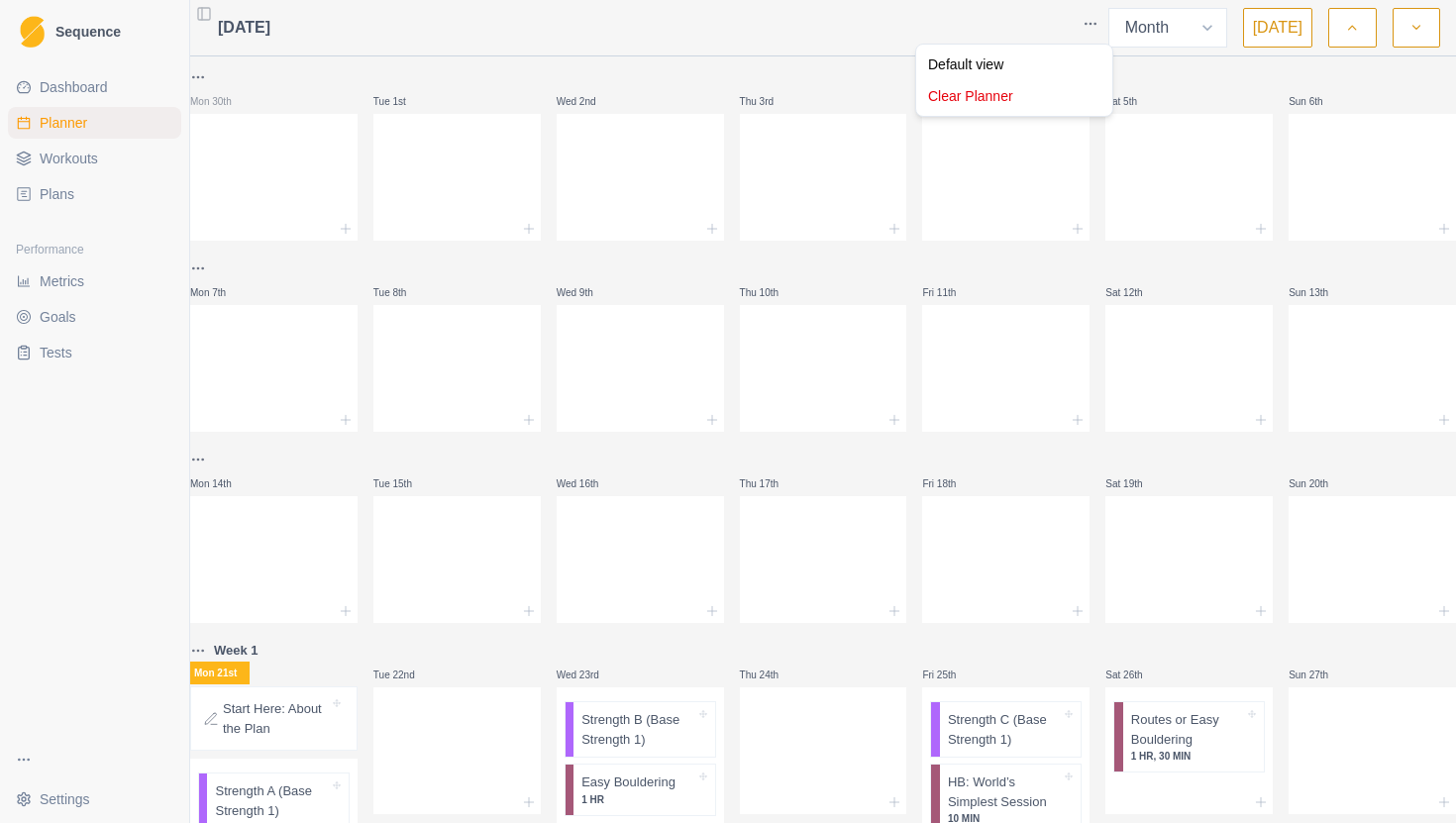 click on "Sequence Dashboard Planner Workouts Plans Performance Metrics Goals Tests Settings Toggle Sidebar [DATE] Week Month [DATE] Mon 30th Tue 1st Wed 2nd Thu 3rd Fri 4th Sat 5th Sun 6th Mon 7th Tue 8th Wed 9th Thu 10th Fri 11th Sat 12th Sun 13th Mon 14th Tue 15th Wed 16th Thu 17th Fri 18th Sat 19th Sun 20th Week 1 Mon 21st Start Here: About the Plan Strength A (Base Strength 1) HB: World’s Simplest Session 10 MIN Tue 22nd Wed 23rd Strength B (Base Strength 1) Easy Bouldering 1 HR Thu 24th Fri 25th Strength C (Base Strength 1) HB: World’s Simplest Session 10 MIN Sat 26th Routes or Easy Bouldering 1 HR, 30 [PERSON_NAME] 27th Week 2 Mon 28th Strength A (Base Strength 1) HB: World’s Simplest Session 10 MIN Tue 29th Wed 30th Strength B (Base Strength 1) Easy Bouldering 1 HR Thu 31st Fri 1st Strength C (Base Strength 1) HB: World’s Simplest Session 10 MIN Sat 2nd Routes or Easy Bouldering 1 HR, 30 [PERSON_NAME] 3rd
Strength / Power Default view Clear Planner" at bounding box center [728, 411] 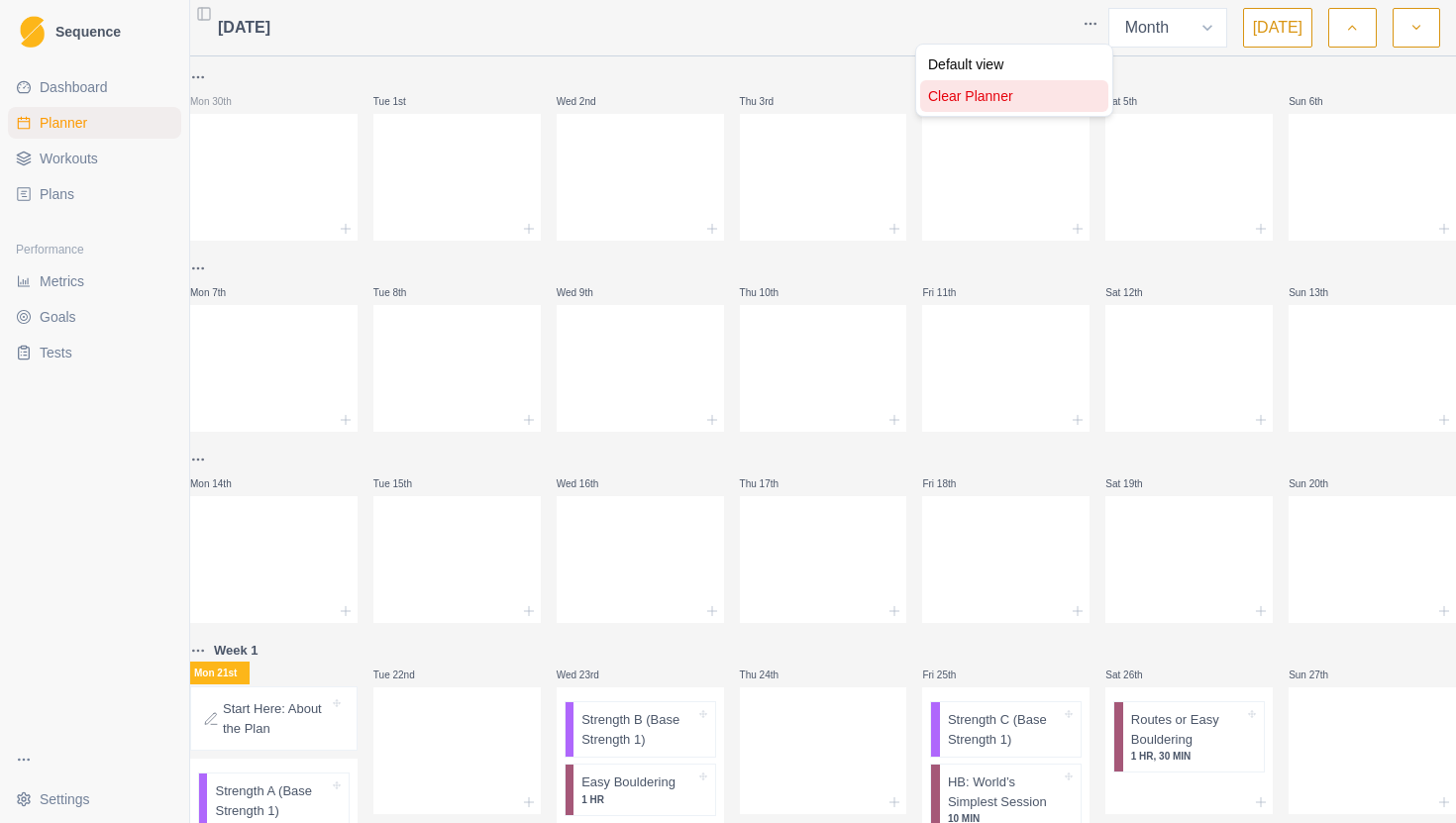 click on "Clear Planner" at bounding box center [1014, 96] 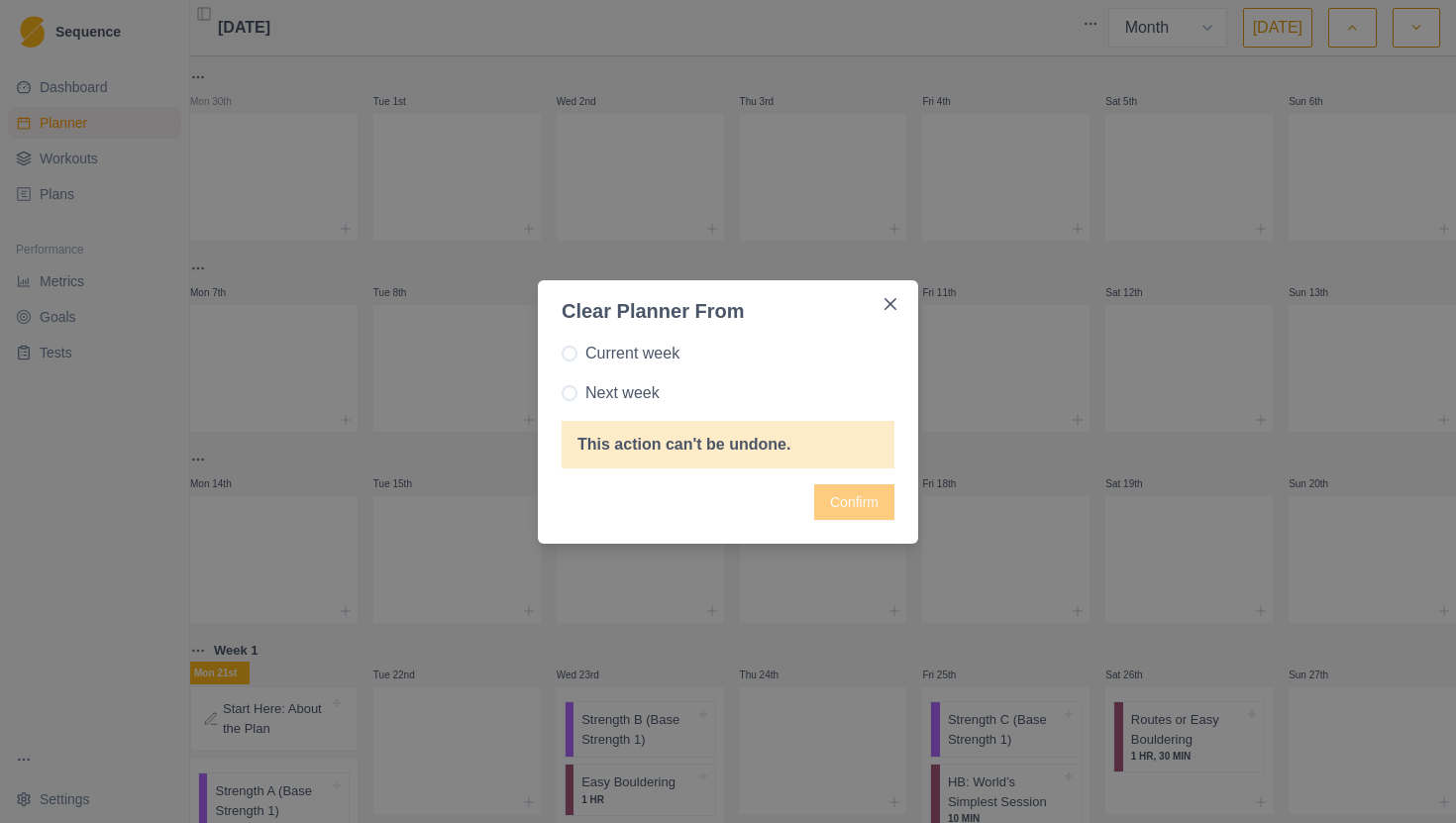click on "Current week" at bounding box center (632, 354) 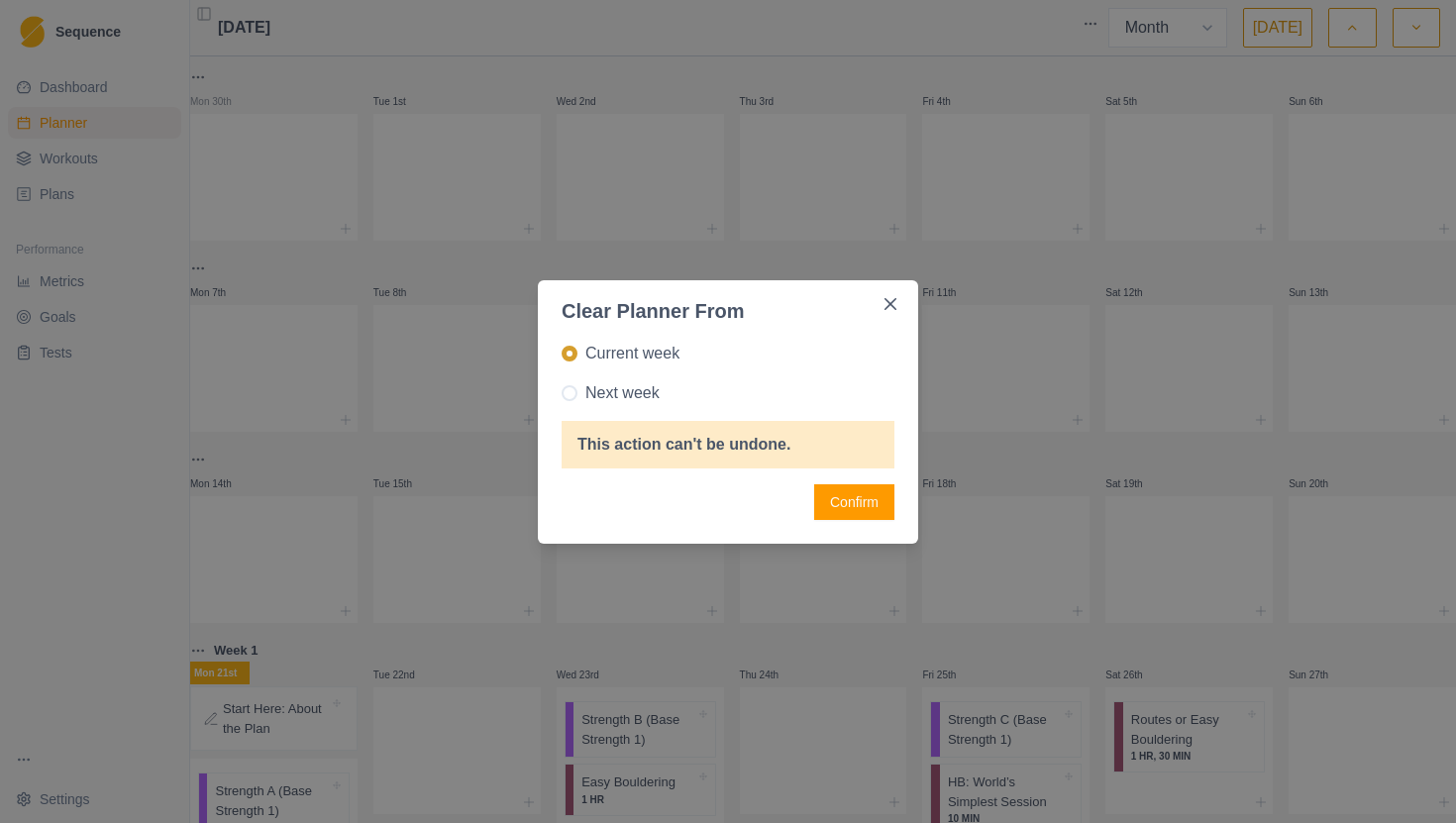 click on "Confirm" at bounding box center (854, 502) 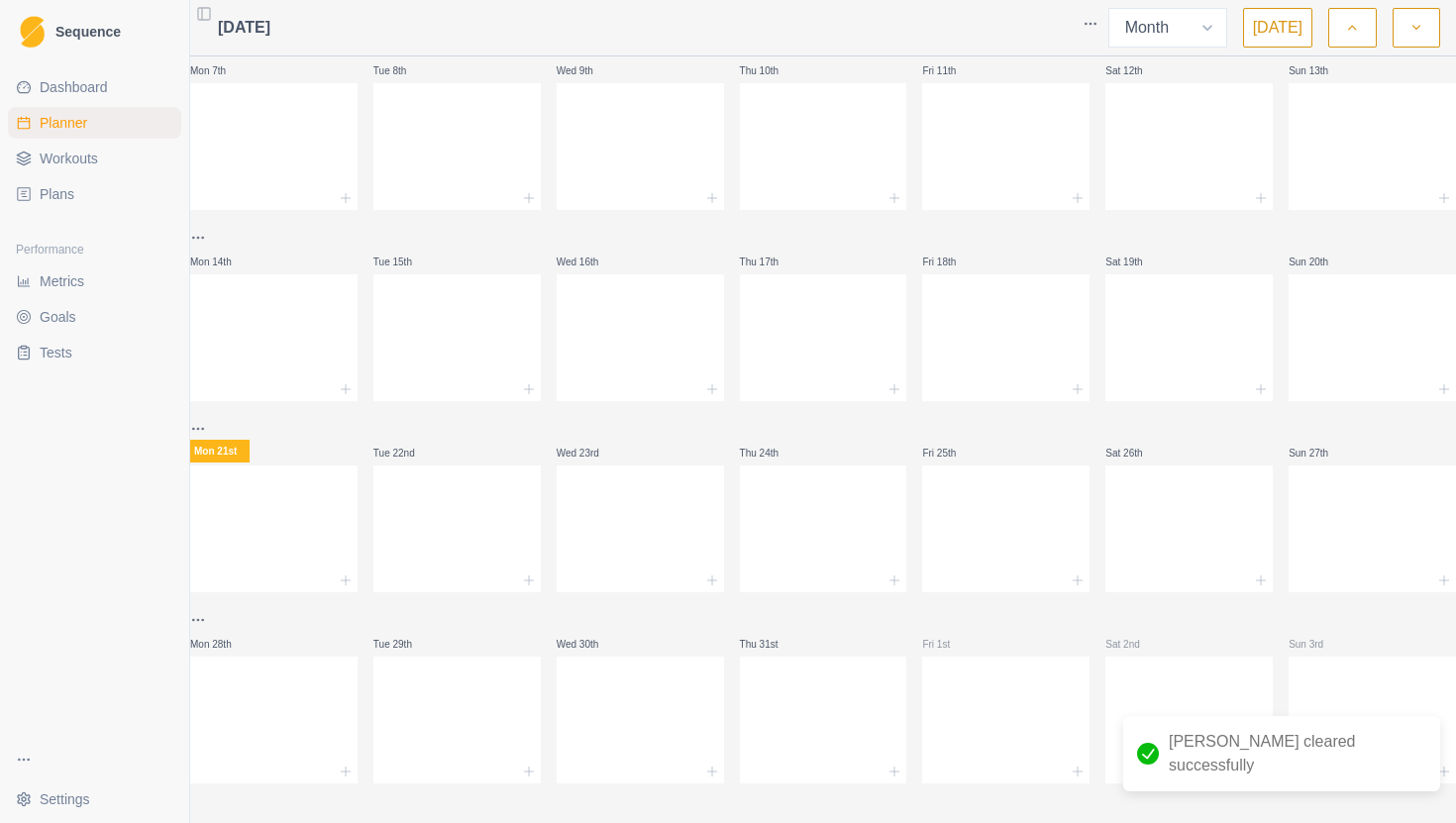 scroll, scrollTop: 0, scrollLeft: 0, axis: both 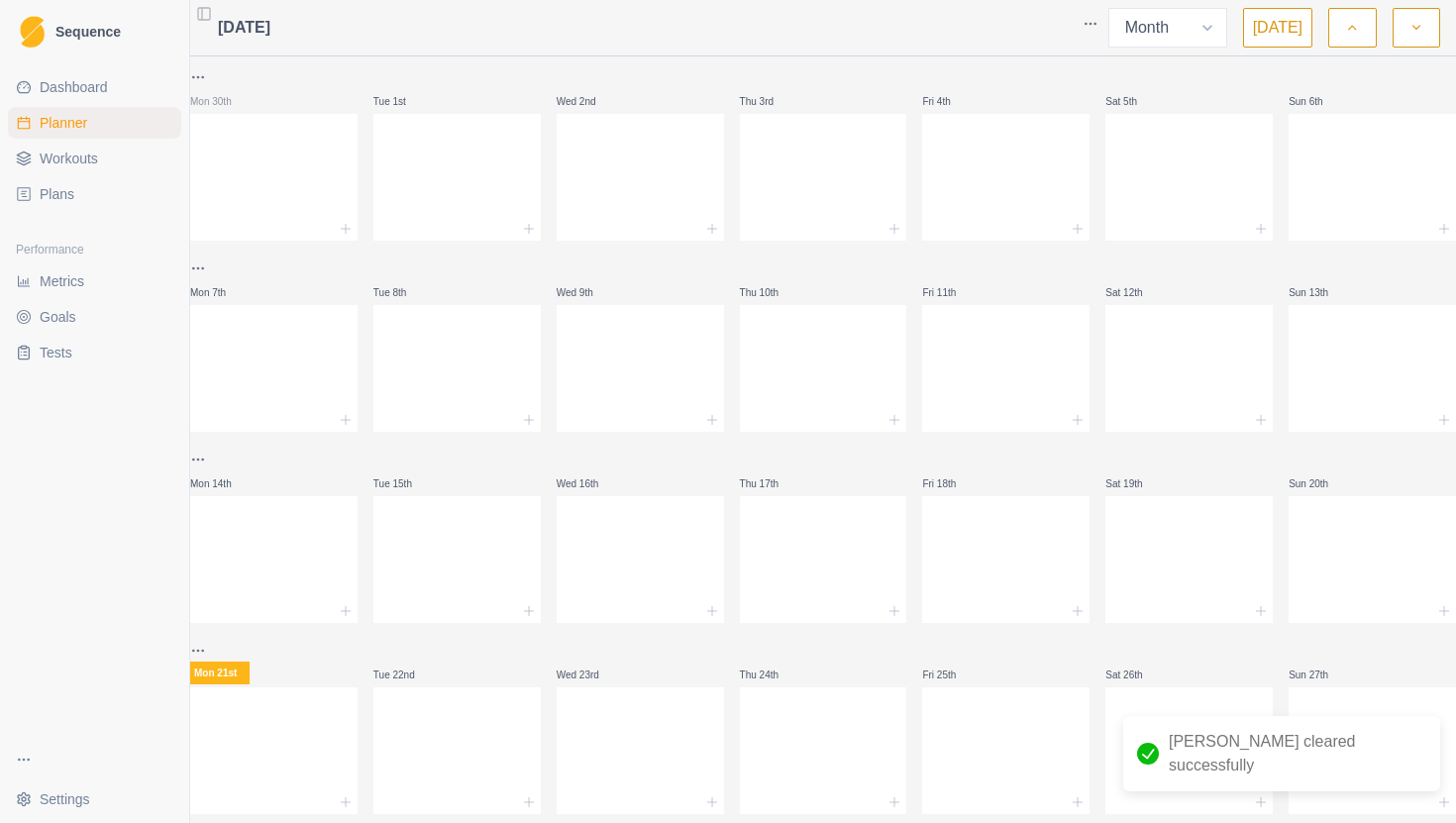 click on "Plans" at bounding box center (94, 194) 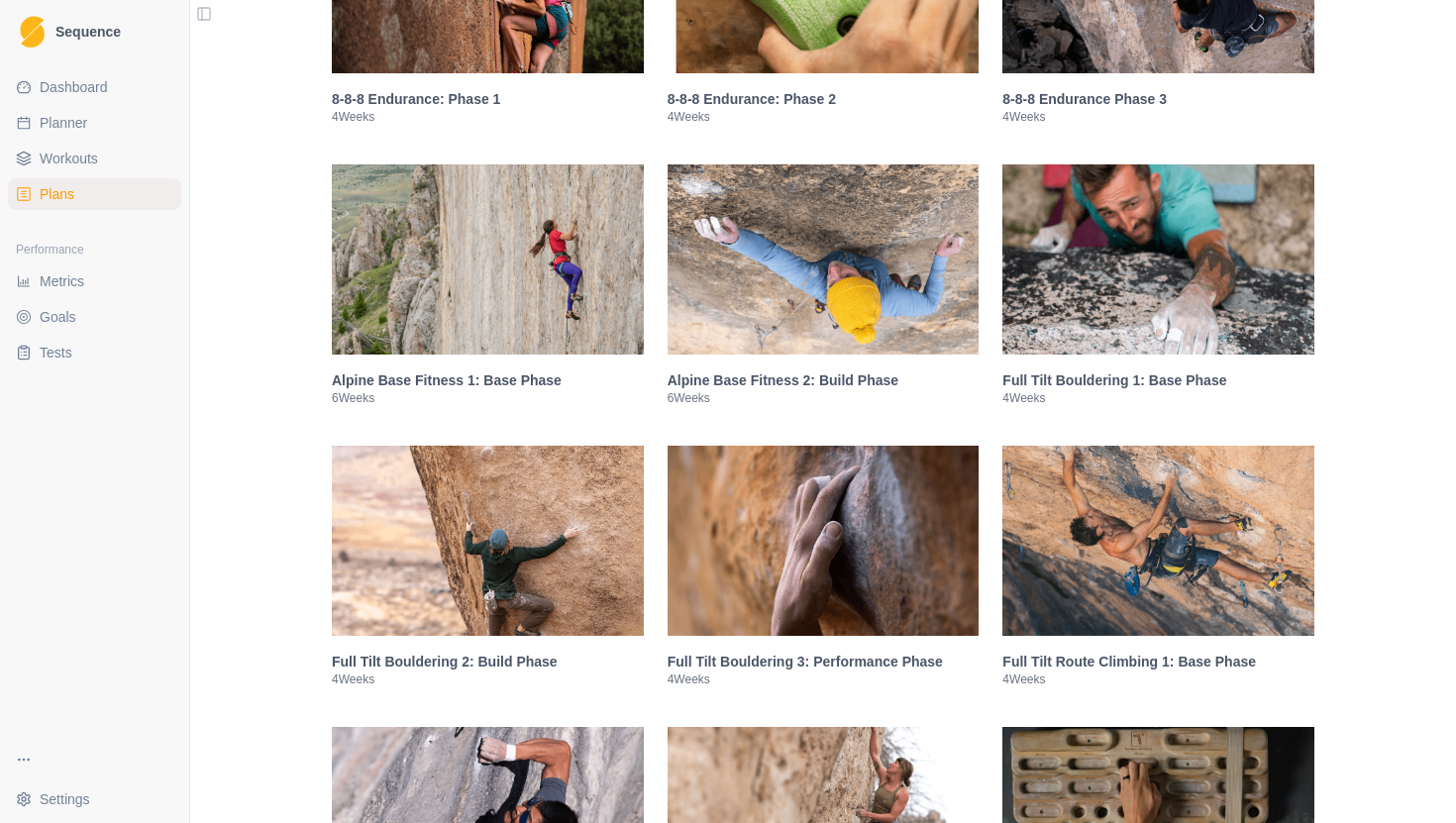 scroll, scrollTop: 1389, scrollLeft: 0, axis: vertical 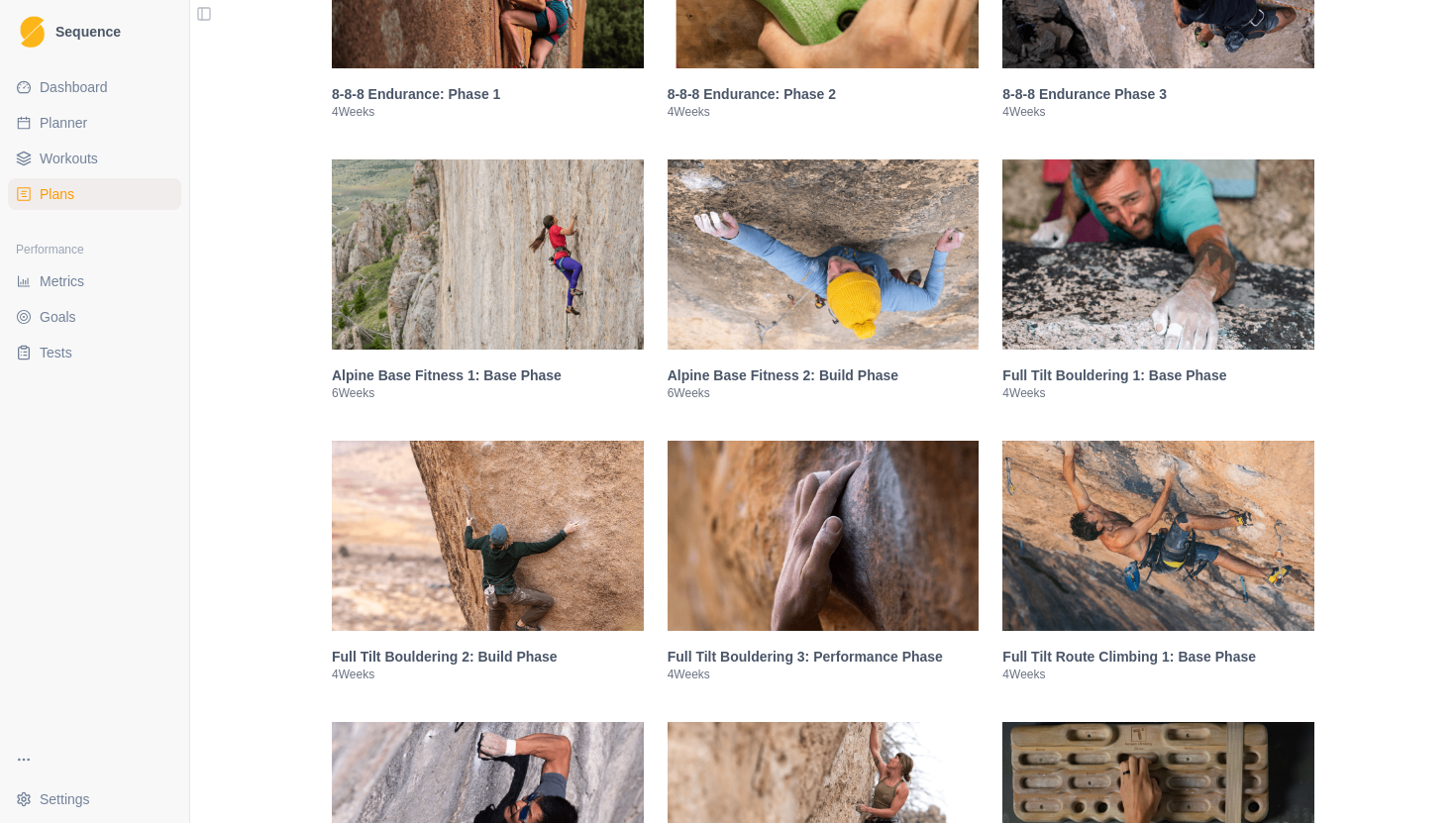 click at bounding box center (487, 255) 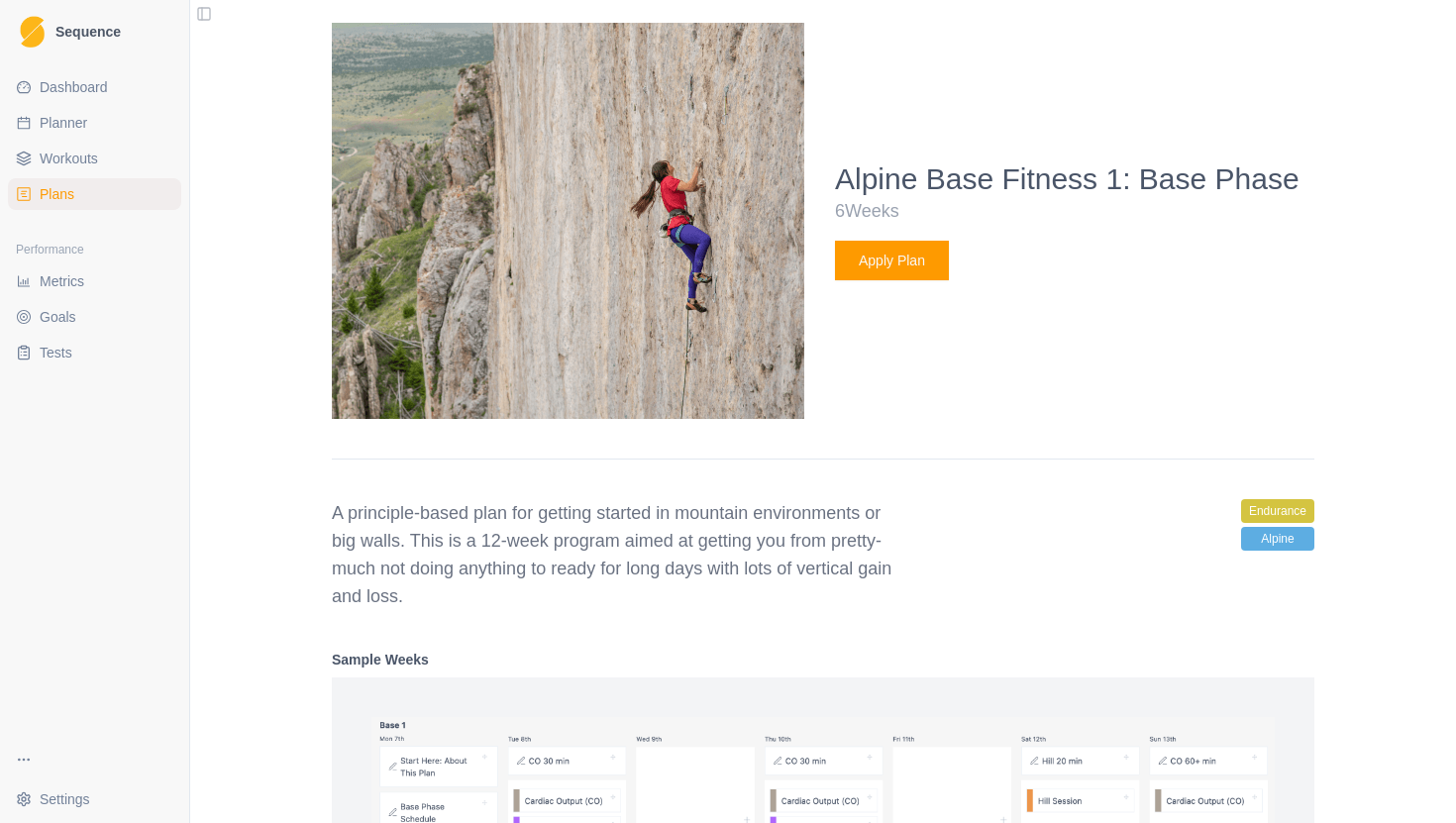 scroll, scrollTop: 1854, scrollLeft: 0, axis: vertical 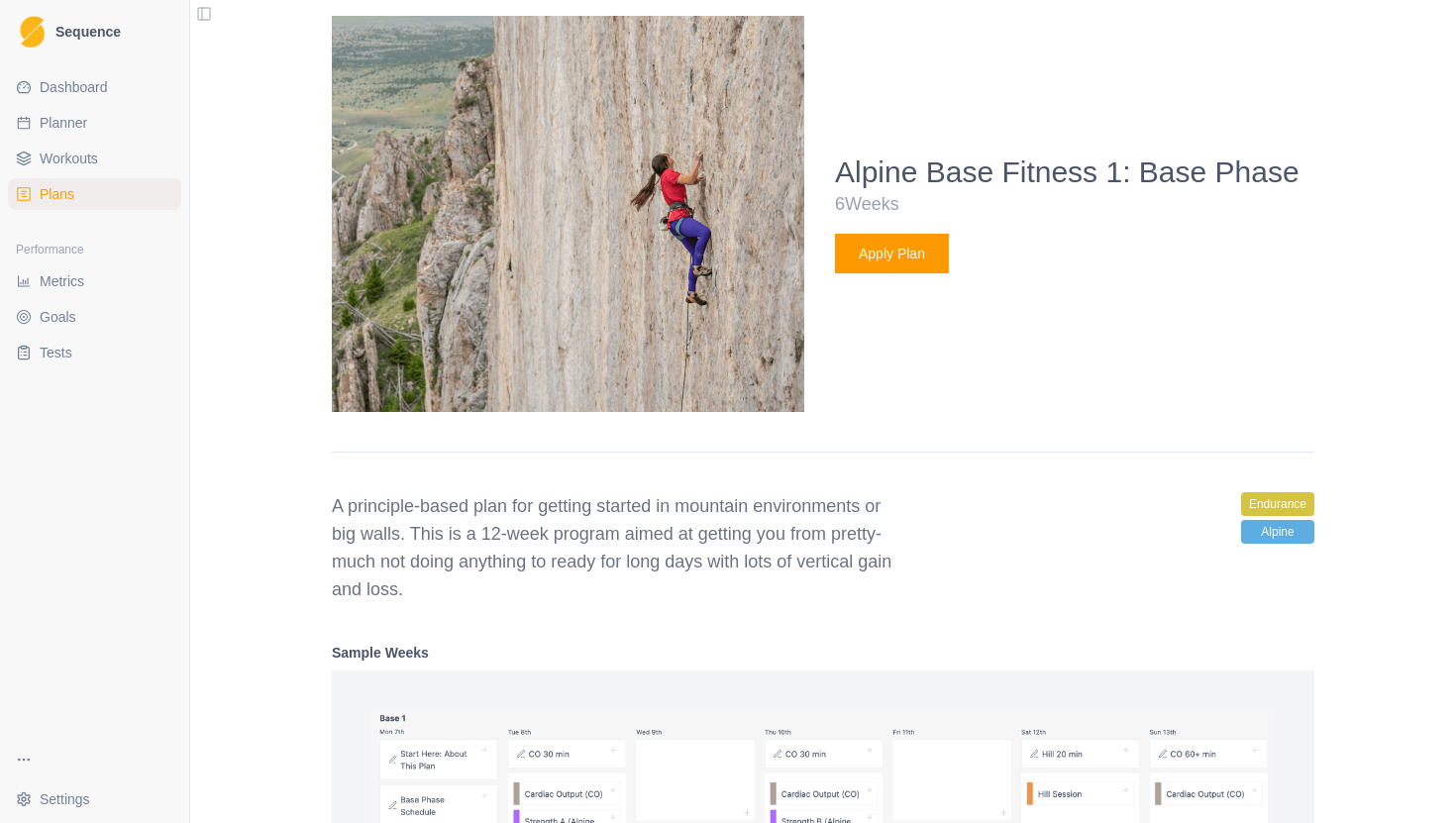 click on "Apply Plan" at bounding box center (891, 254) 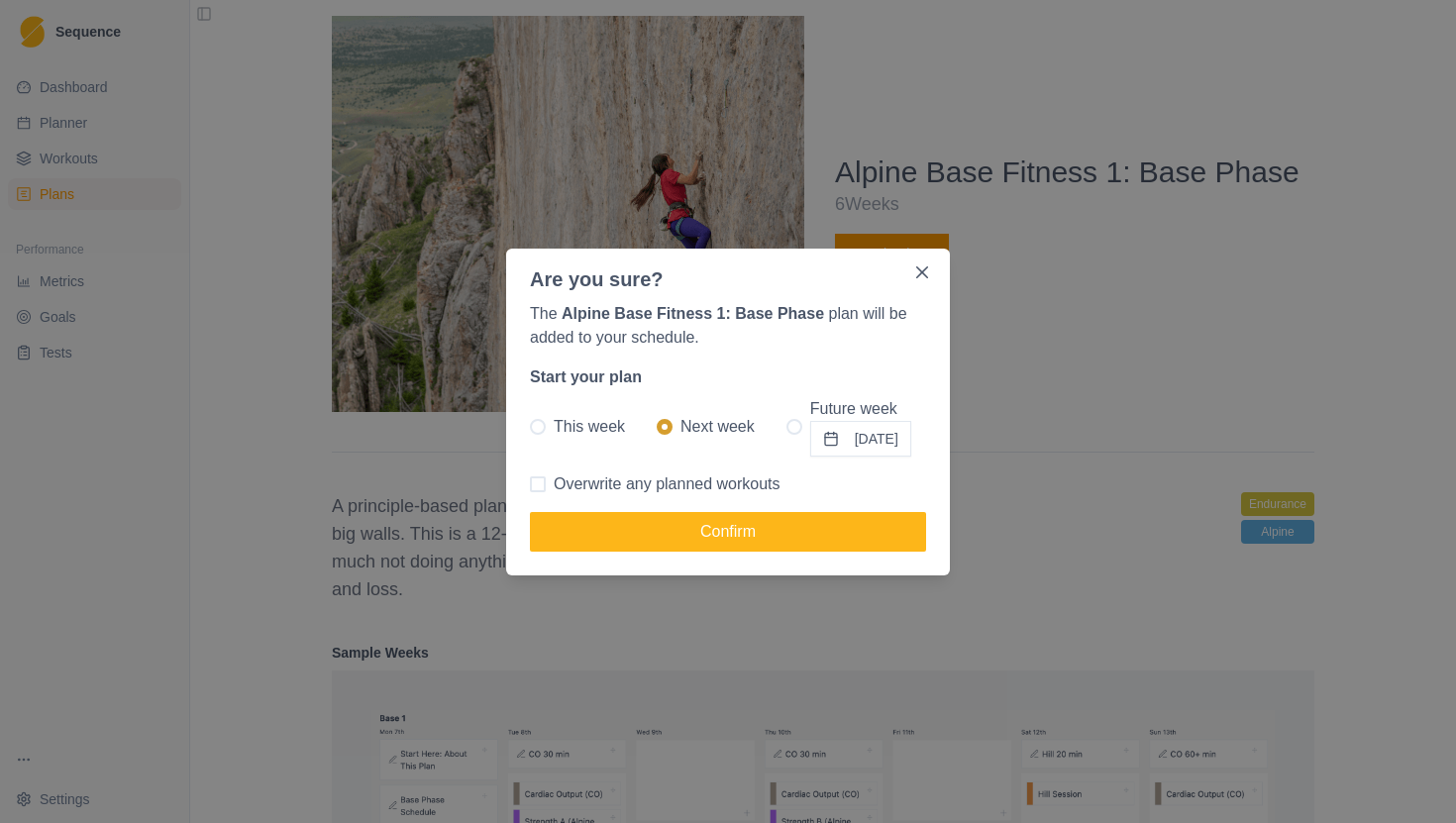 click on "This week" at bounding box center [577, 427] 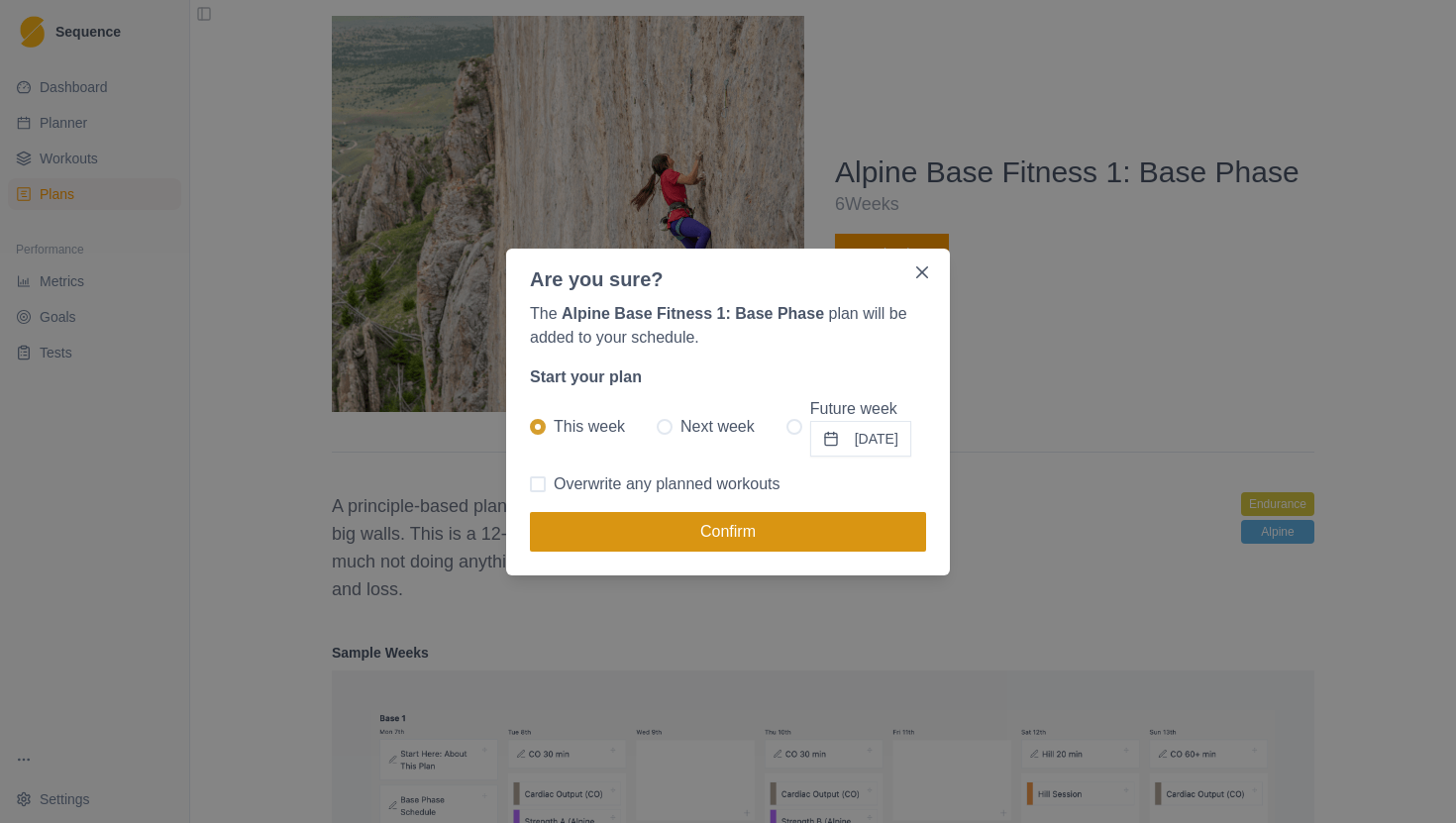 click on "Confirm" at bounding box center (728, 532) 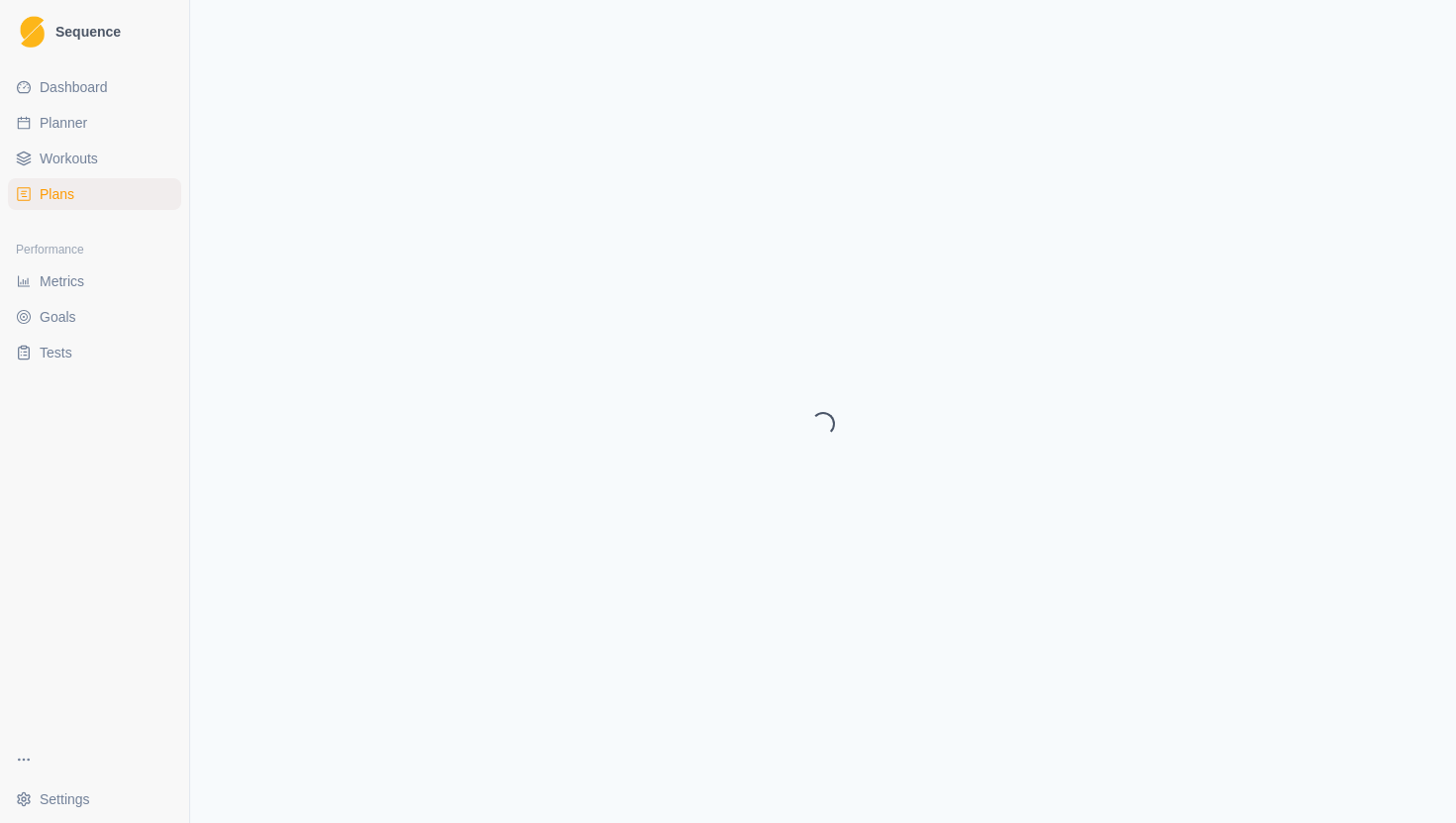 select on "month" 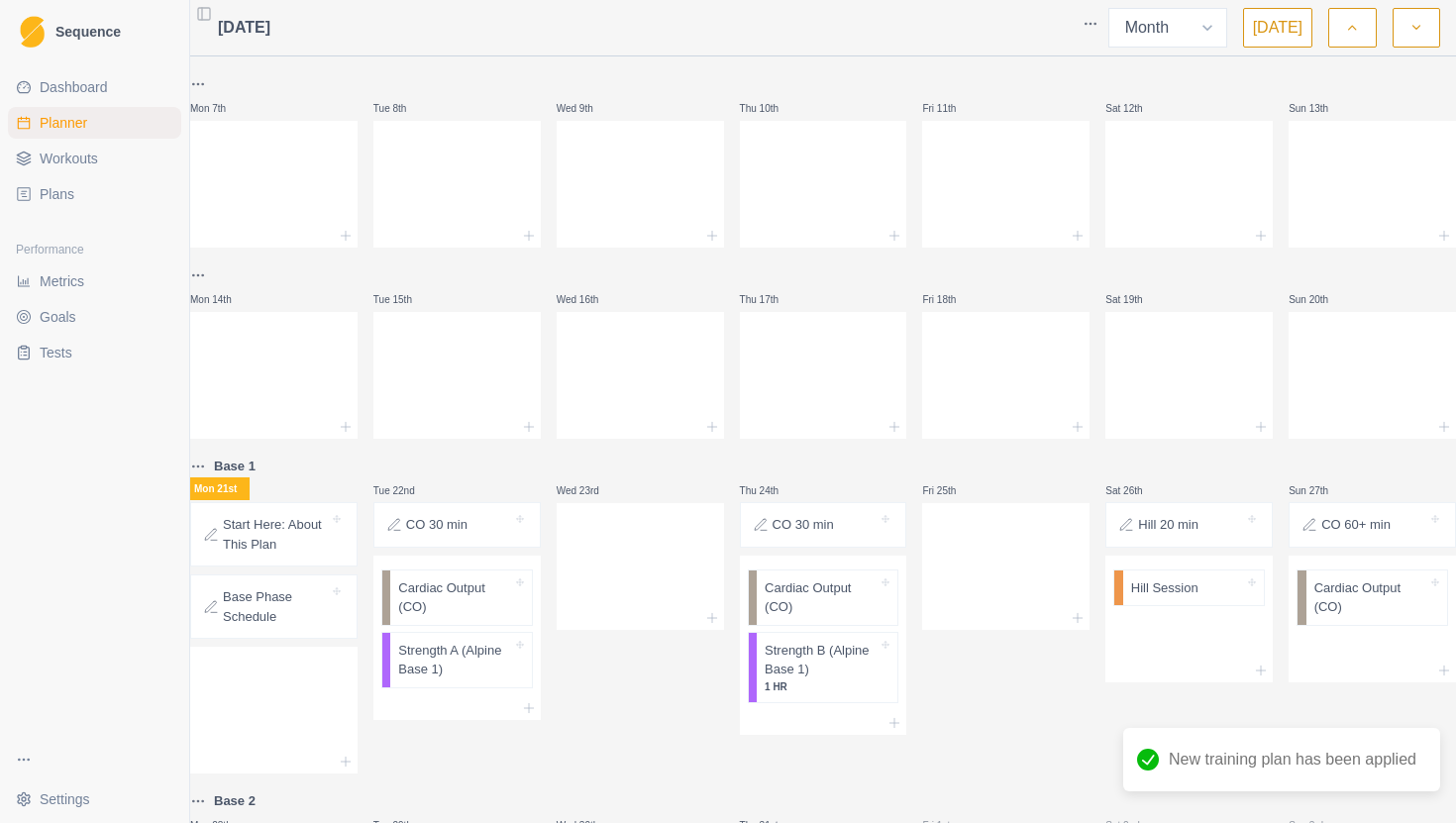 scroll, scrollTop: 320, scrollLeft: 0, axis: vertical 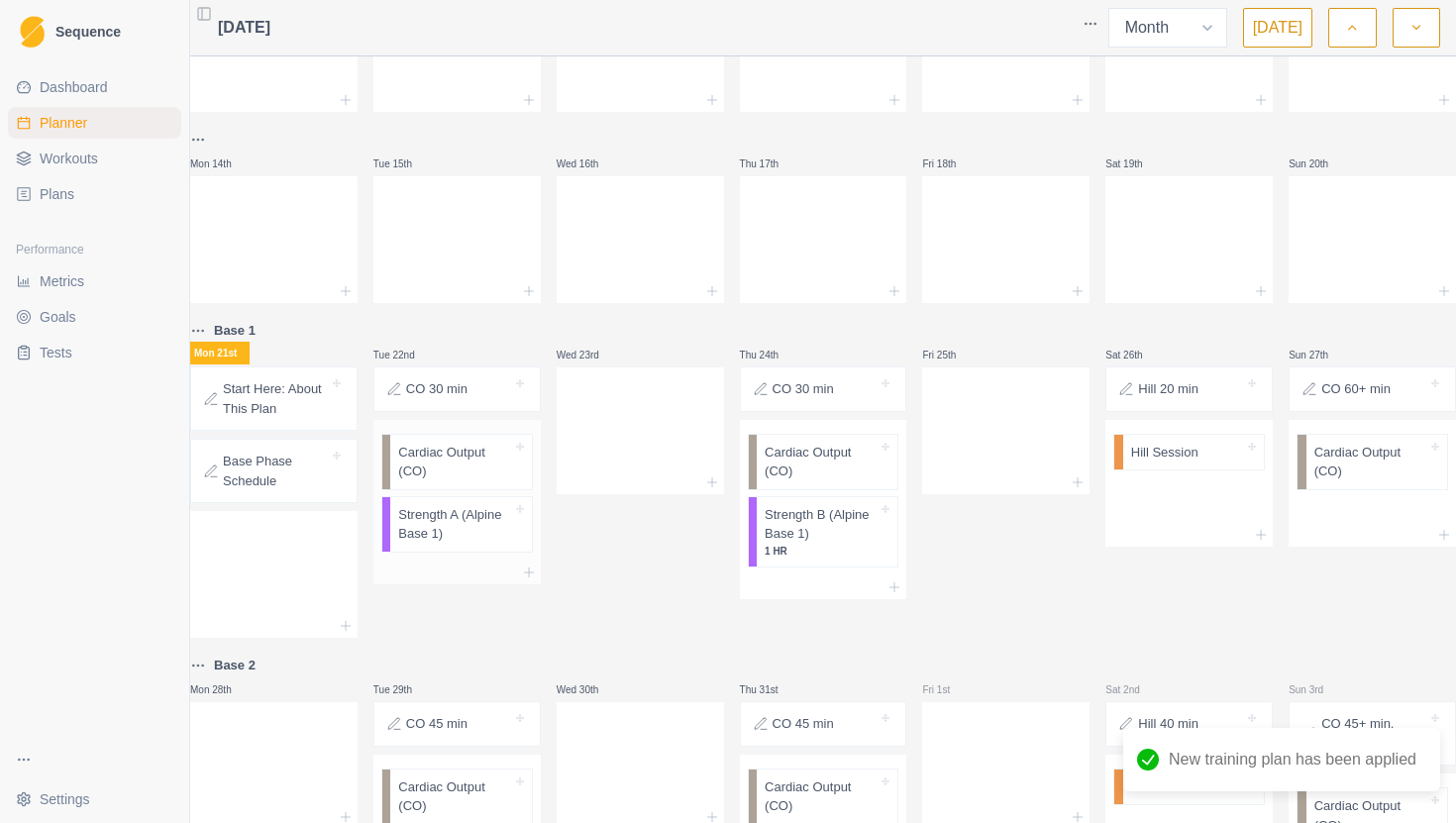 click on "Cardiac Output (CO)" at bounding box center [455, 462] 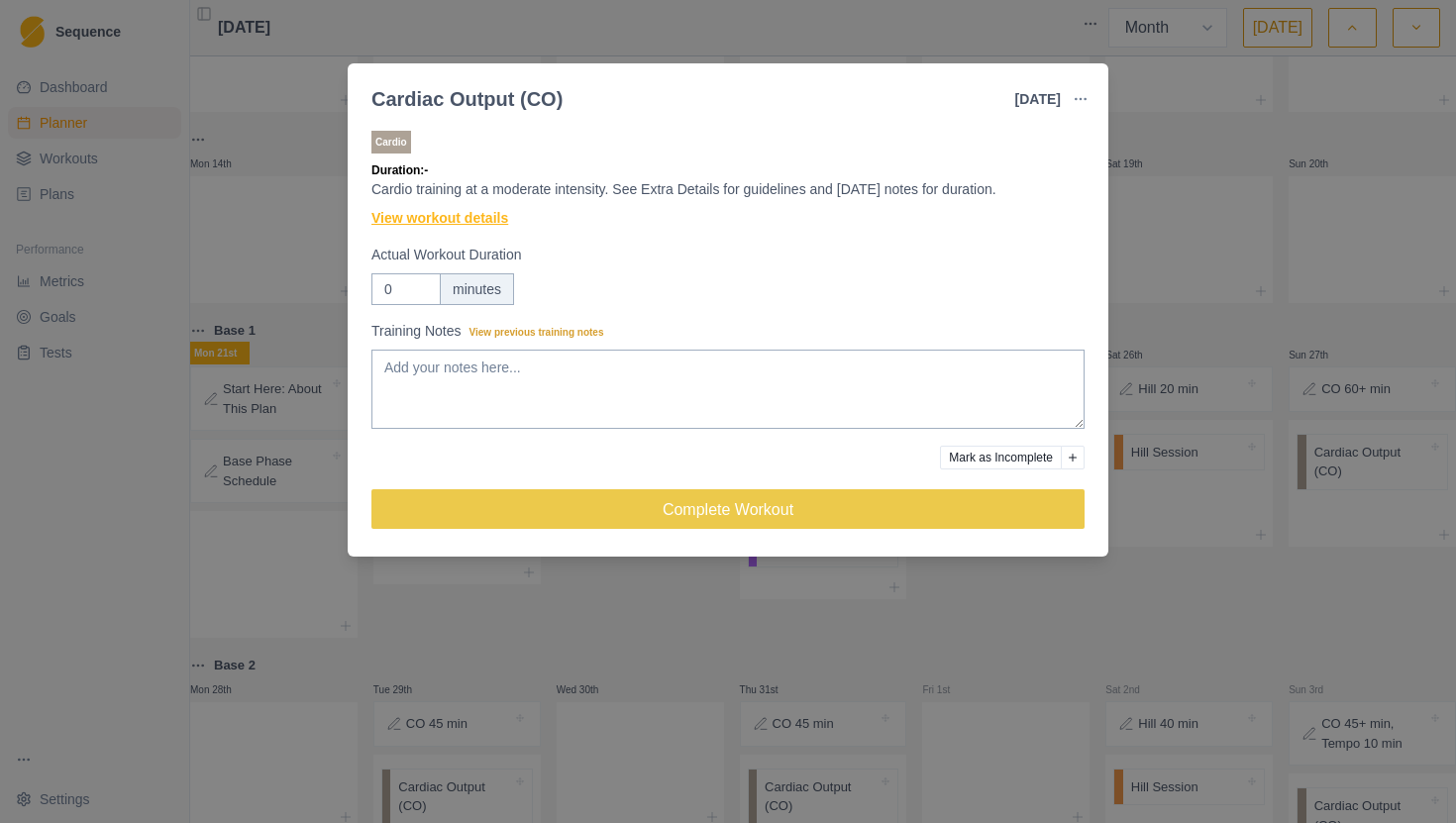 click on "View workout details" at bounding box center [440, 218] 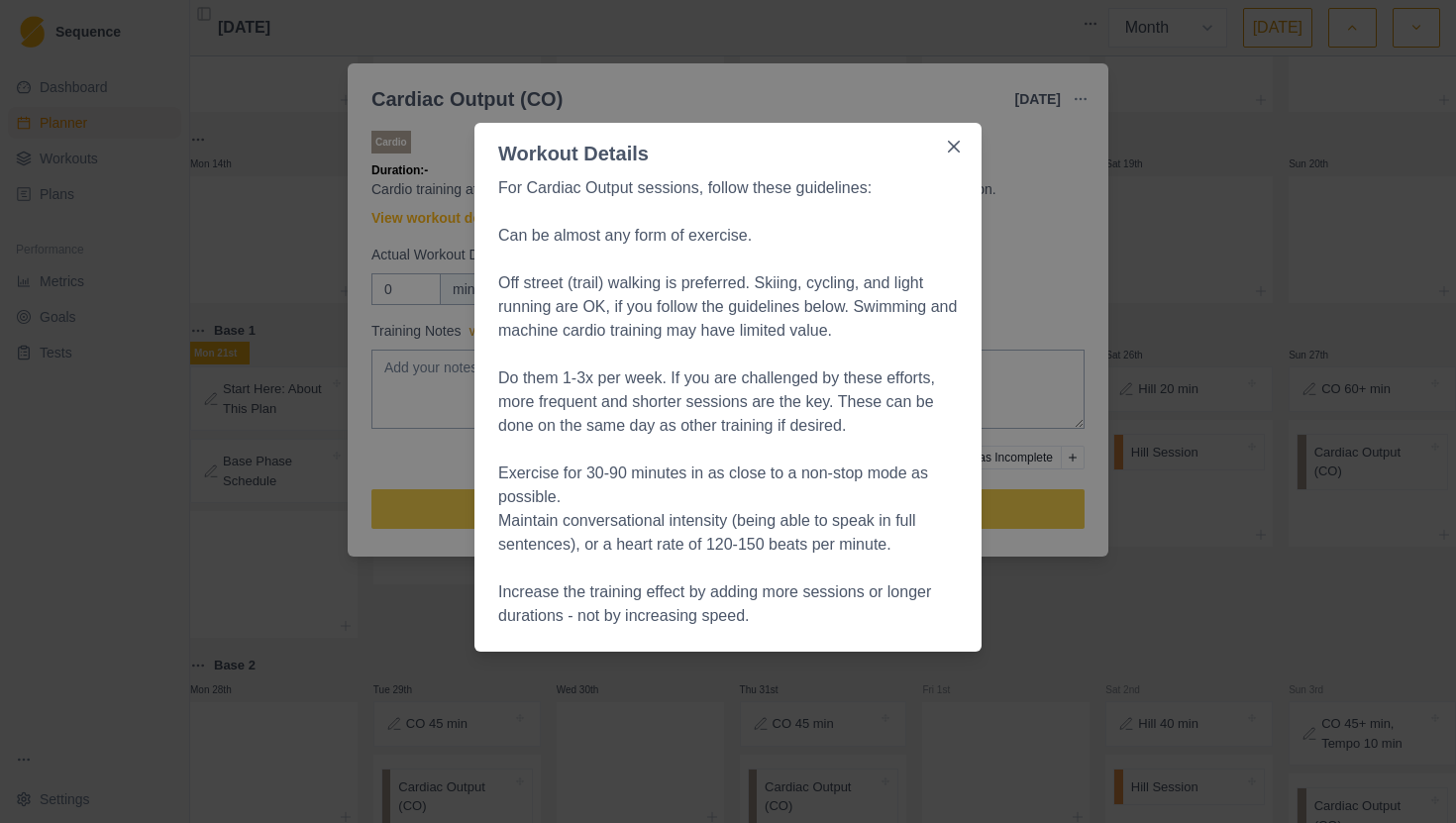click on "Workout Details For Cardiac Output sessions, follow these guidelines: Can be almost any form of exercise. Off street (trail) walking is preferred. Skiing, cycling, and light running are OK, if you follow the guidelines below. Swimming and machine cardio training may have limited value. Do them 1-3x per week. If you are challenged by these efforts, more frequent and shorter sessions are the key. These can be done on the same day as other training if desired. Exercise for 30-90 minutes in as close to a non-stop mode as possible. Maintain conversational intensity (being able to speak in full sentences), or a heart rate of 120-150 beats per minute. Increase the training effect by adding more sessions or longer durations - not by increasing speed." at bounding box center (728, 411) 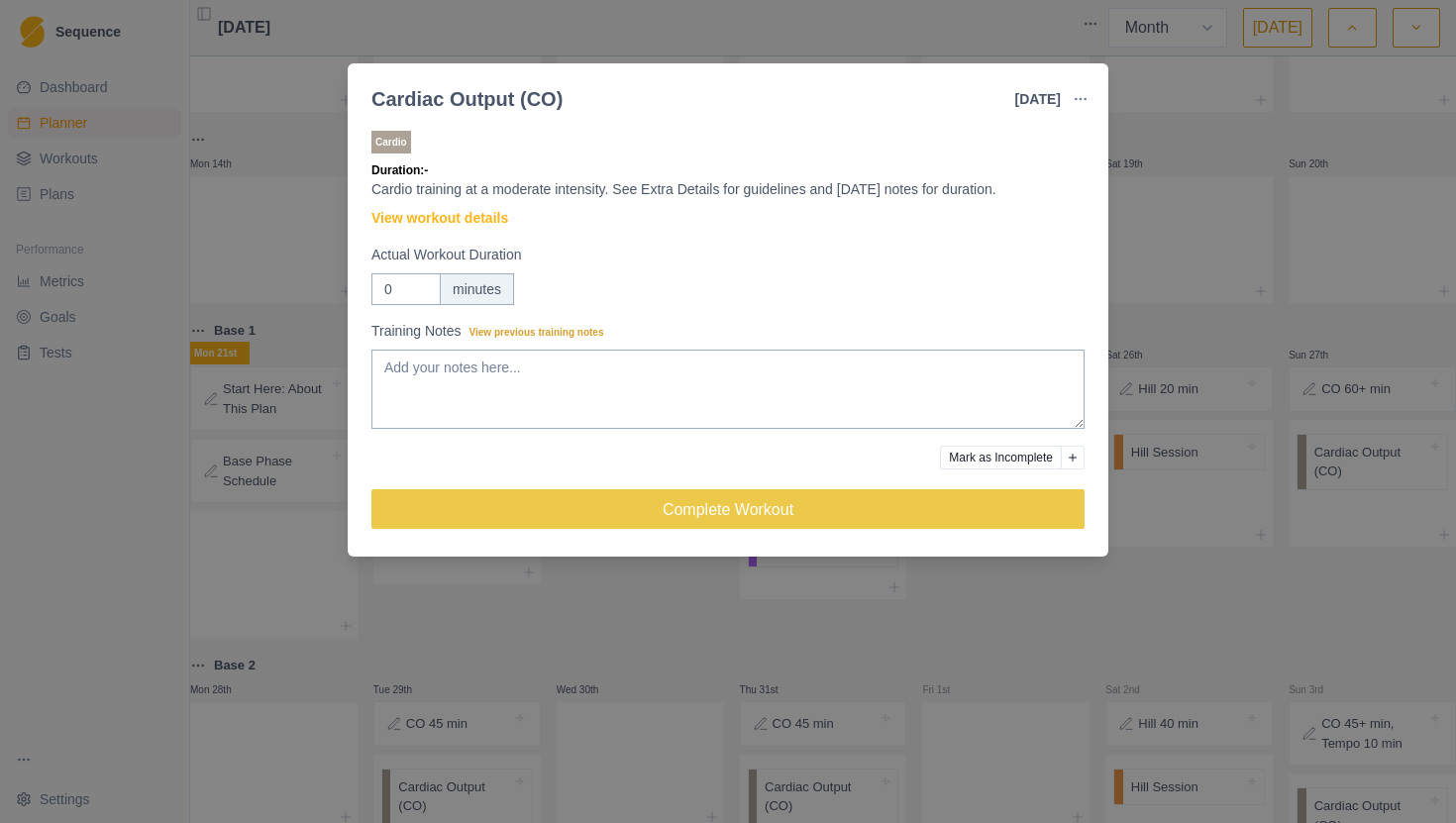 click on "Cardiac Output (CO) [DATE] Link To Goal View Workout Metrics Edit Original Workout Reschedule Workout Remove From Schedule Cardio Duration:  - Cardio training at a moderate intensity.  See Extra Details for guidelines and [DATE] notes for duration. View workout details Actual Workout Duration 0 minutes Training Notes View previous training notes Mark as Incomplete Complete Workout" at bounding box center (728, 411) 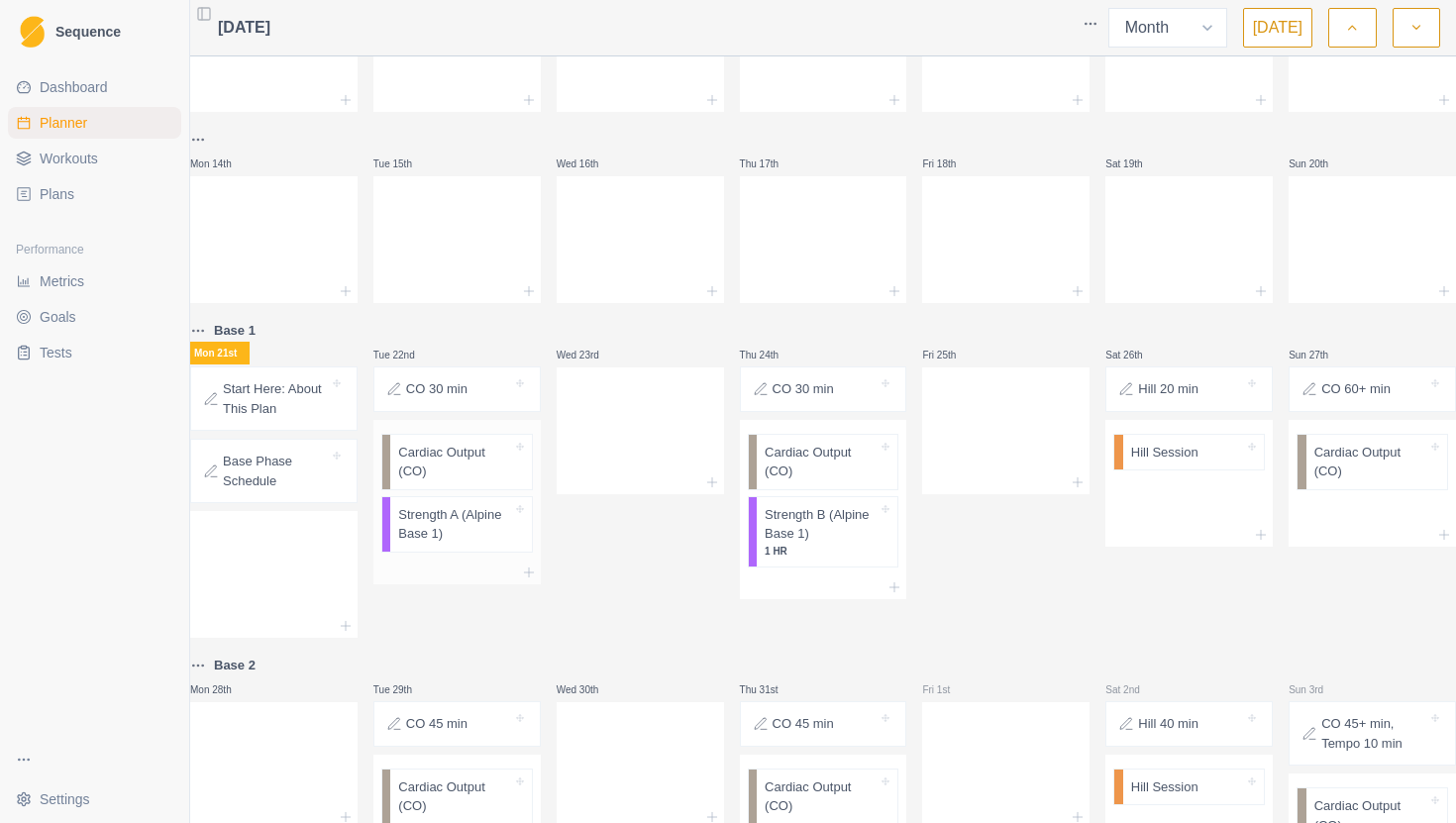 click on "Strength A (Alpine Base 1)" at bounding box center [455, 524] 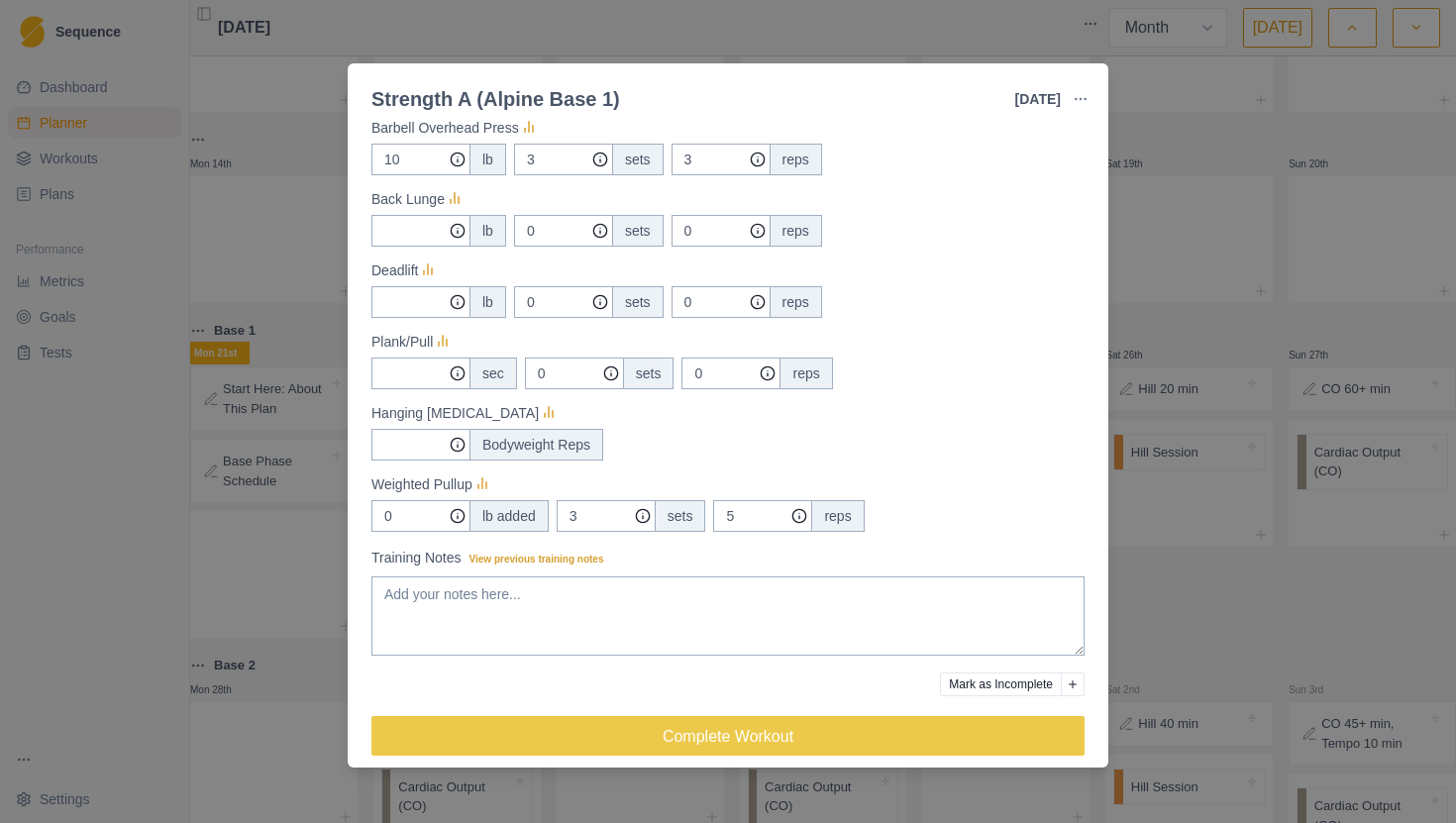 scroll, scrollTop: 417, scrollLeft: 0, axis: vertical 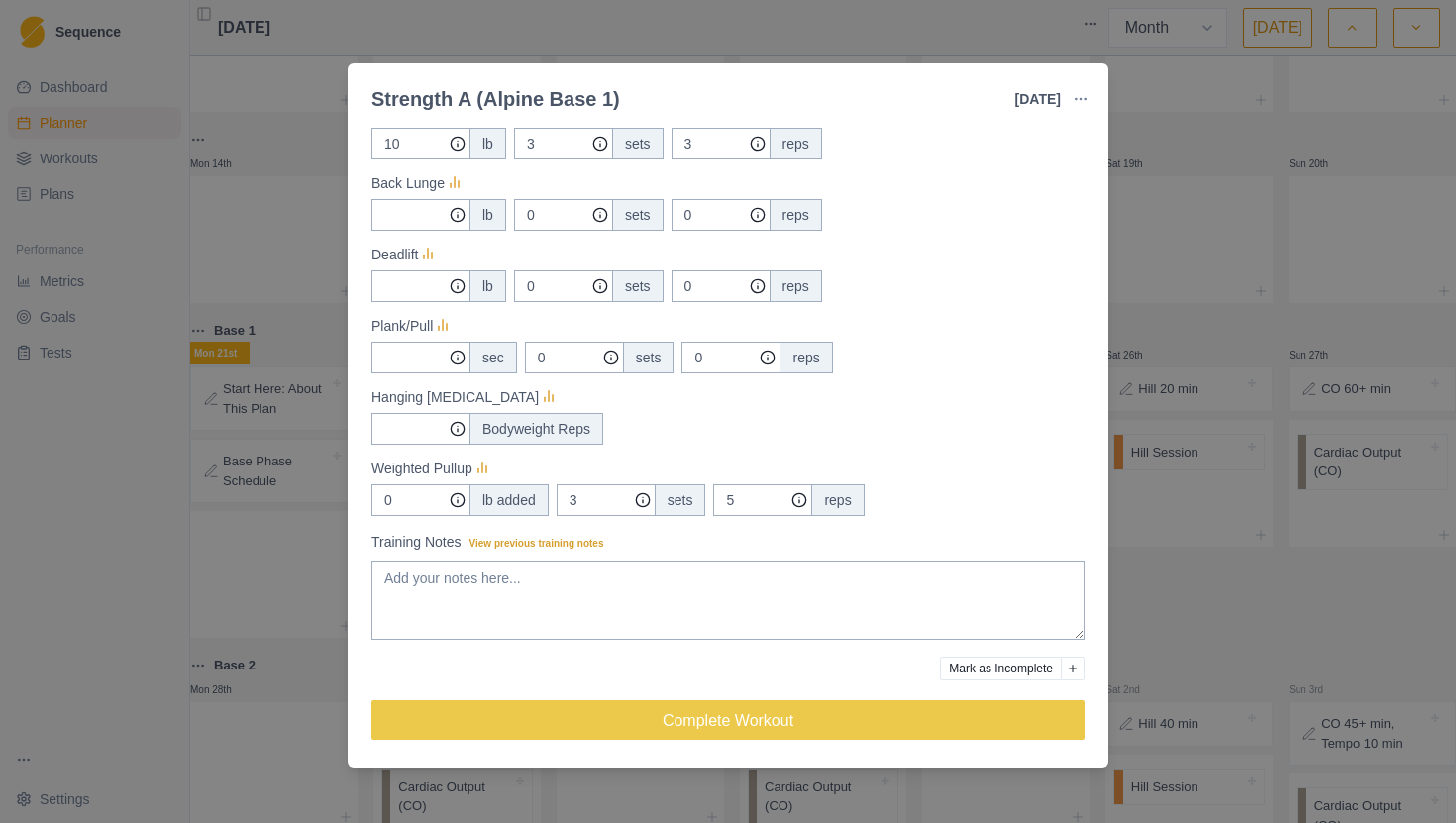 click on "Strength A (Alpine Base 1) [DATE] Link To Goal View Workout Metrics Edit Original Workout Reschedule Workout Remove From Schedule Strength / Power Duration:  - Gym based strength training session: 5x5
View workout details Actual Workout Duration 0 minutes Feeling (1 = Low – 10 = High) Motivation (1 = Low – 10 = High) Performance (1 = Low – 10 = High) RPE (1 = Low – 10 = High) Measures Barbell Overhead Press 10 lb 3 sets 3 reps Back Lunge lb 0 sets 0 reps Deadlift lb 0 sets 0 reps Plank/Pull sec 0 sets 0 reps Hanging [MEDICAL_DATA] Bodyweight Reps Weighted Pullup 0 lb added 3 sets 5 reps Training Notes View previous training notes Mark as Incomplete Complete Workout" at bounding box center [728, 411] 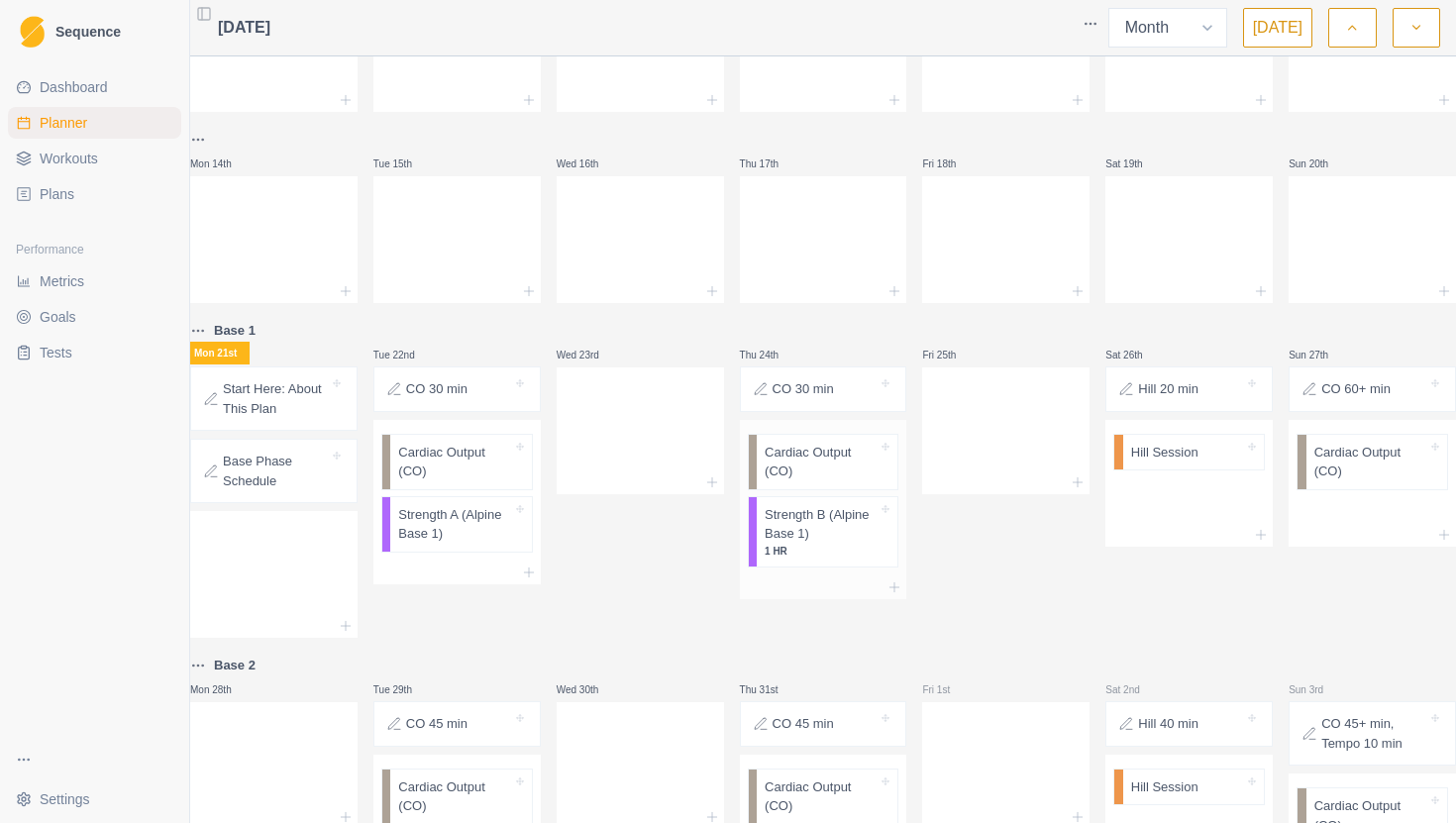 click on "Strength B (Alpine Base 1)" at bounding box center [821, 524] 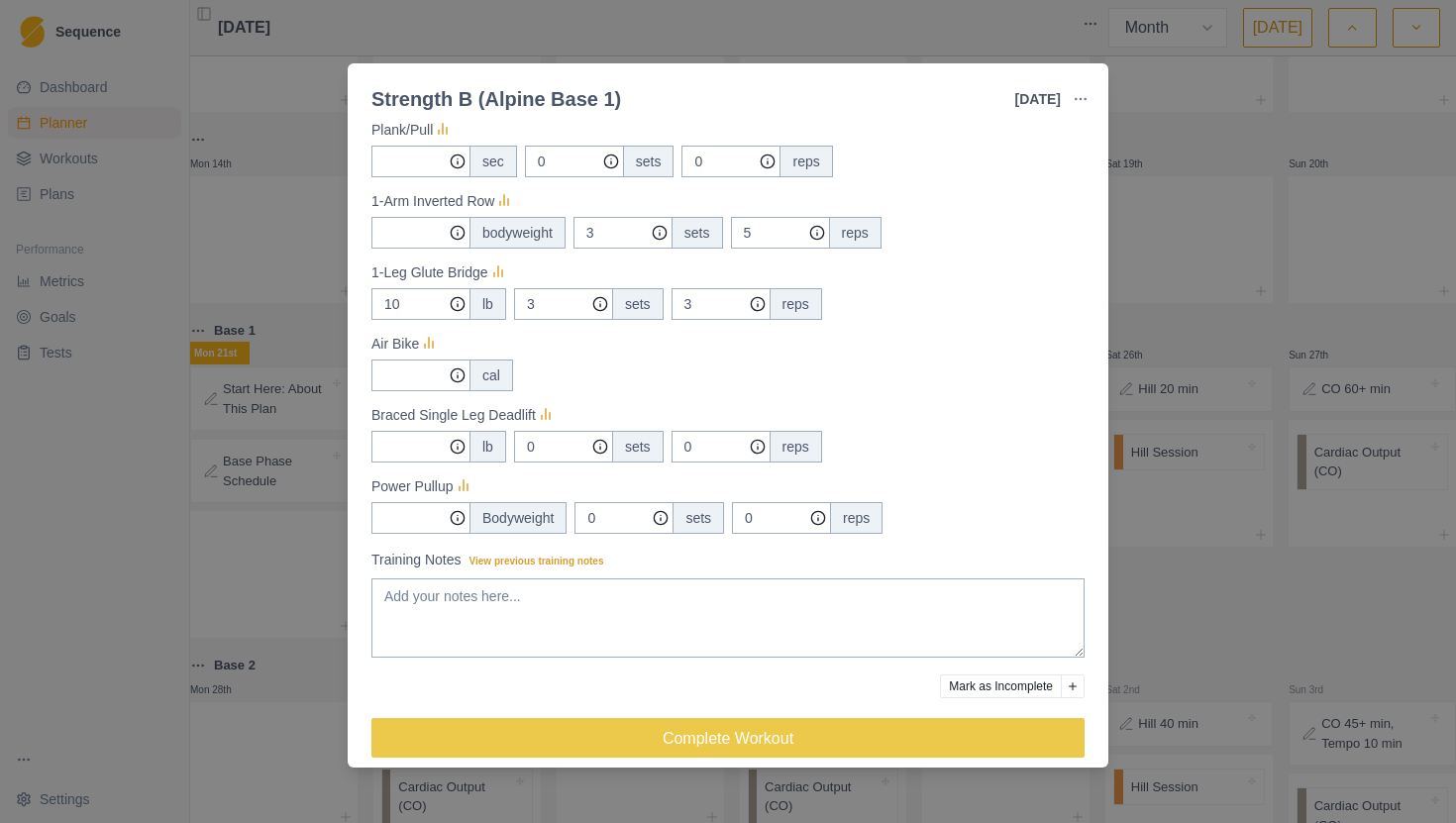 scroll, scrollTop: 773, scrollLeft: 0, axis: vertical 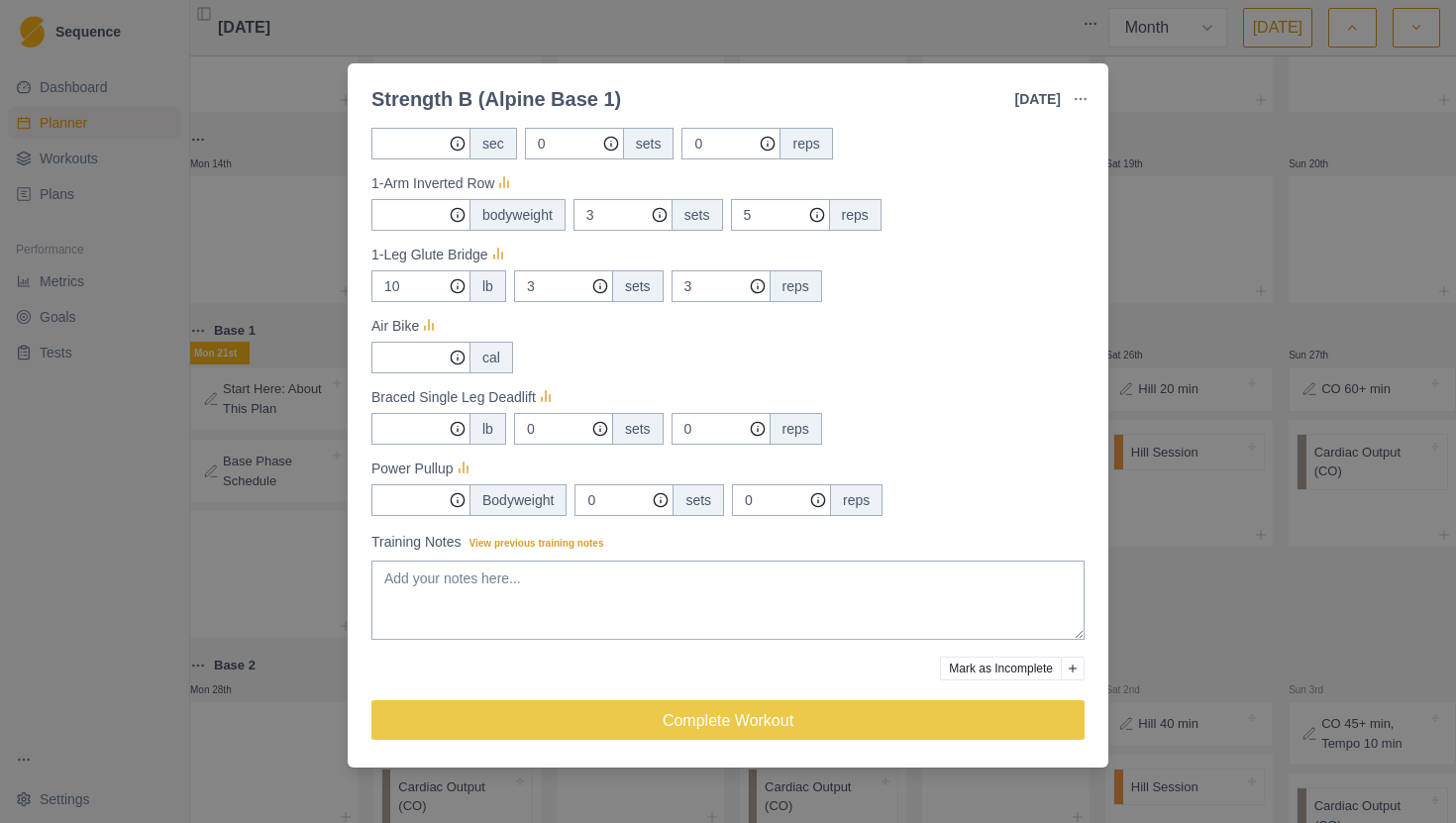 click on "Strength B (Alpine Base 1) [DATE] Link To Goal View Workout Metrics Edit Original Workout Reschedule Workout Remove From Schedule Strength / Power Duration:  1 HR Strength and Conditioning combo workout.
View workout details Actual Workout Duration 60 minutes Feeling (1 = Low – 10 = High) Motivation (1 = Low – 10 = High) Performance (1 = Low – 10 = High) RPE (1 = Low – 10 = High) Measures Push Press - KB/DB lb 0 sets 0 reps Rack Step-Up lb 0 sets 0 reps Rowing Machine 0 meters 0 sets 0 reps TRX Pike bodyweight 0 sets 0 reps Front Lever (assist with band if necessary) bodyweight 0 sets 0 reps Plank/Pull sec 0 sets 0 reps 1-Arm Inverted Row bodyweight 3 sets 5 reps 1-Leg Glute Bridge 10 lb 3 sets 3 reps Air Bike cal Braced Single Leg Deadlift lb 0 sets 0 reps Power Pullup Bodyweight 0 sets 0 reps Training Notes View previous training notes Mark as Incomplete Complete Workout" at bounding box center (728, 411) 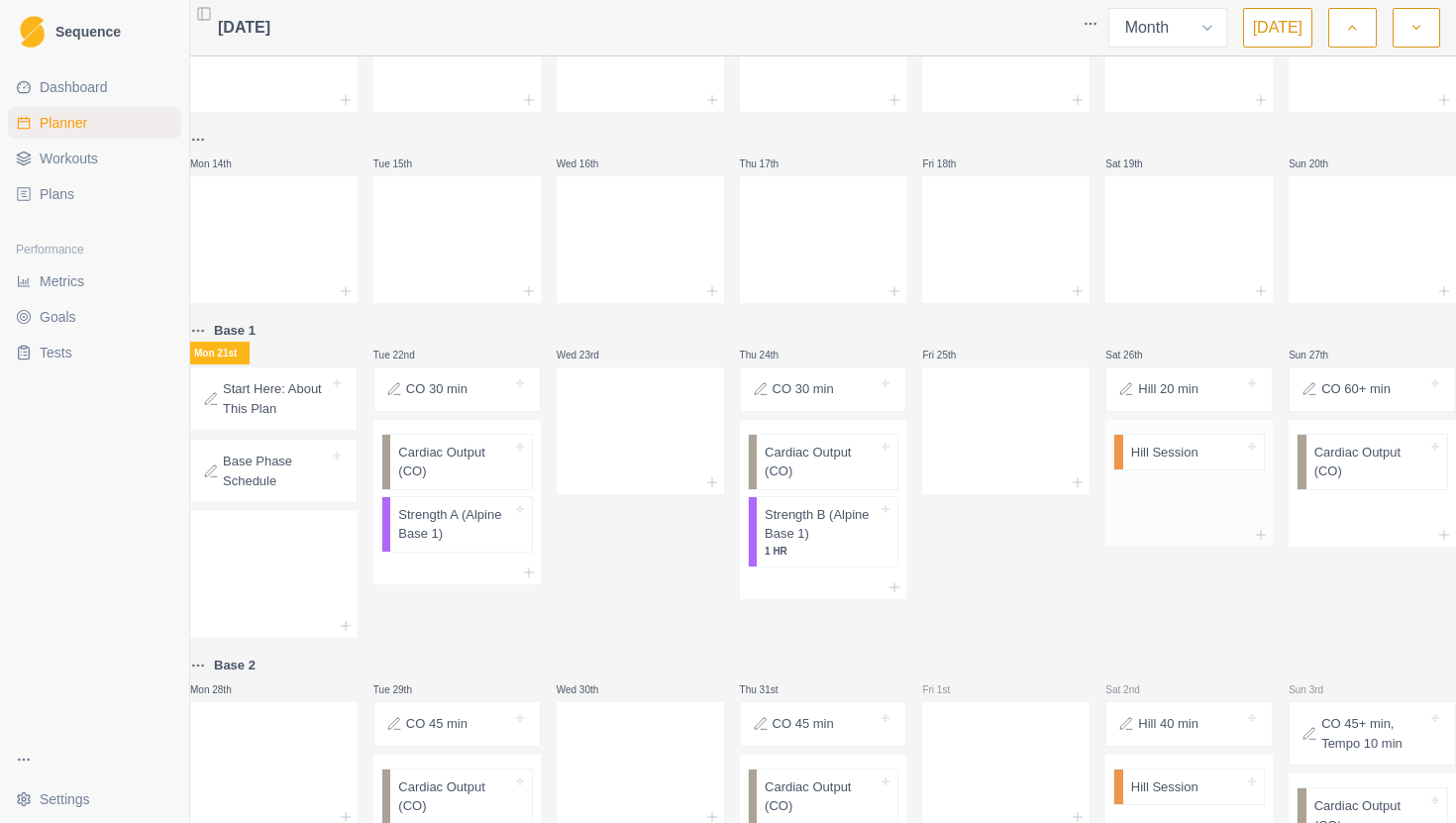 click on "Hill Session" at bounding box center [1194, 453] 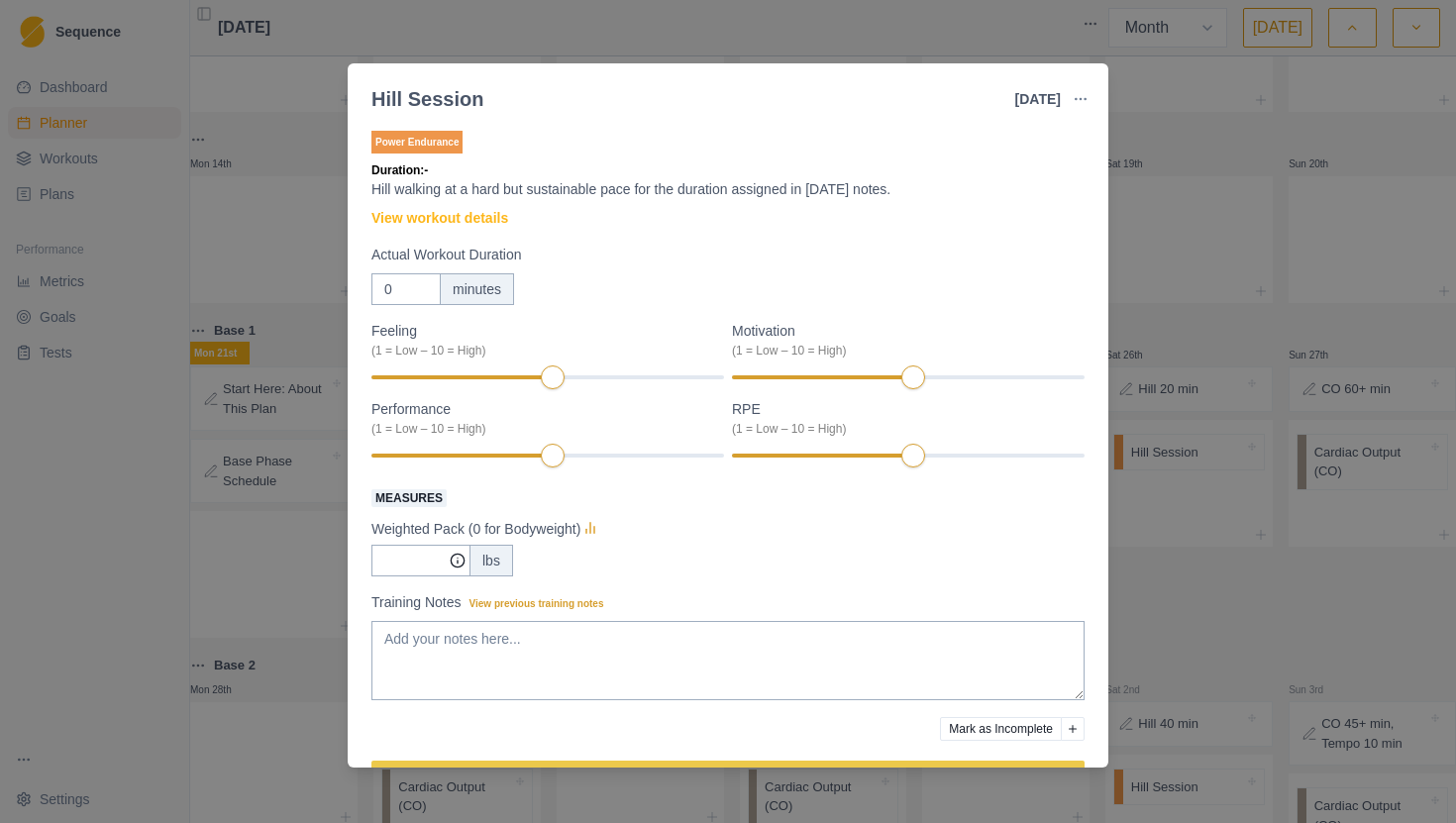 click on "Hill Session [DATE] Link To Goal View Workout Metrics Edit Original Workout Reschedule Workout Remove From Schedule Power Endurance Duration:  - Hill walking at a hard but sustainable pace for the duration assigned in [DATE] notes. View workout details Actual Workout Duration 0 minutes Feeling (1 = Low – 10 = High) Motivation (1 = Low – 10 = High) Performance (1 = Low – 10 = High) RPE (1 = Low – 10 = High) Measures Weighted Pack (0 for Bodyweight) lbs Training Notes View previous training notes Mark as Incomplete Complete Workout" at bounding box center (728, 411) 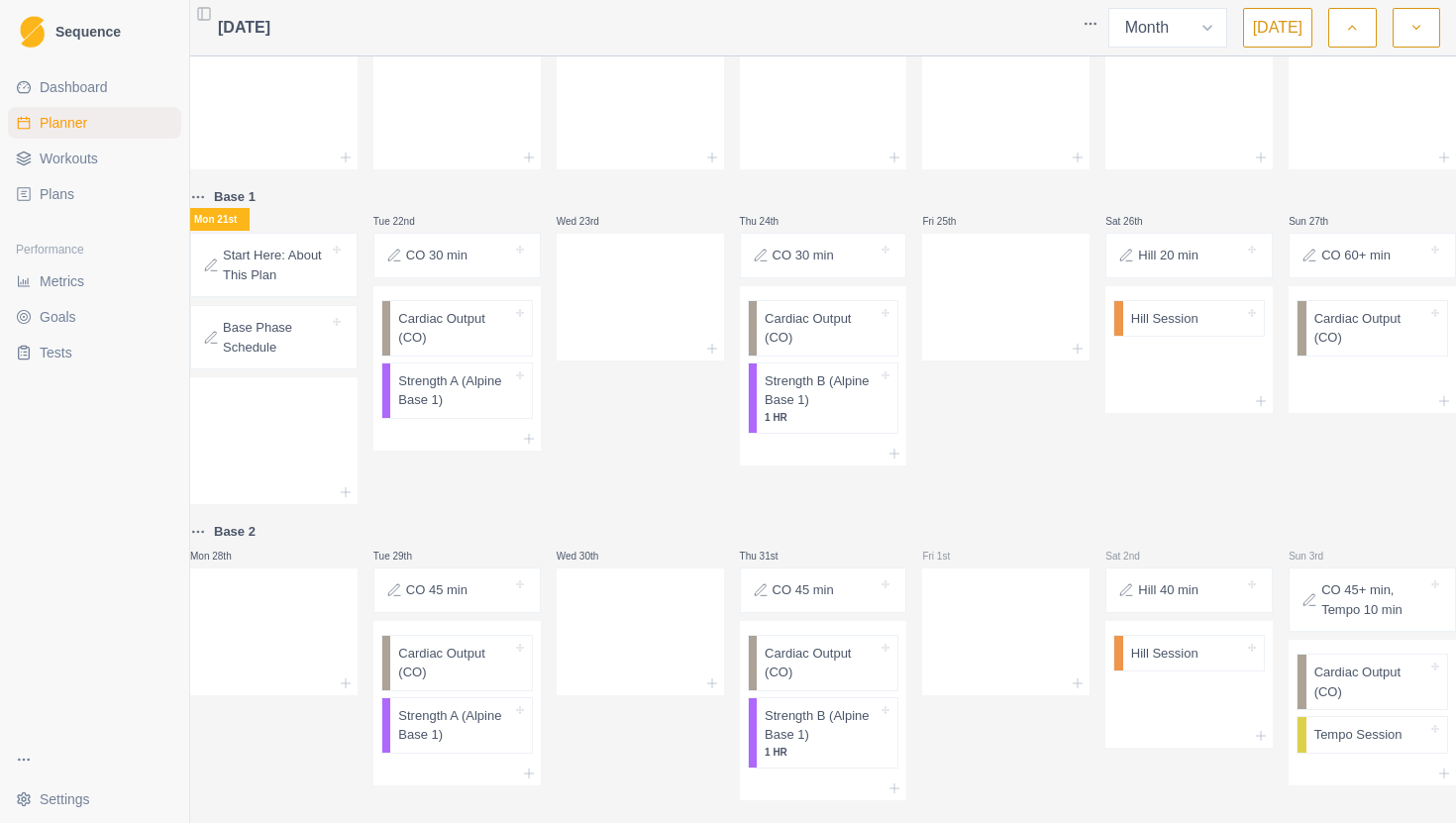 scroll, scrollTop: 485, scrollLeft: 0, axis: vertical 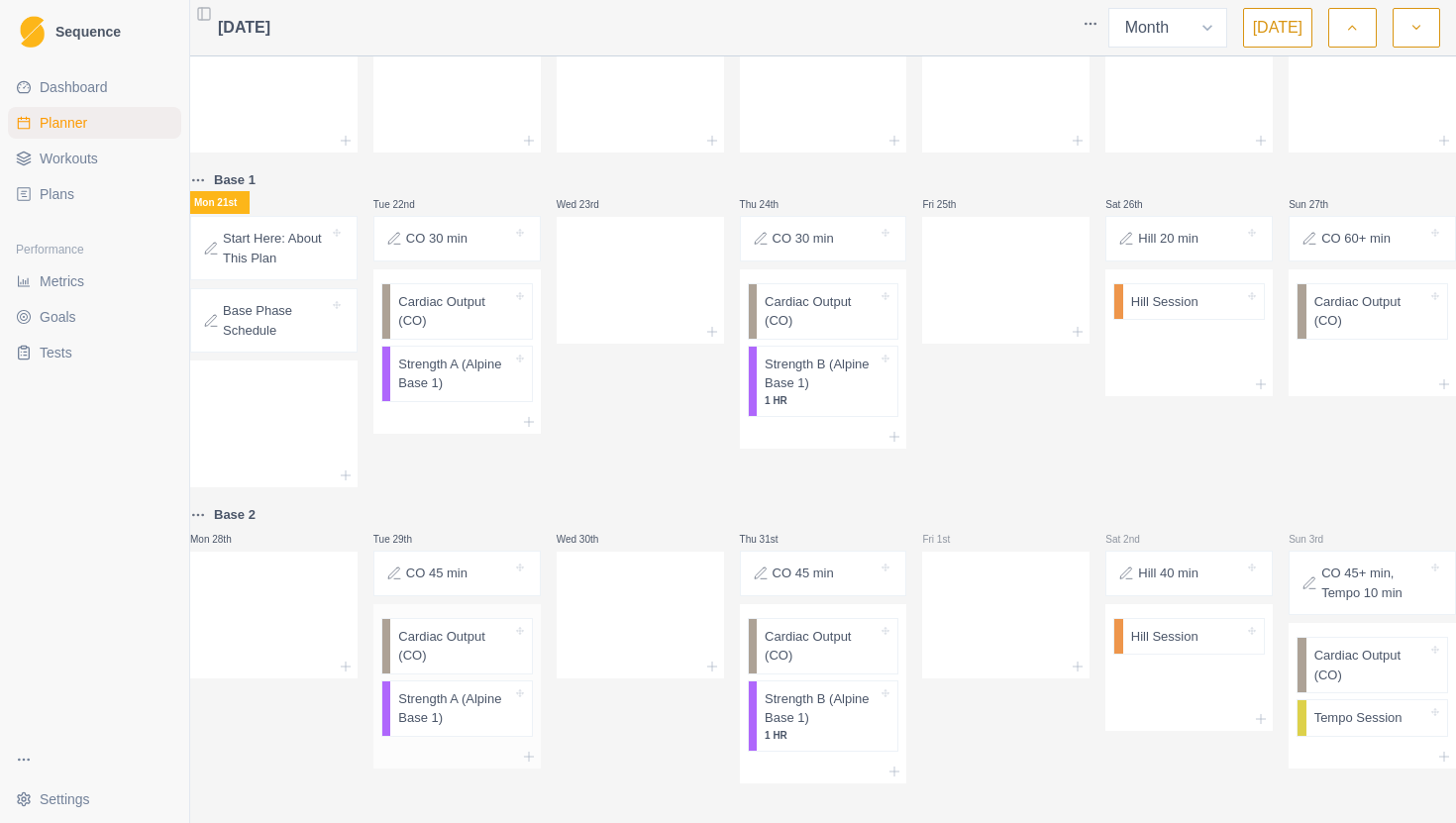click on "Strength A (Alpine Base 1)" at bounding box center (455, 708) 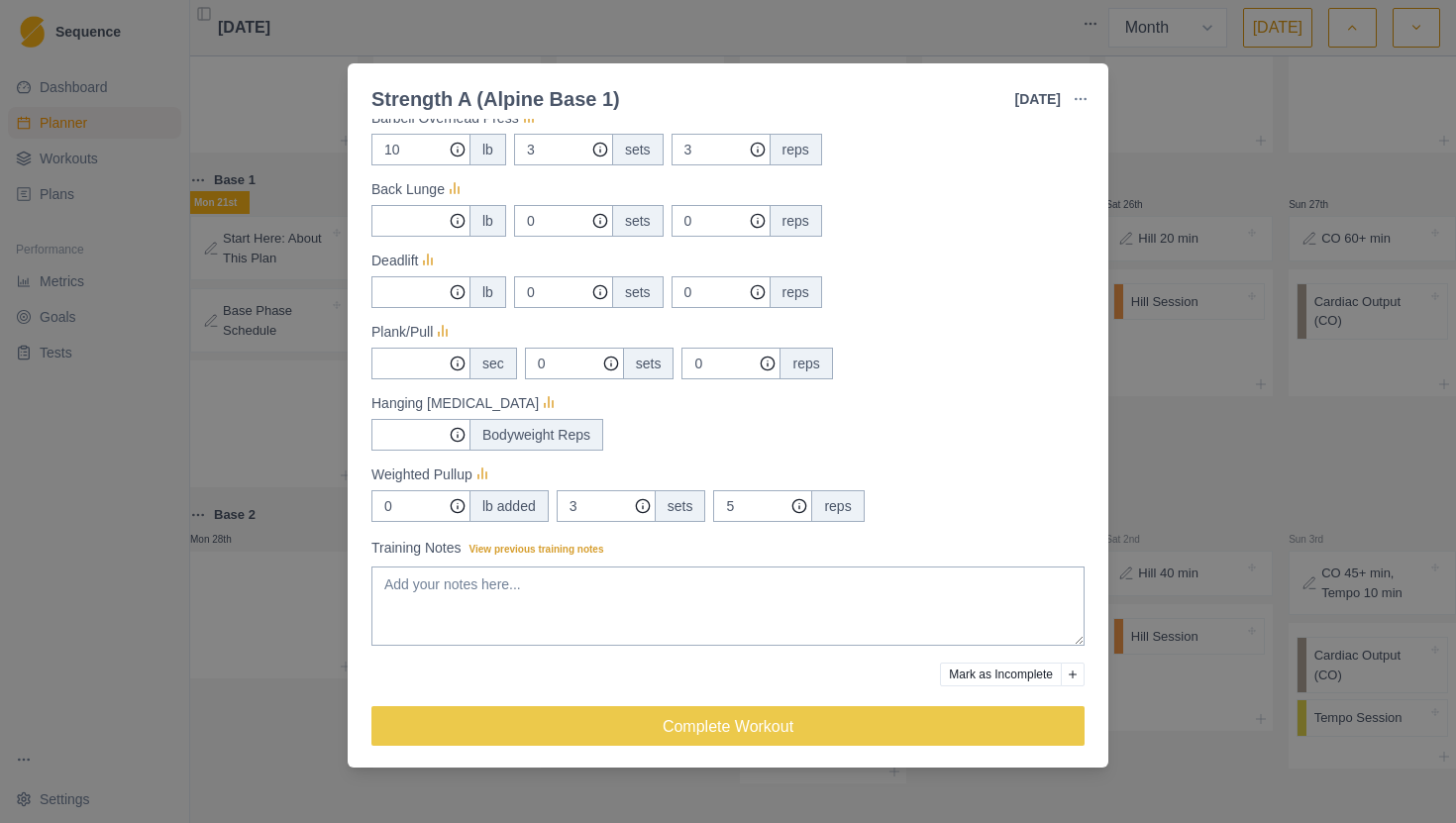 scroll, scrollTop: 417, scrollLeft: 0, axis: vertical 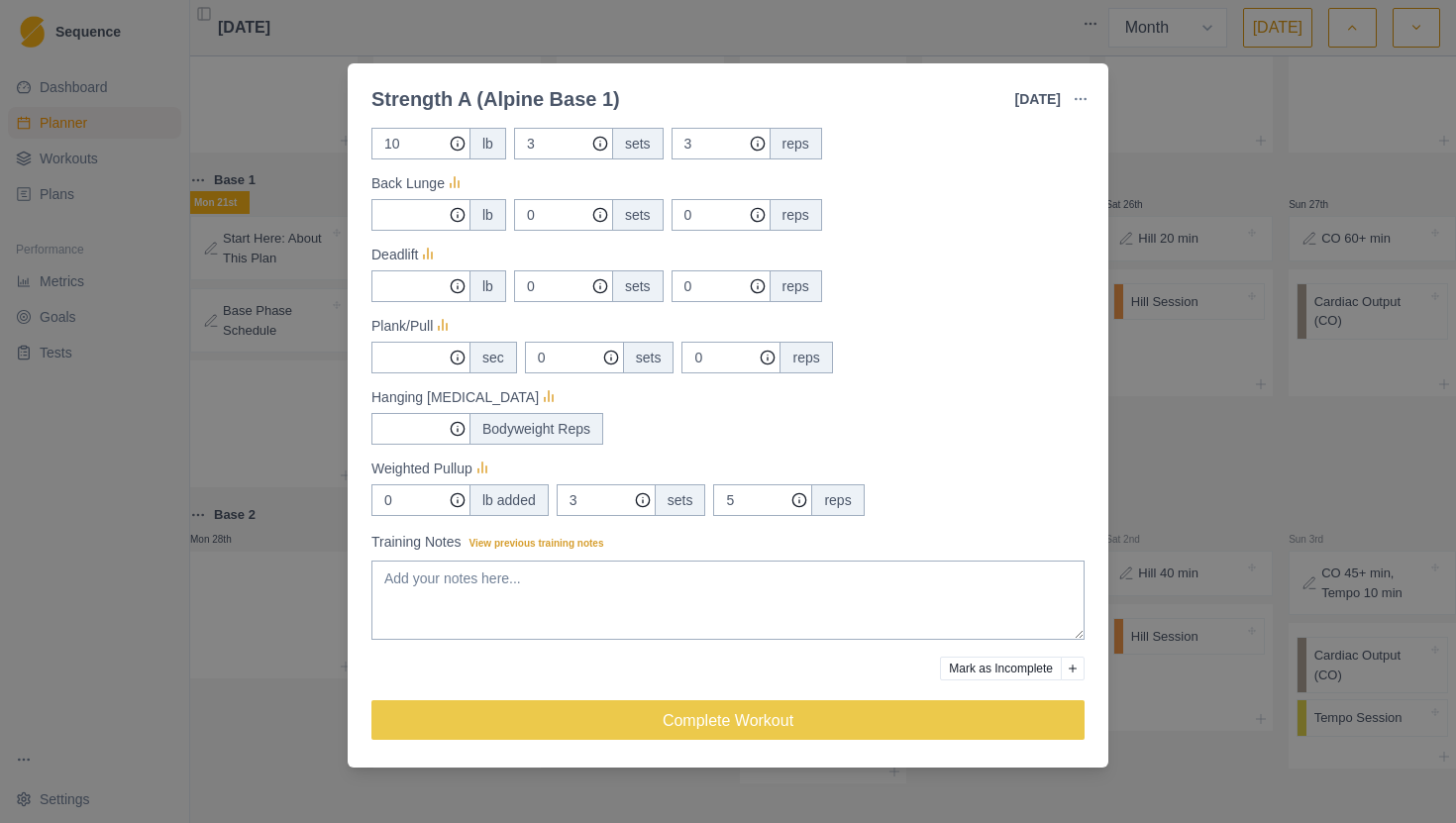 click on "Strength A (Alpine Base 1) [DATE] Link To Goal View Workout Metrics Edit Original Workout Reschedule Workout Remove From Schedule Strength / Power Duration:  - Gym based strength training session: 5x5
View workout details Actual Workout Duration 0 minutes Feeling (1 = Low – 10 = High) Motivation (1 = Low – 10 = High) Performance (1 = Low – 10 = High) RPE (1 = Low – 10 = High) Measures Barbell Overhead Press 10 lb 3 sets 3 reps Back Lunge lb 0 sets 0 reps Deadlift lb 0 sets 0 reps Plank/Pull sec 0 sets 0 reps Hanging [MEDICAL_DATA] Bodyweight Reps Weighted Pullup 0 lb added 3 sets 5 reps Training Notes View previous training notes Mark as Incomplete Complete Workout" at bounding box center [728, 411] 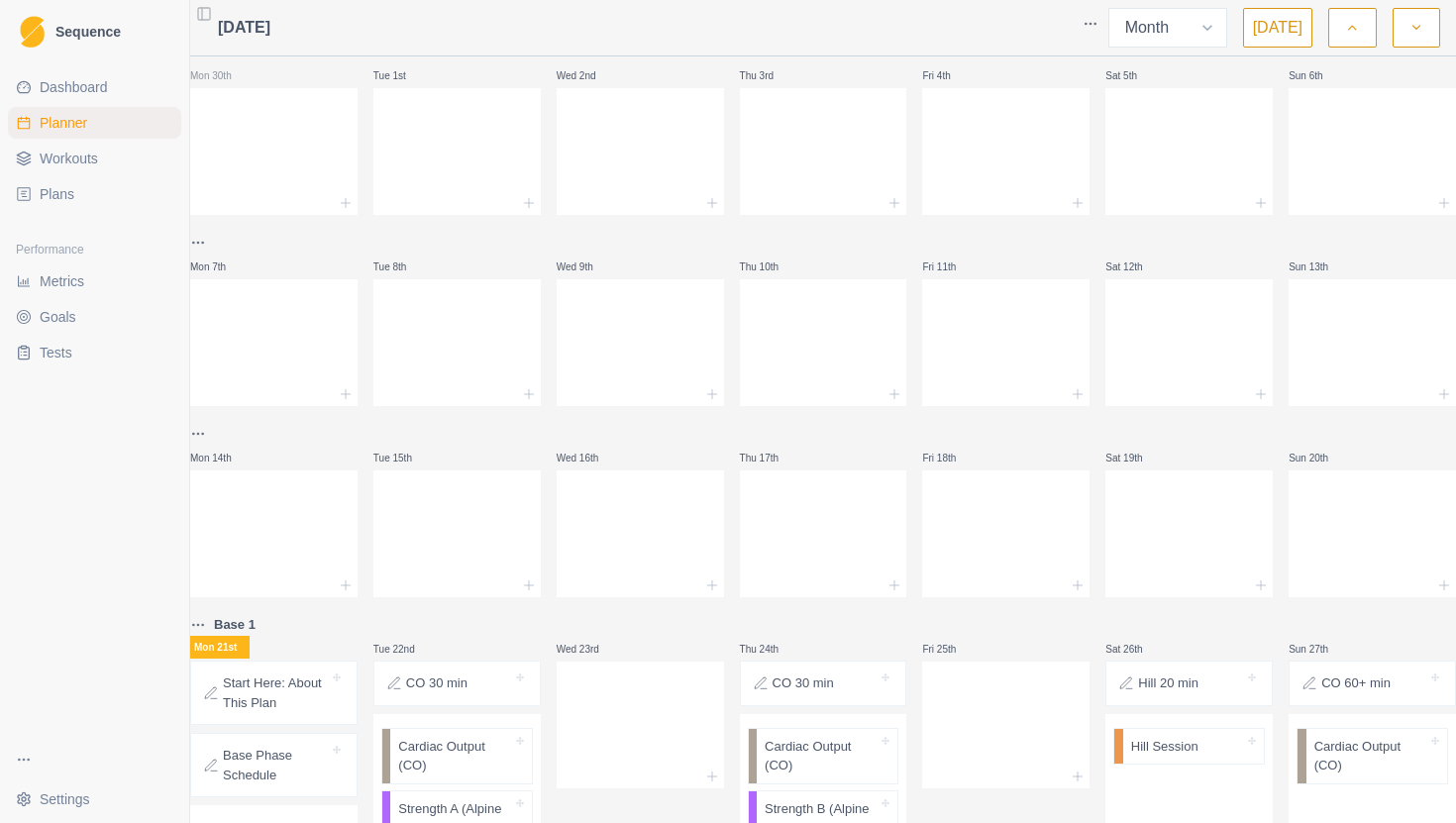 scroll, scrollTop: 0, scrollLeft: 0, axis: both 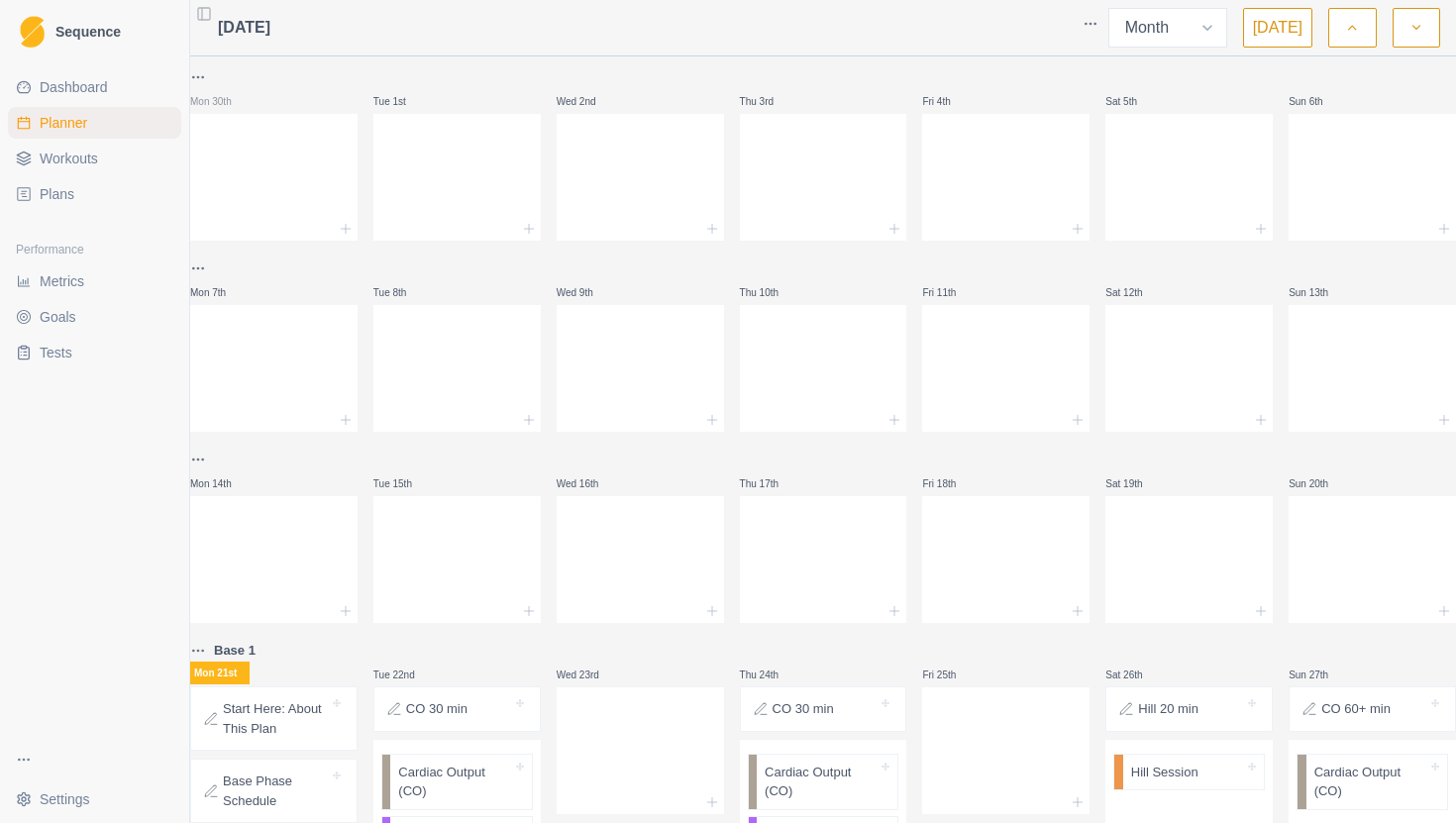 click on "Sequence Dashboard Planner Workouts Plans Performance Metrics Goals Tests Settings Toggle Sidebar [DATE] Week Month [DATE] Mon 30th Tue 1st Wed 2nd Thu 3rd Fri 4th Sat 5th Sun 6th Mon 7th Tue 8th Wed 9th Thu 10th Fri 11th Sat 12th Sun 13th Mon 14th Tue 15th Wed 16th Thu 17th Fri 18th Sat 19th Sun 20th Base 1 Mon 21st Start Here: About This Plan Base Phase Schedule Tue 22nd CO 30 min Cardiac Output (CO) Strength A (Alpine Base 1) Wed 23rd Thu 24th CO 30 min Cardiac Output (CO) Strength B ([GEOGRAPHIC_DATA] 1) 1 HR Fri 25th Sat [GEOGRAPHIC_DATA] 20 min Hill Session Sun 27th CO 60+ min Cardiac Output (CO) Base 2 Mon 28th Tue 29th CO 45 min Cardiac Output (CO) Strength A (Alpine Base 1) Wed 30th Thu 31st CO 45 min Cardiac Output (CO) Strength B (Alpine Base 1) 1 HR Fri 1st Sat 2nd Hill 40 min Hill Session Sun 3rd CO 45+ min, Tempo 10 min Cardiac Output (CO) Tempo Session
Strength / Power" at bounding box center (728, 411) 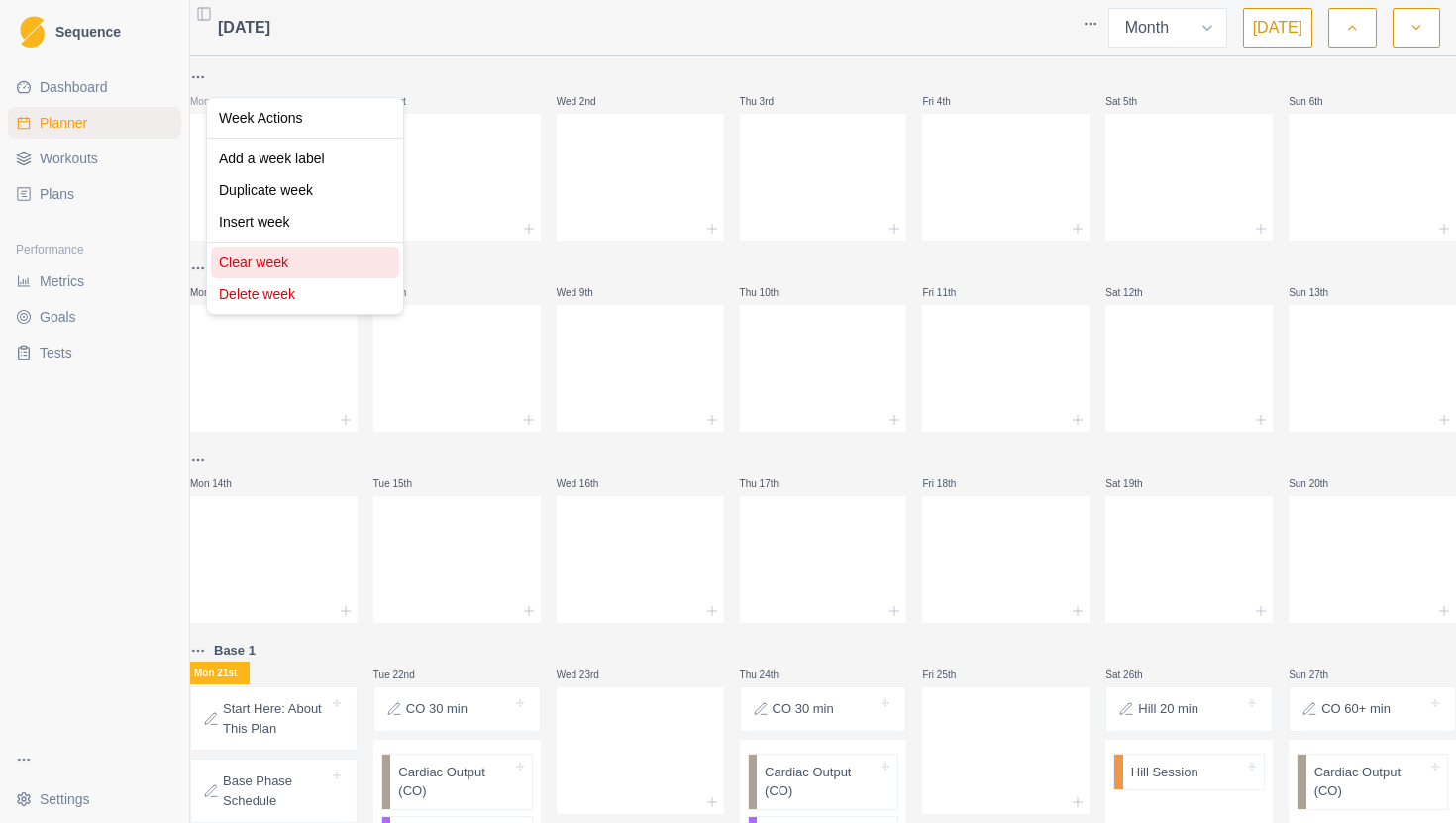 click on "Clear week" at bounding box center (305, 262) 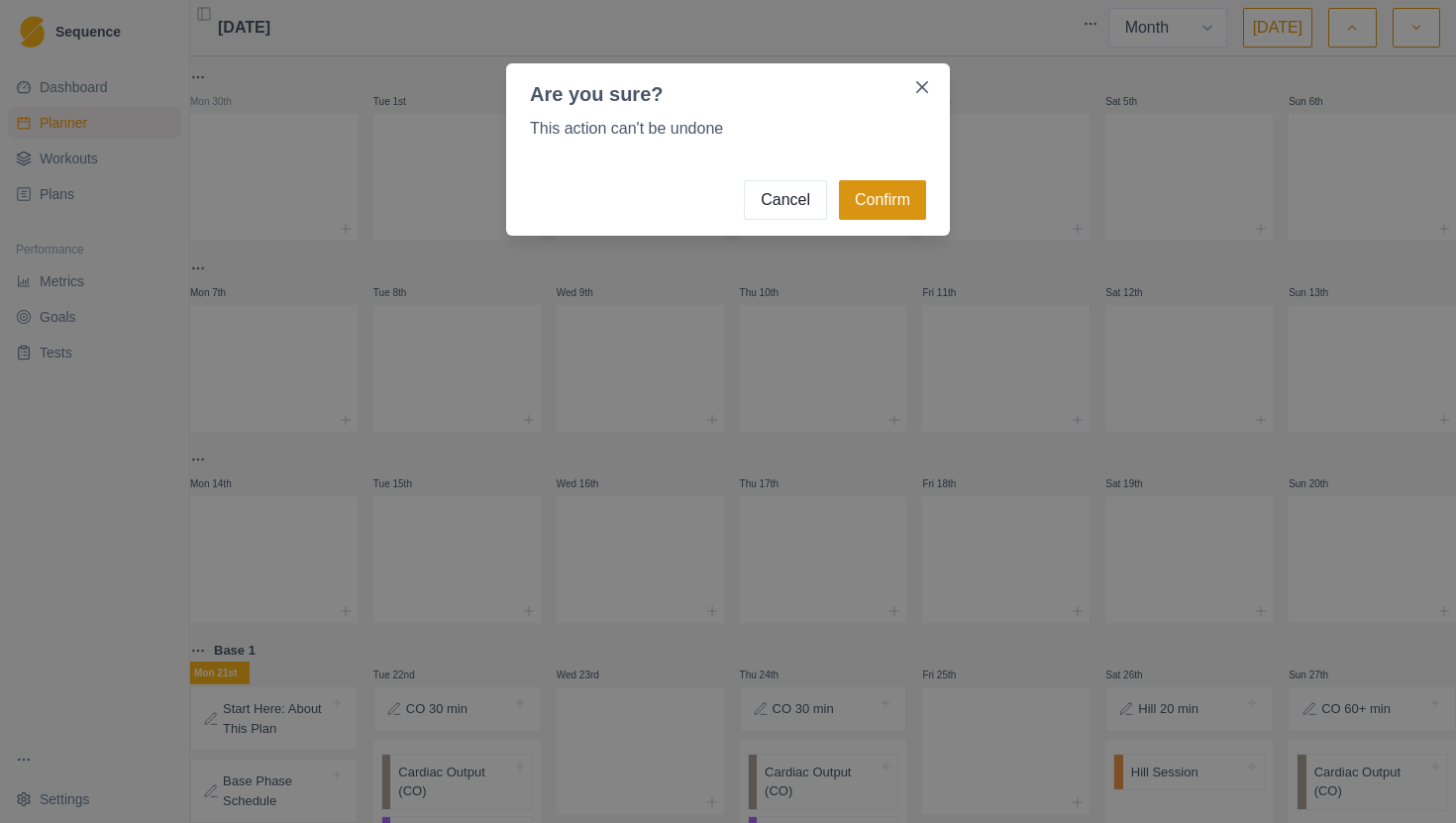 click on "Confirm" at bounding box center [883, 200] 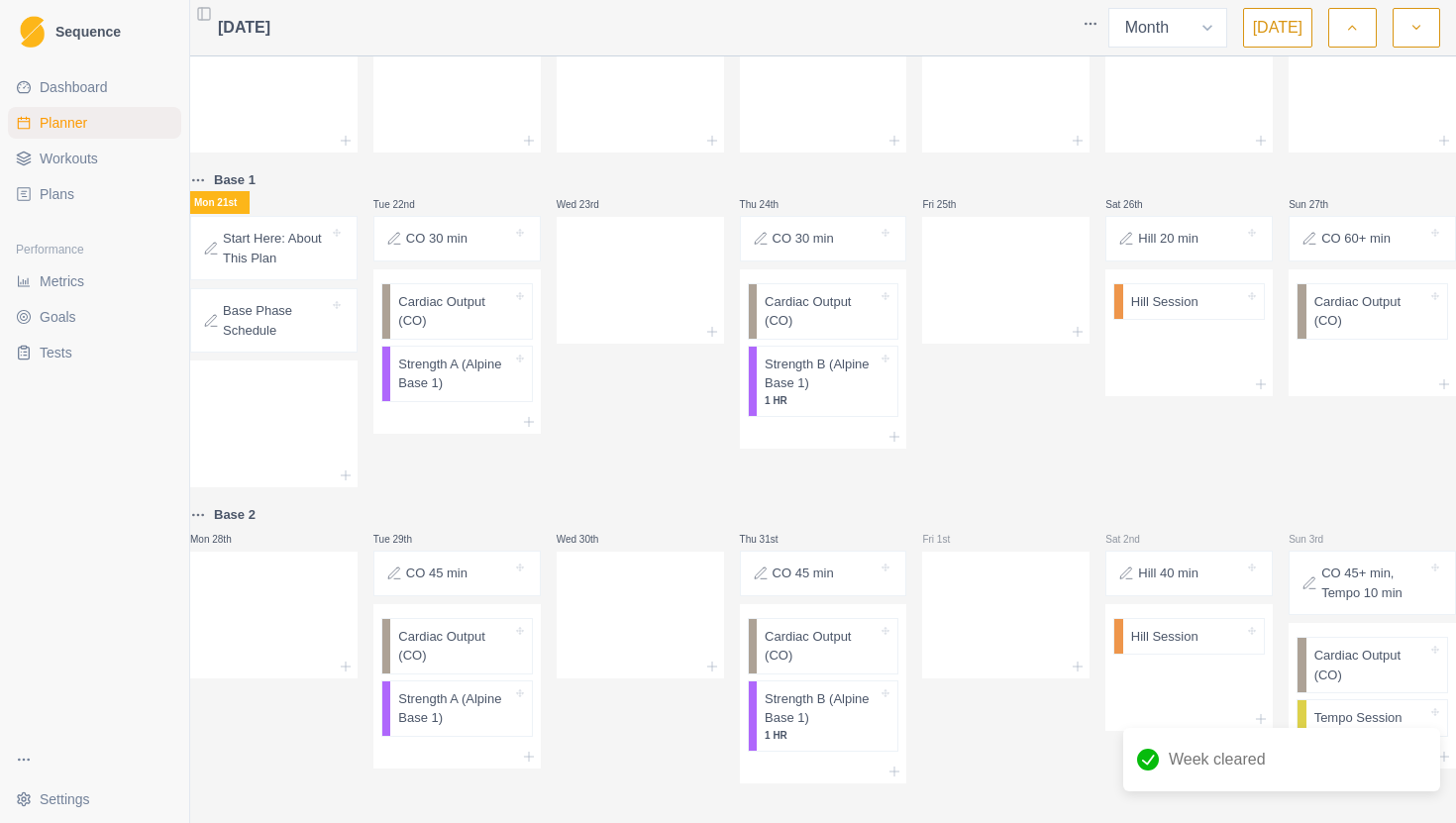 scroll, scrollTop: 0, scrollLeft: 0, axis: both 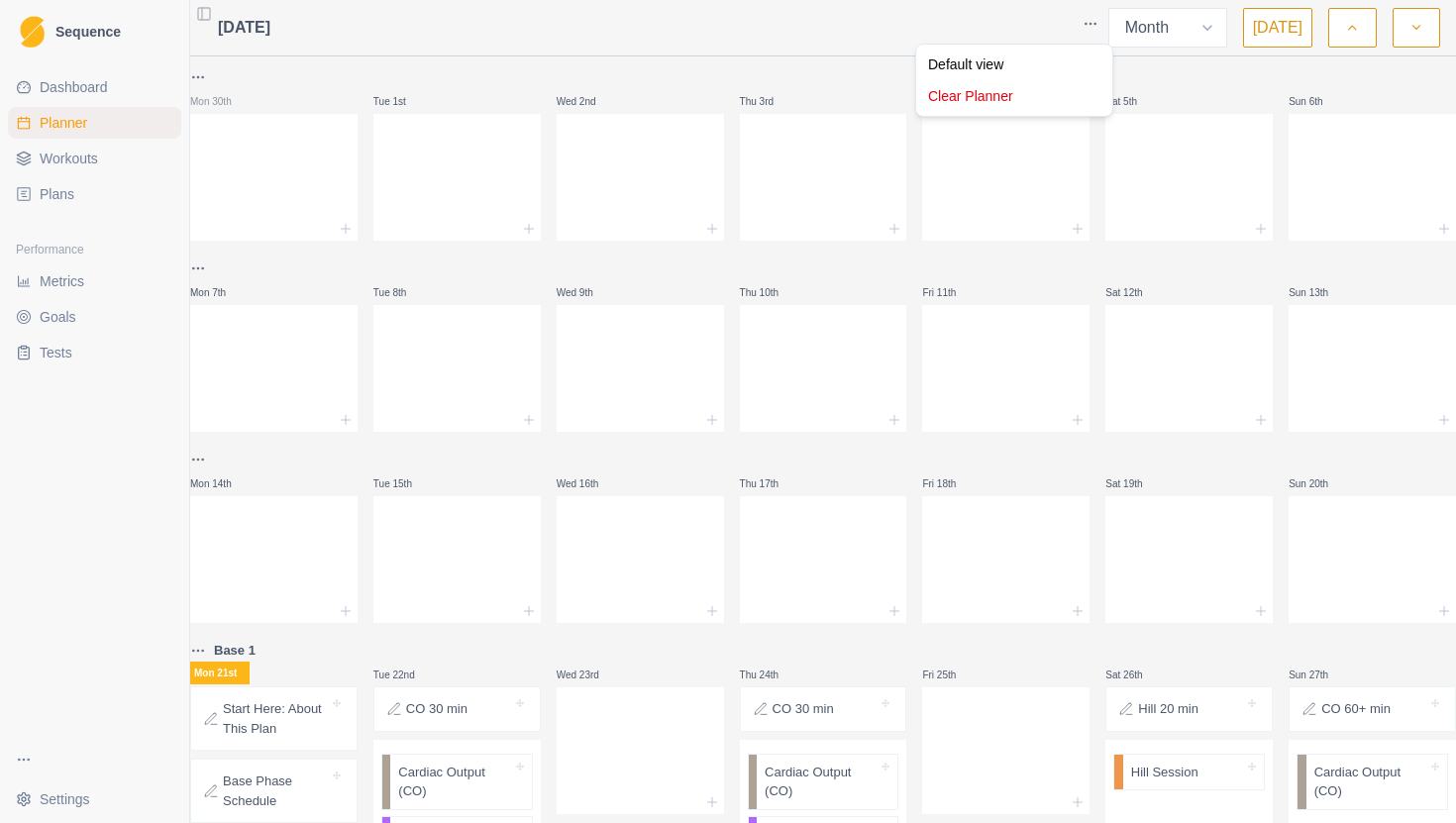 click on "Sequence Dashboard Planner Workouts Plans Performance Metrics Goals Tests Settings Toggle Sidebar [DATE] Week Month [DATE] Mon 30th Tue 1st Wed 2nd Thu 3rd Fri 4th Sat 5th Sun 6th Mon 7th Tue 8th Wed 9th Thu 10th Fri 11th Sat 12th Sun 13th Mon 14th Tue 15th Wed 16th Thu 17th Fri 18th Sat 19th Sun 20th Base 1 Mon 21st Start Here: About This Plan Base Phase Schedule Tue 22nd CO 30 min Cardiac Output (CO) Strength A (Alpine Base 1) Wed 23rd Thu 24th CO 30 min Cardiac Output (CO) Strength B ([GEOGRAPHIC_DATA] 1) 1 HR Fri 25th Sat [GEOGRAPHIC_DATA] 20 min Hill Session Sun 27th CO 60+ min Cardiac Output (CO) Base 2 Mon 28th Tue 29th CO 45 min Cardiac Output (CO) Strength A (Alpine Base 1) Wed 30th Thu 31st CO 45 min Cardiac Output (CO) Strength B (Alpine Base 1) 1 HR Fri 1st Sat 2nd Hill 40 min Hill Session Sun 3rd CO 45+ min, Tempo 10 min Cardiac Output (CO) Tempo Session
Strength / Power Default view Clear Planner" at bounding box center (728, 411) 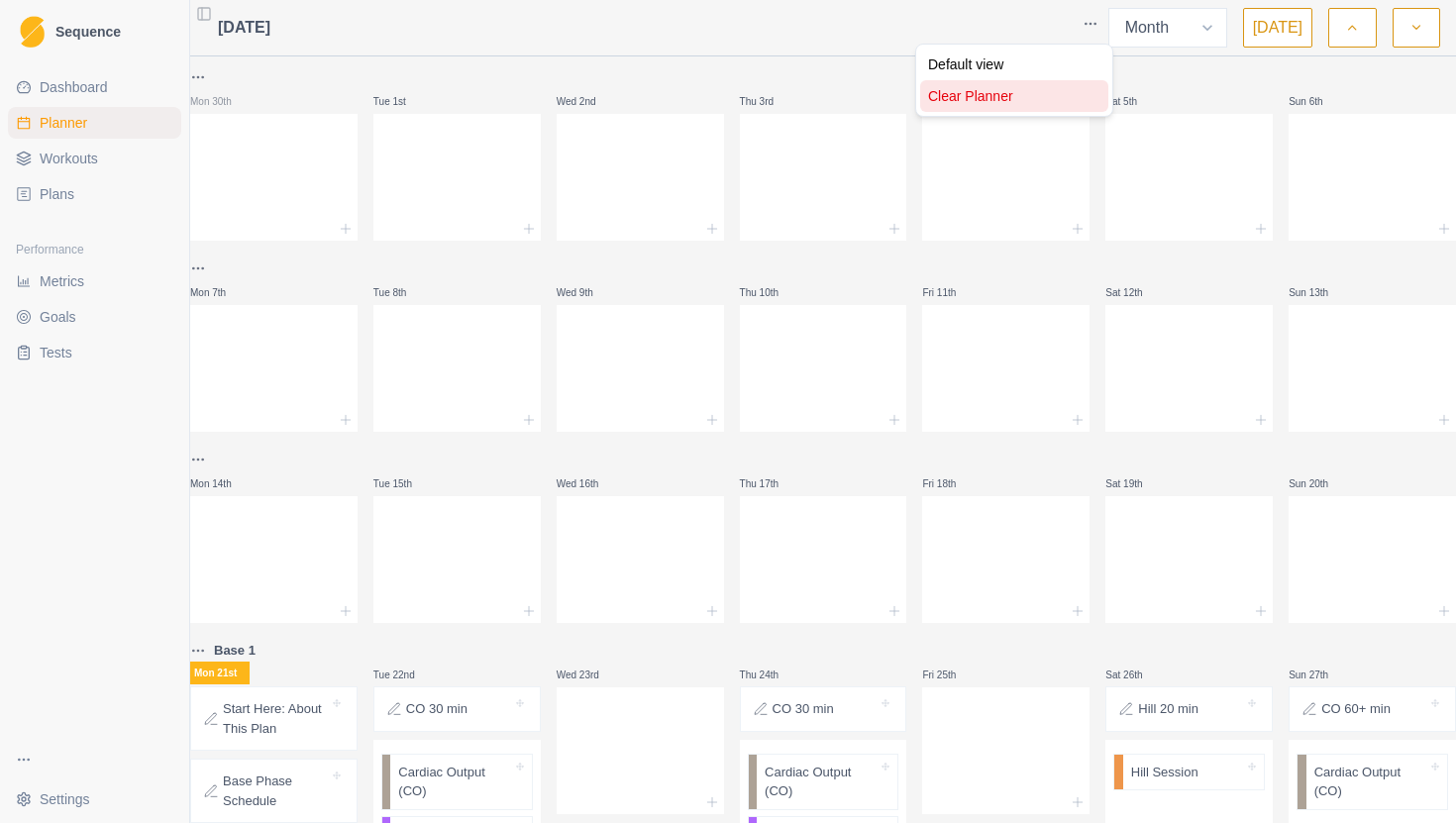 click on "Clear Planner" at bounding box center (1014, 96) 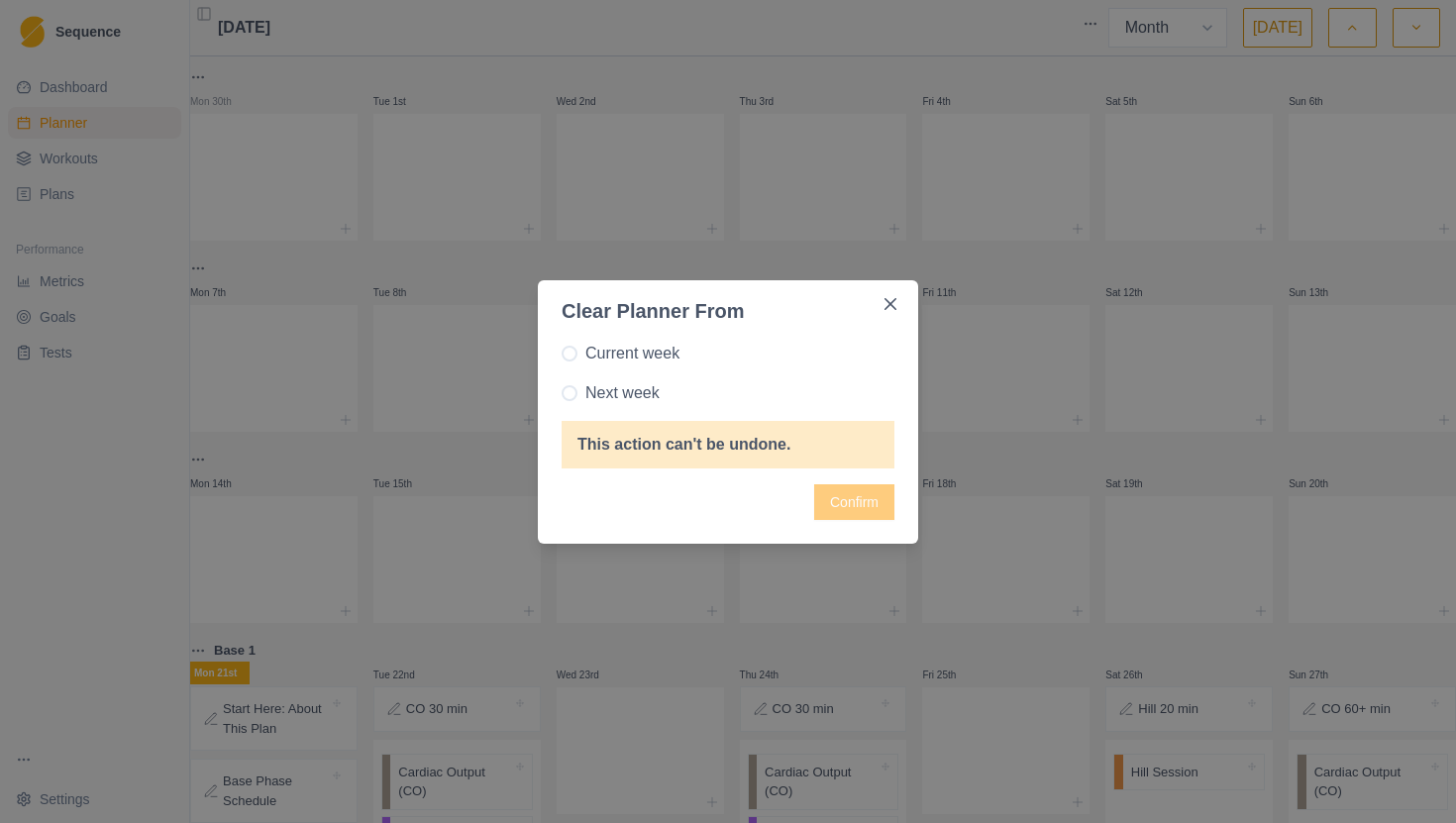 click on "Current week" at bounding box center (632, 354) 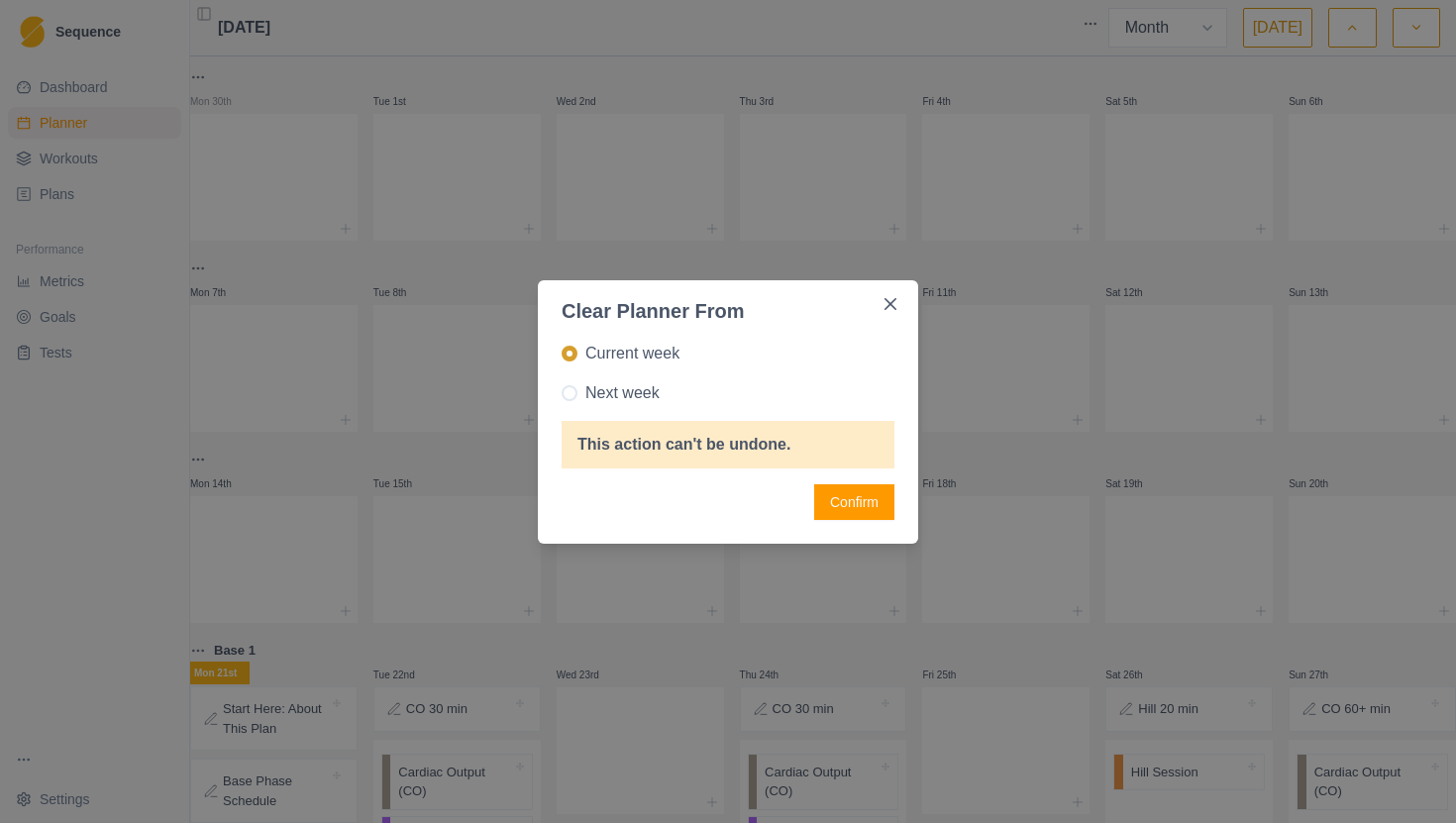 click on "Confirm" at bounding box center (854, 502) 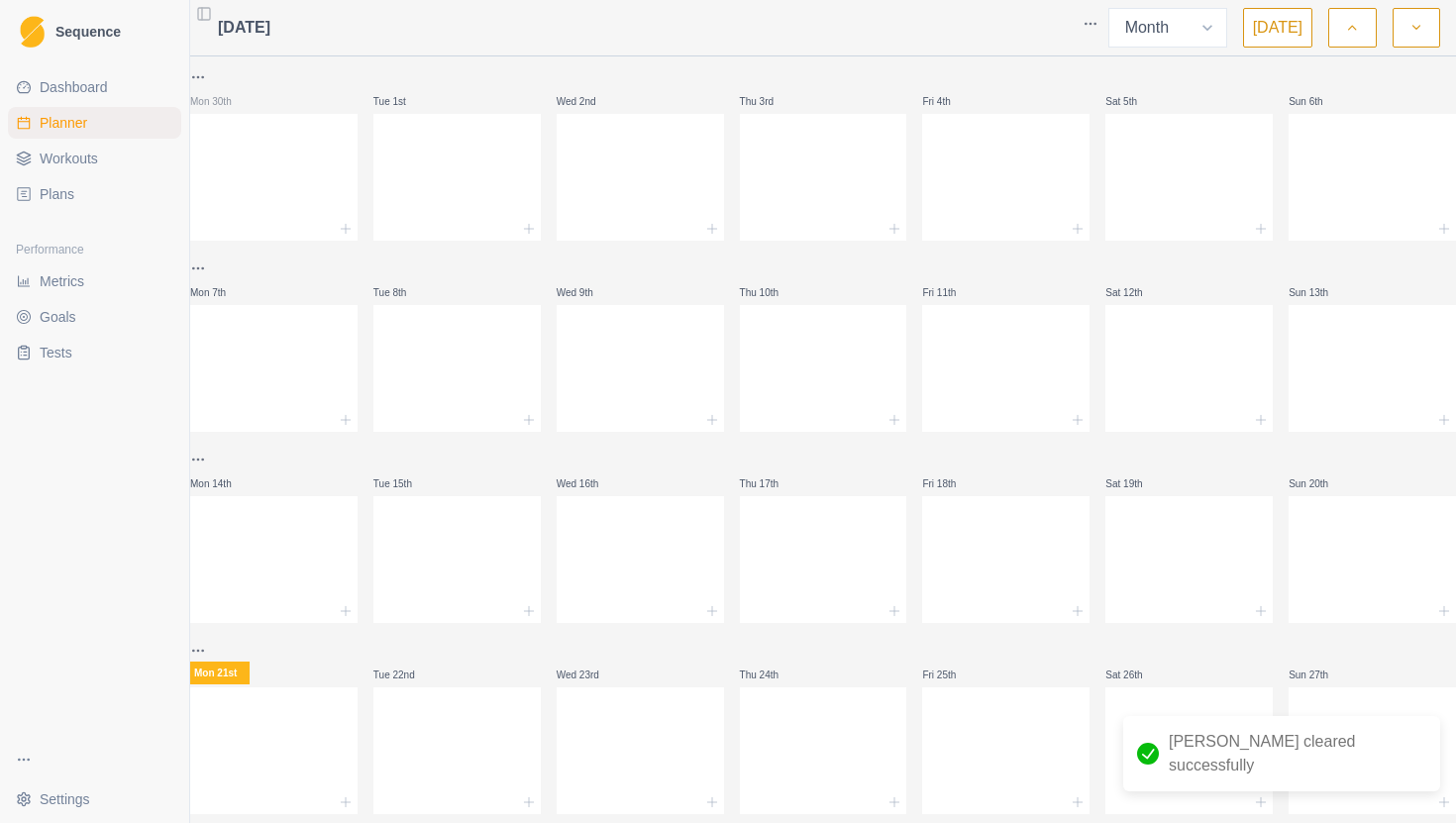 scroll, scrollTop: 238, scrollLeft: 0, axis: vertical 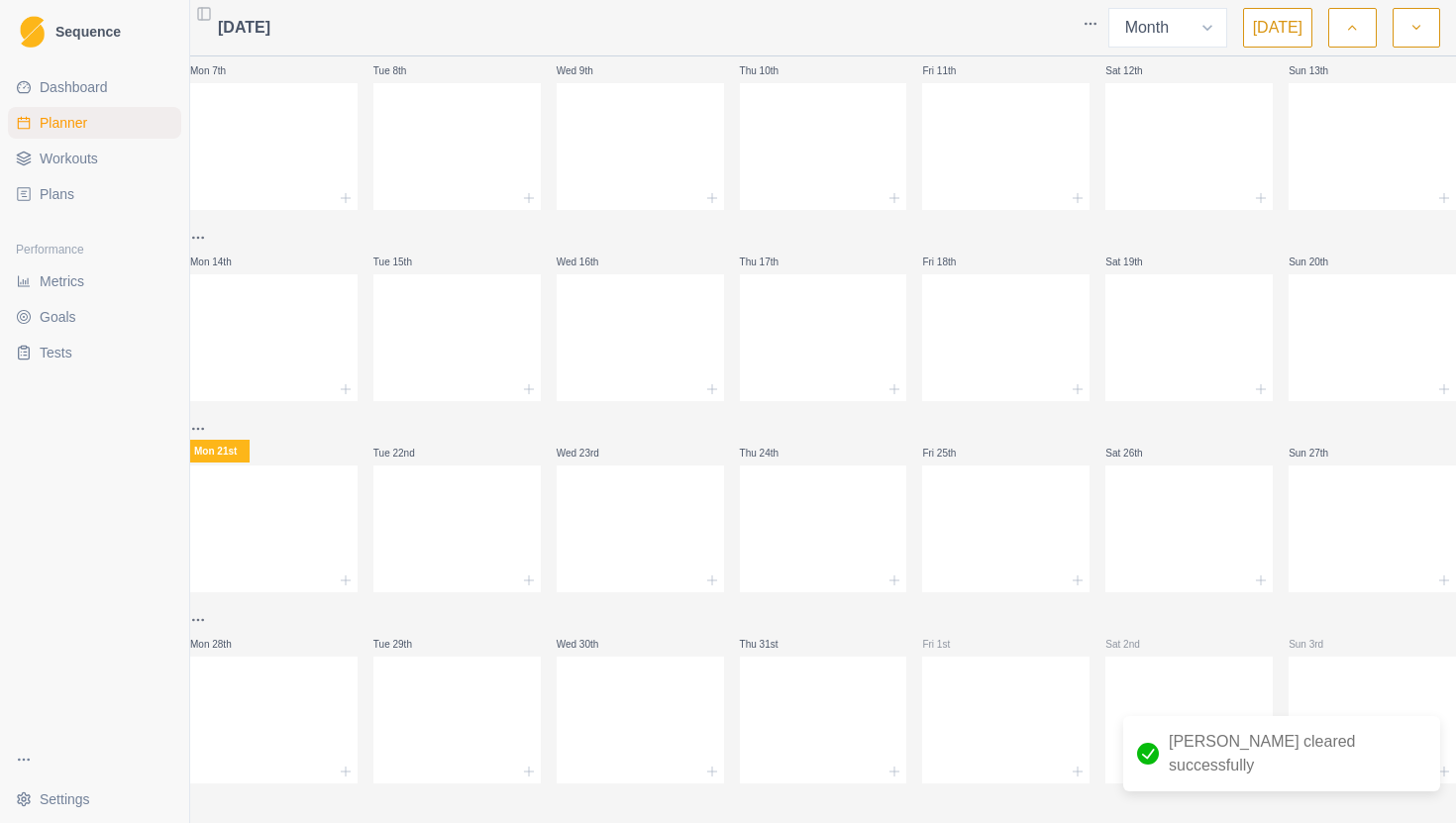 click on "Plans" at bounding box center (56, 194) 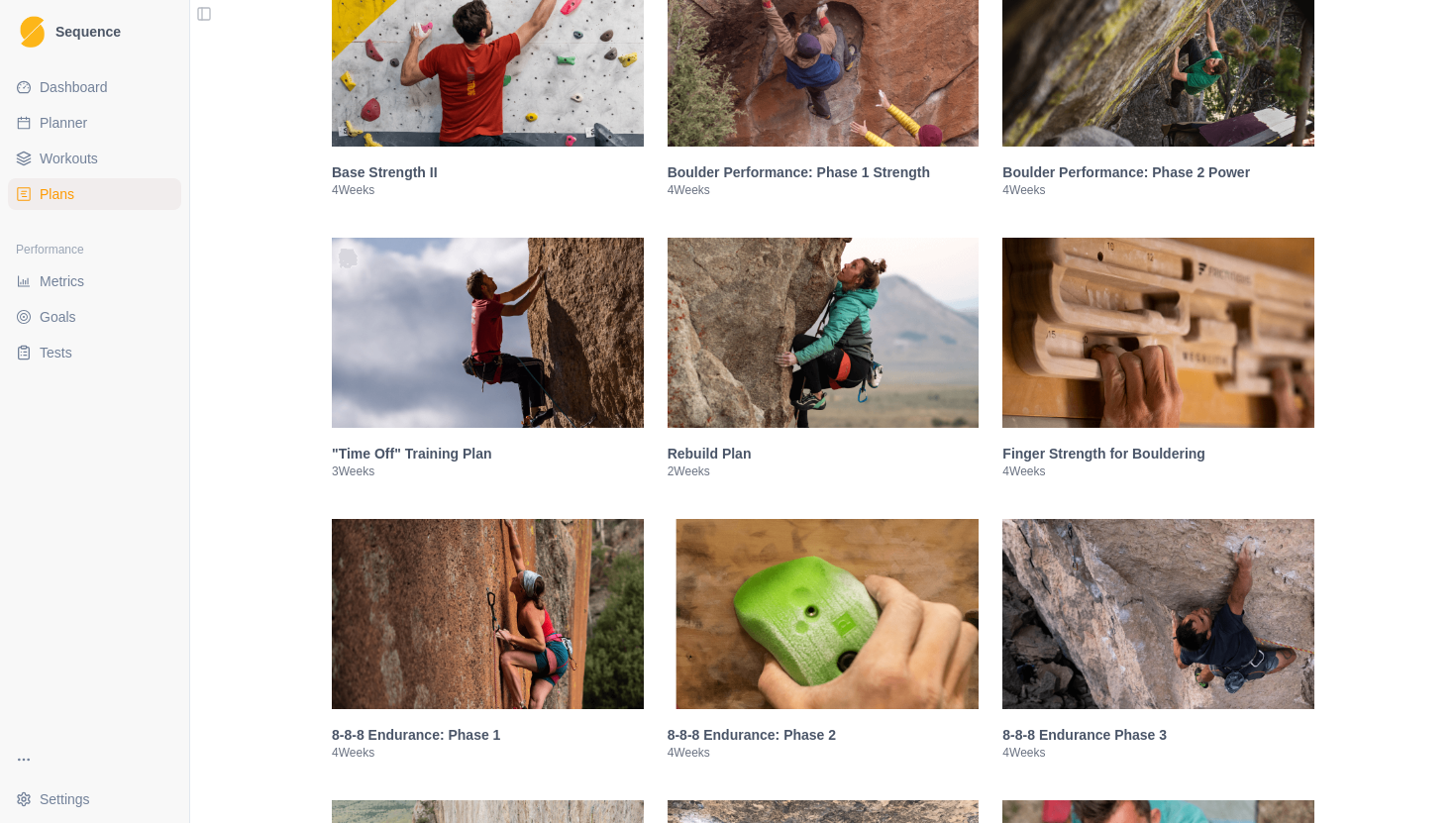 scroll, scrollTop: 1232, scrollLeft: 0, axis: vertical 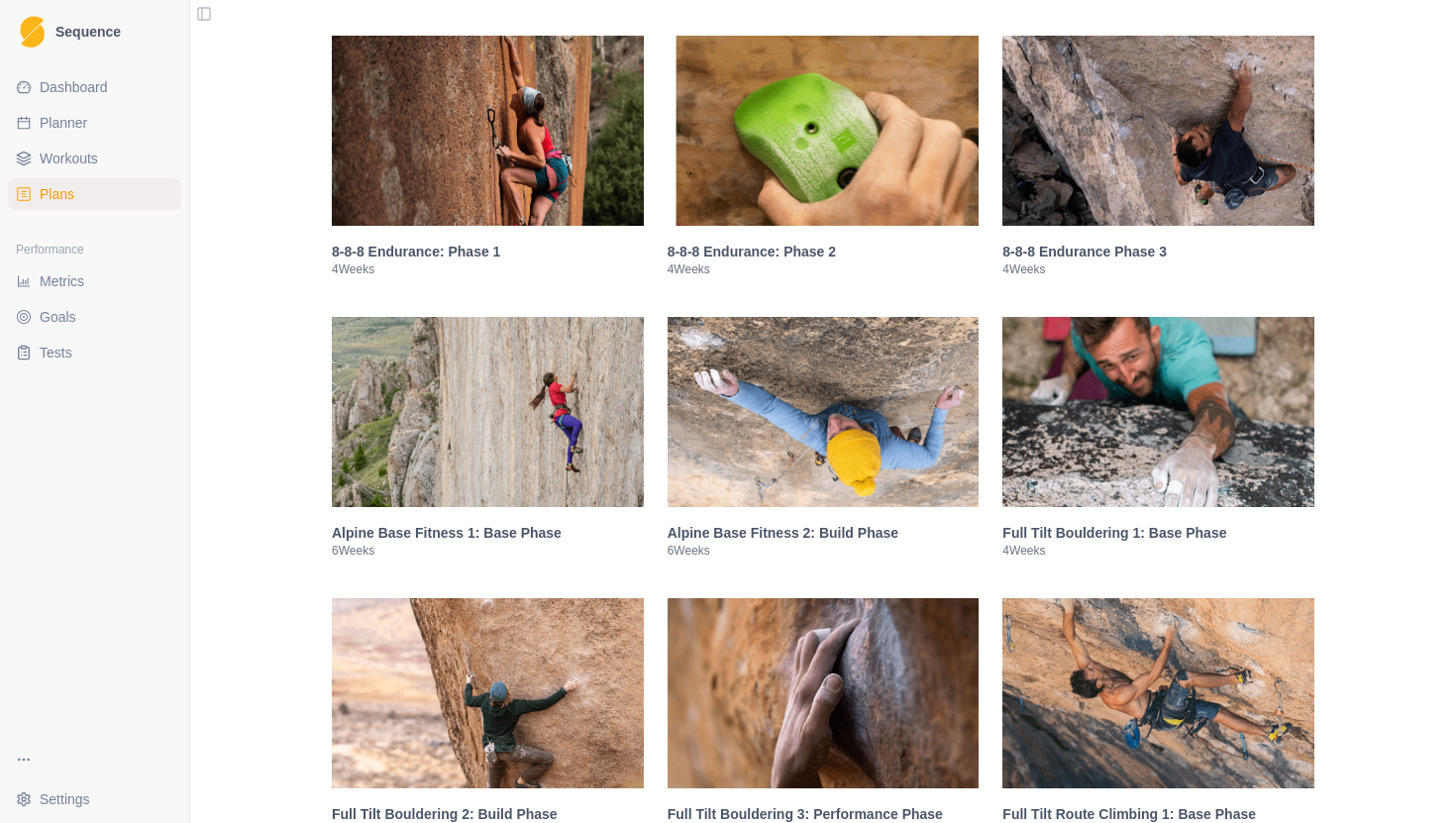 click at bounding box center (823, 412) 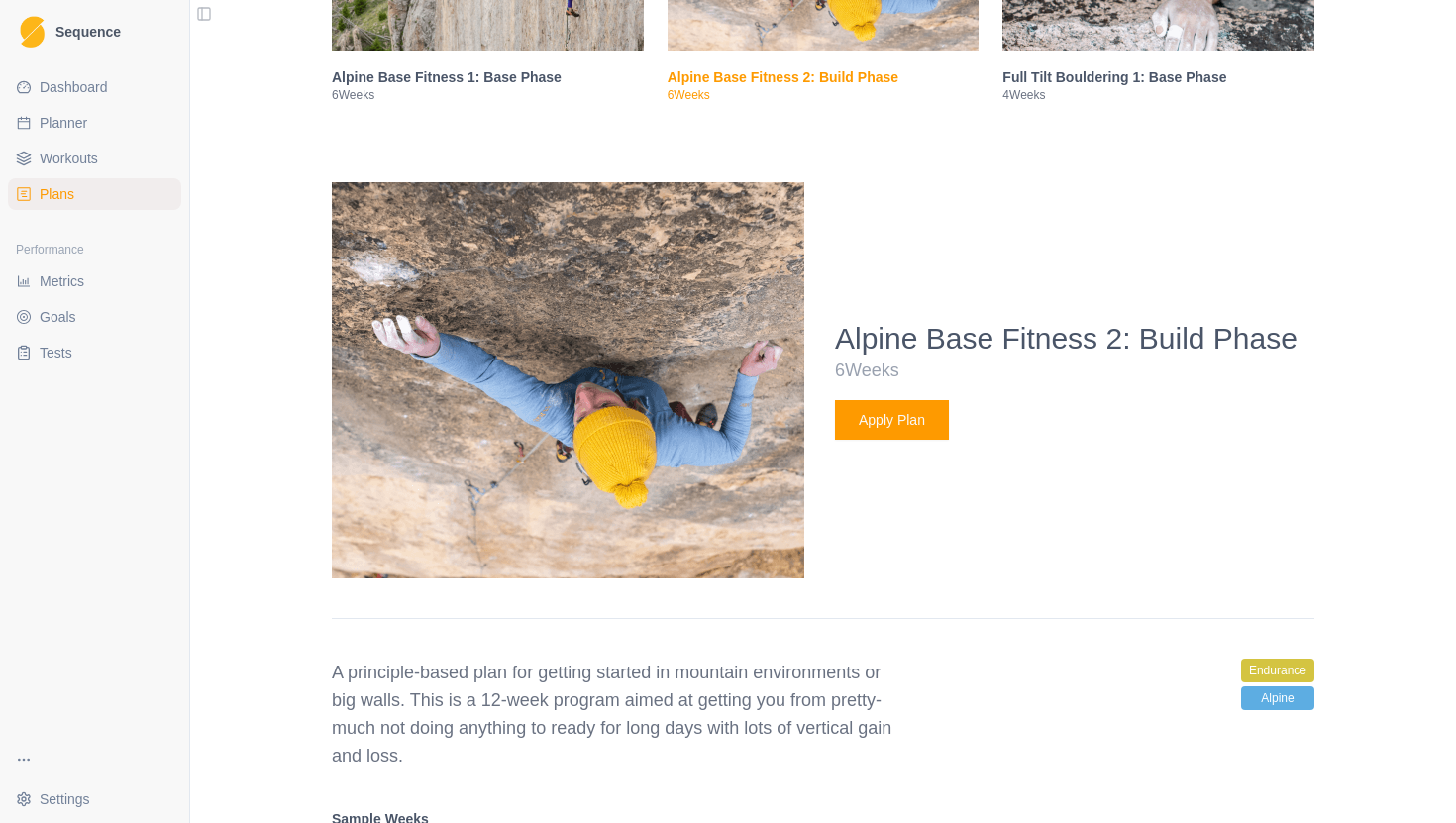 scroll, scrollTop: 1730, scrollLeft: 0, axis: vertical 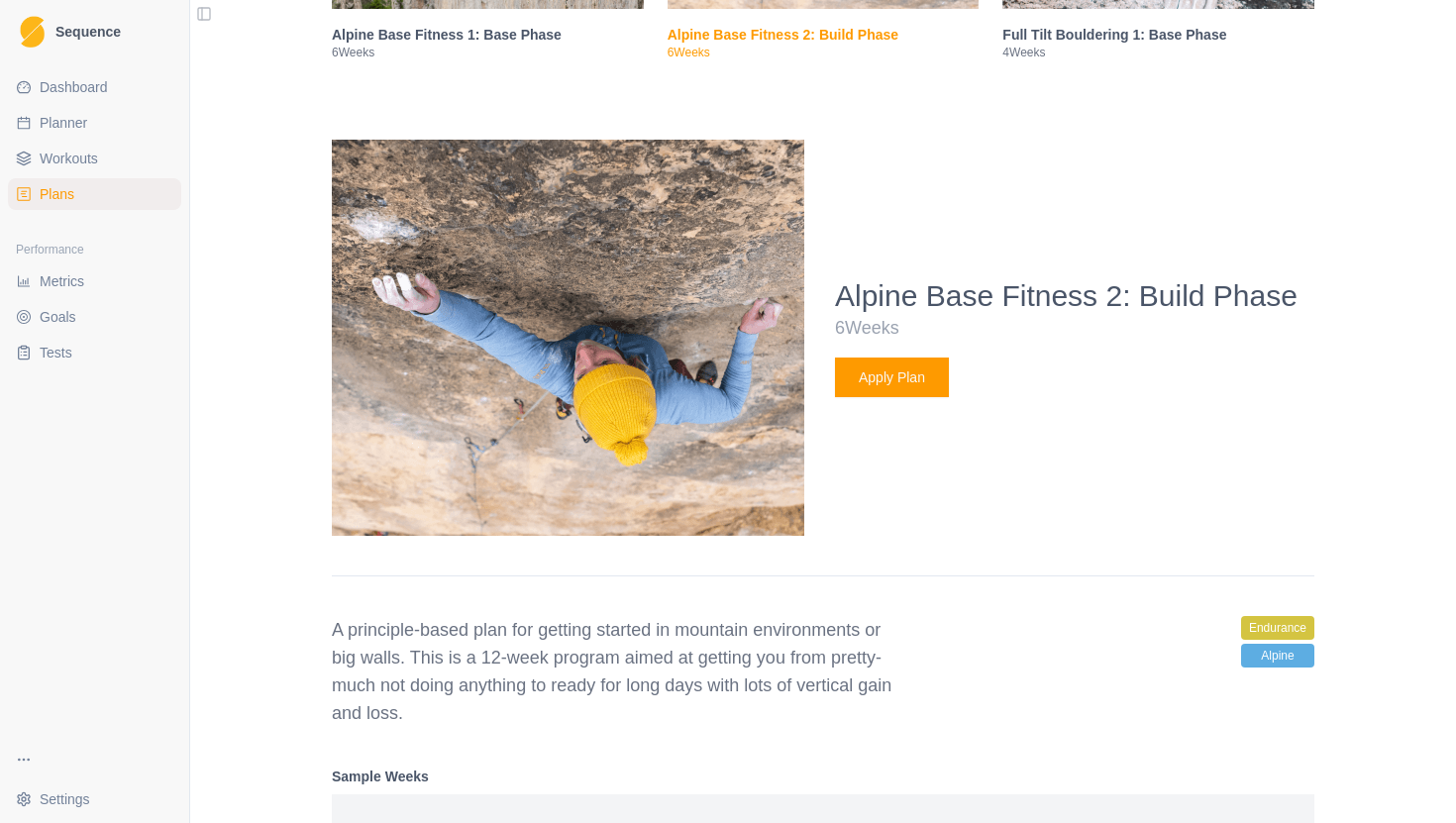 click on "Apply Plan" at bounding box center (891, 377) 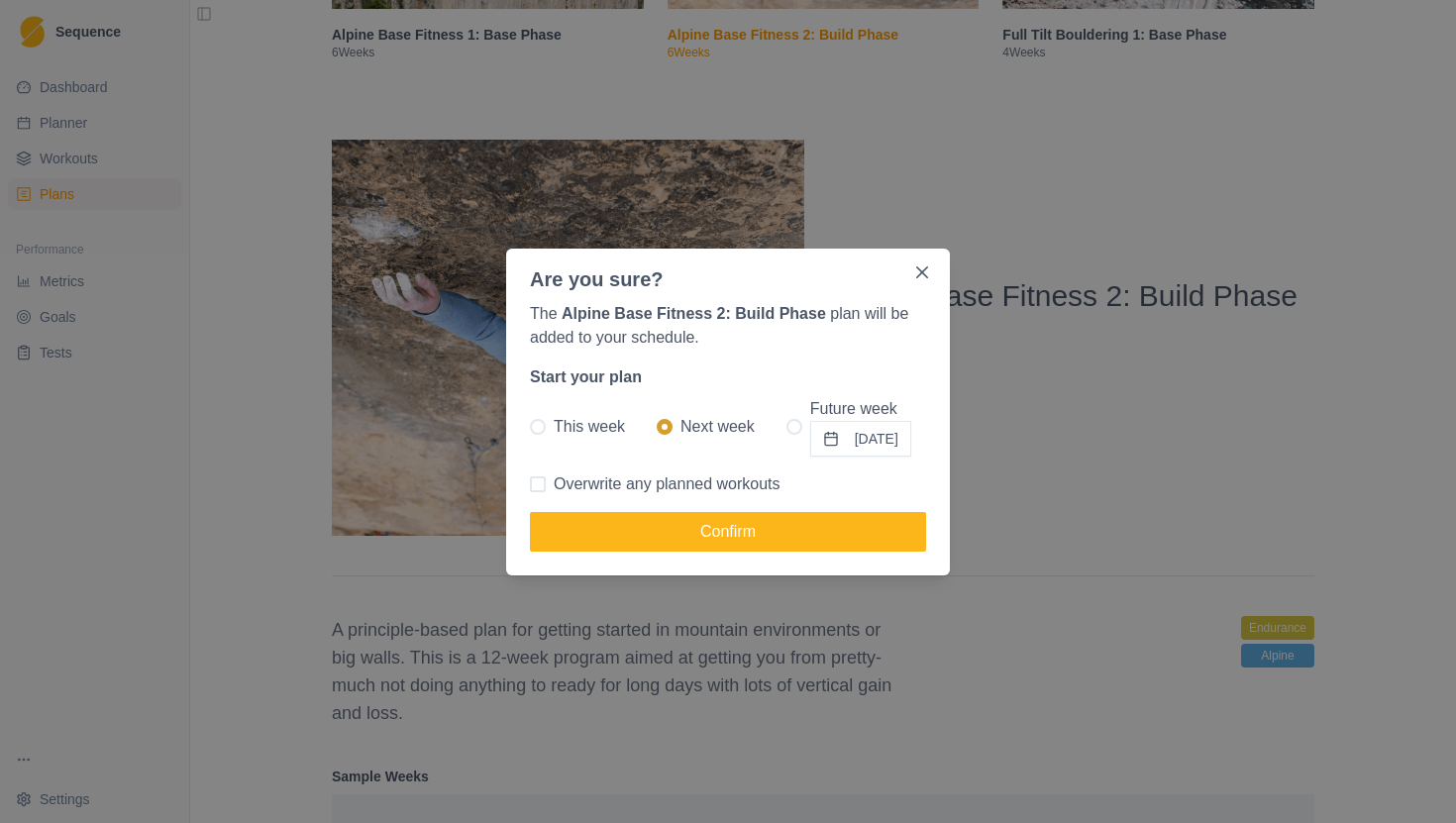 click on "Overwrite any planned workouts" at bounding box center [667, 484] 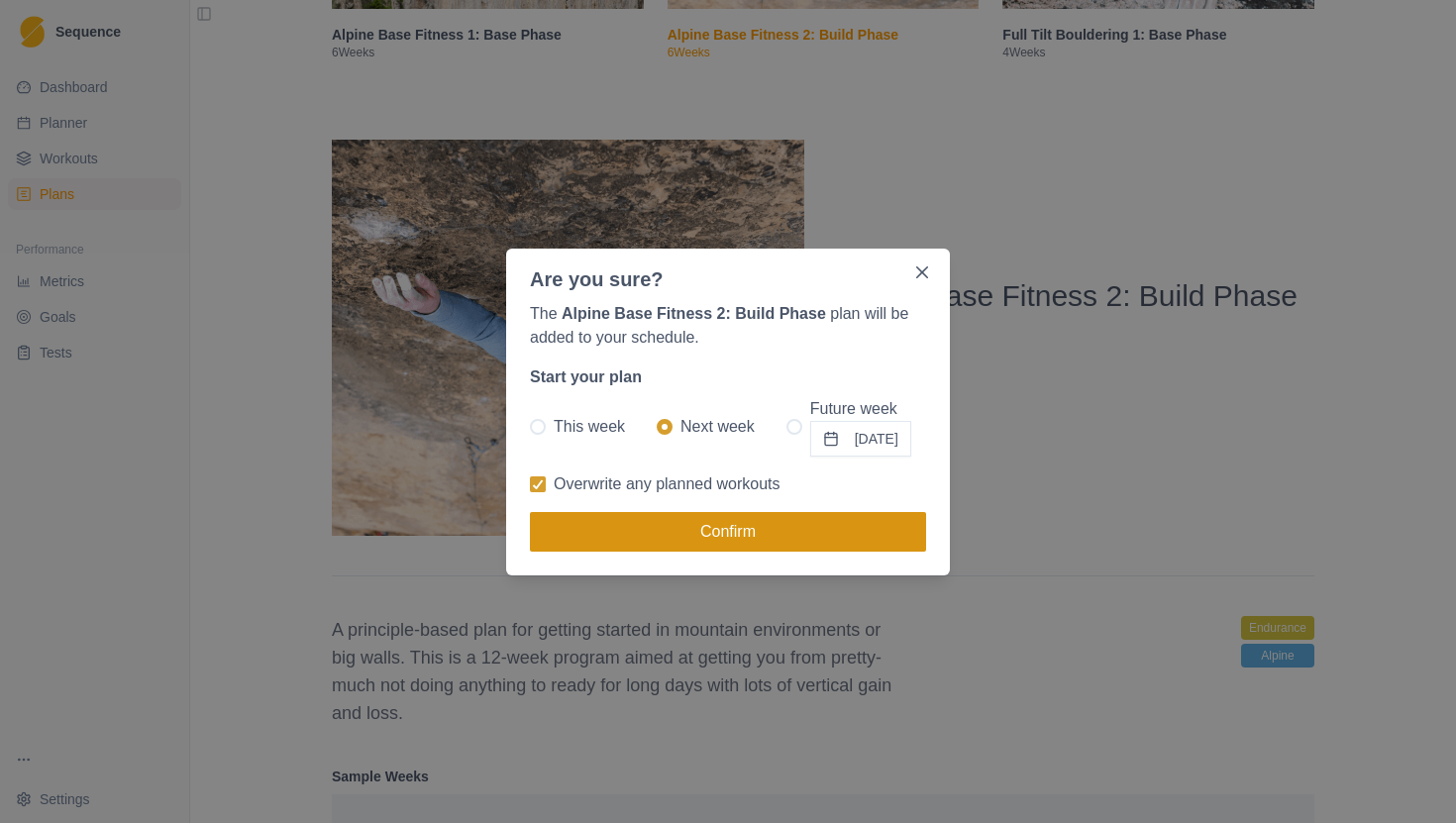 click on "Confirm" at bounding box center [728, 532] 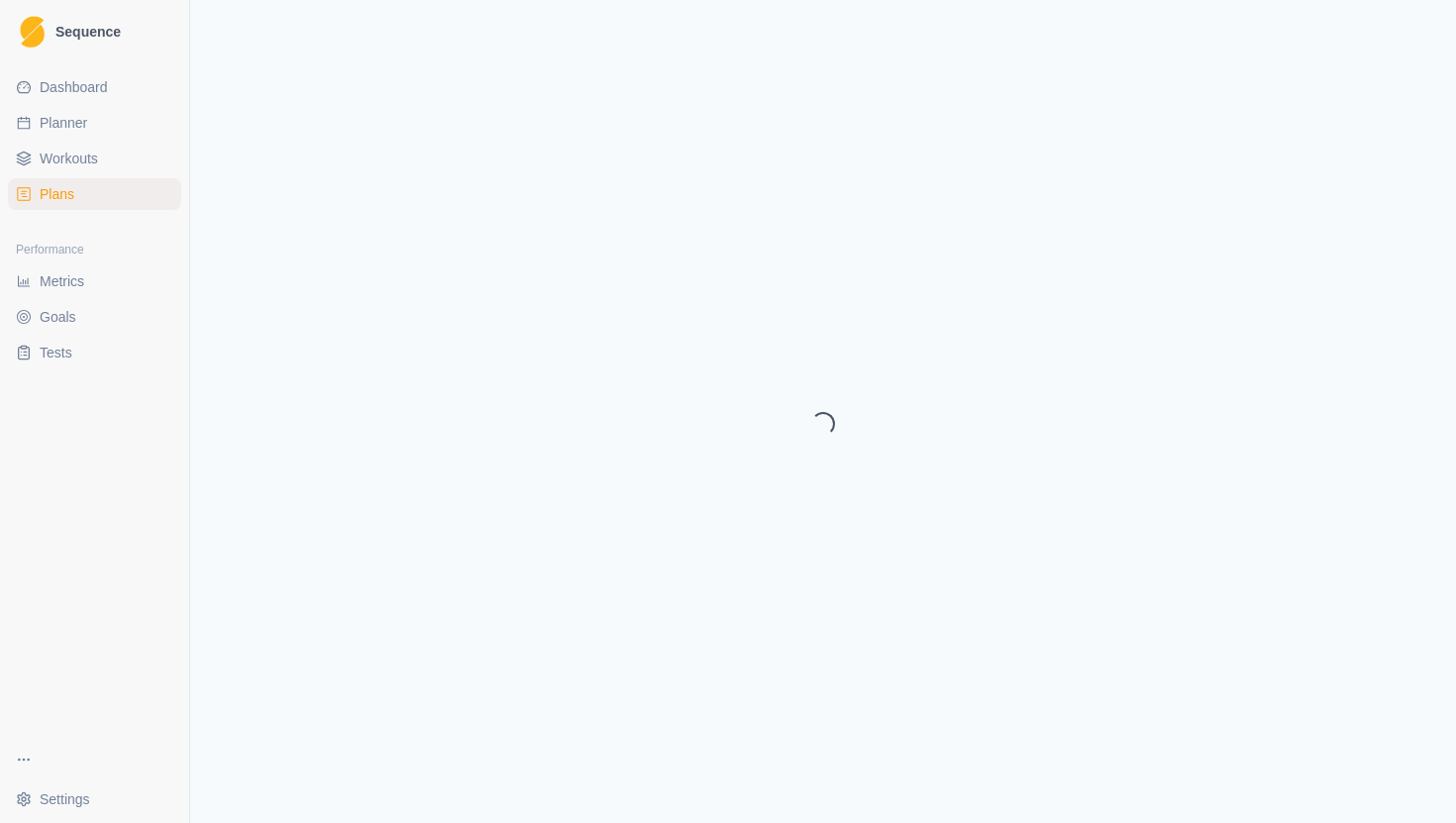 scroll, scrollTop: 0, scrollLeft: 0, axis: both 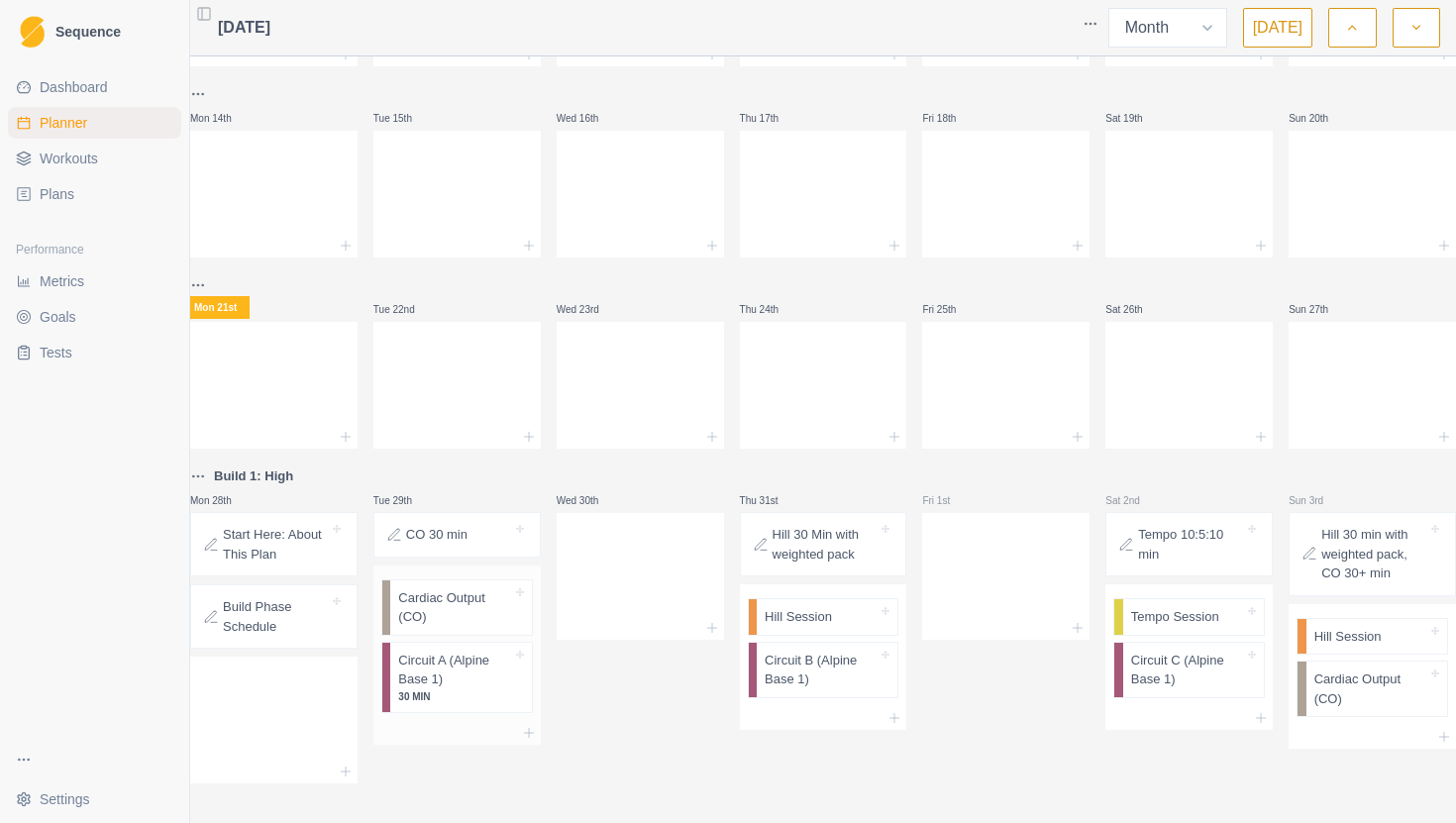 click on "Circuit A (Alpine Base 1)" at bounding box center (455, 669) 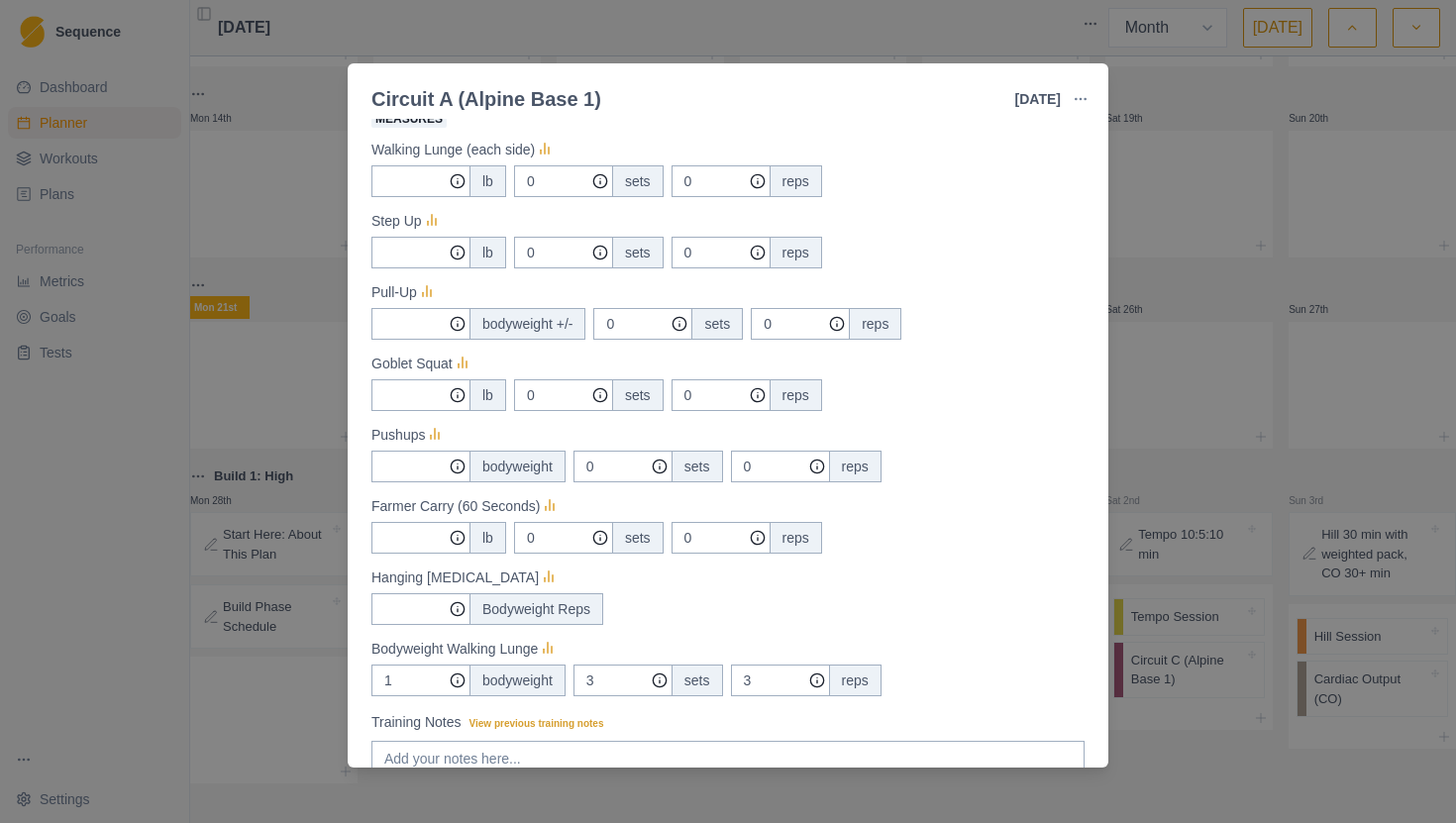 scroll, scrollTop: 428, scrollLeft: 0, axis: vertical 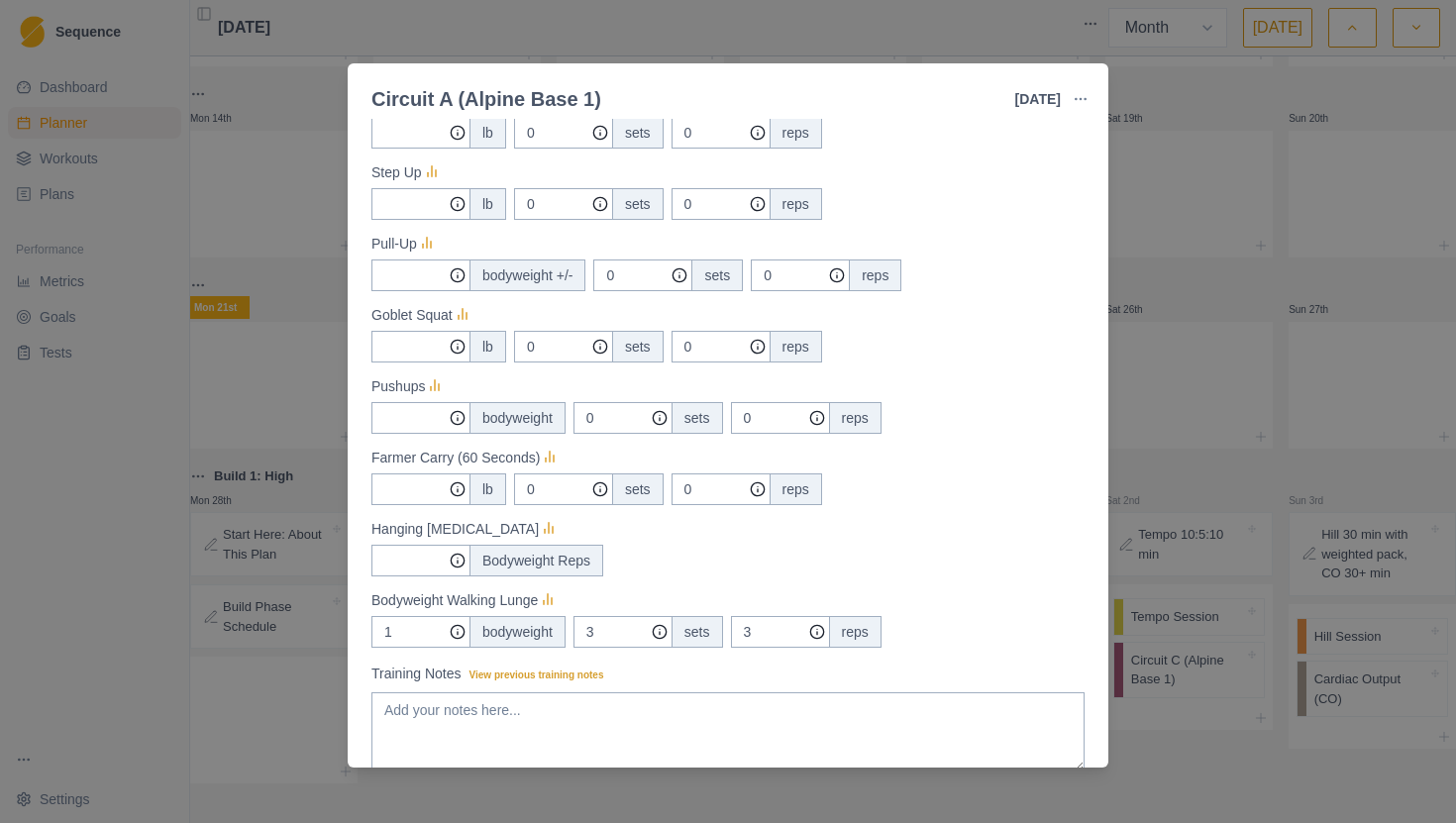 click on "Circuit A (Alpine Base 1) [DATE] Link To Goal View Workout Metrics Edit Original Workout Reschedule Workout Remove From Schedule Conditioning Duration:  30 MIN A timed circuit of strength training exercises View workout details Actual Workout Duration 30 minutes Feeling (1 = Low – 10 = High) Motivation (1 = Low – 10 = High) Performance (1 = Low – 10 = High) RPE (1 = Low – 10 = High) Measures Walking Lunge (each side) lb 0 sets 0 reps Step Up lb 0 sets 0 reps Pull-Up bodyweight +/- 0 sets 0 reps Goblet Squat lb 0 sets 0 reps Pushups bodyweight 0 sets 0 reps Farmer Carry (60 Seconds) lb 0 sets 0 reps Hanging [MEDICAL_DATA] Bodyweight Reps Bodyweight Walking Lunge 1 bodyweight 3 sets 3 reps Training Notes View previous training notes [PERSON_NAME] as Incomplete Complete Workout" at bounding box center (728, 411) 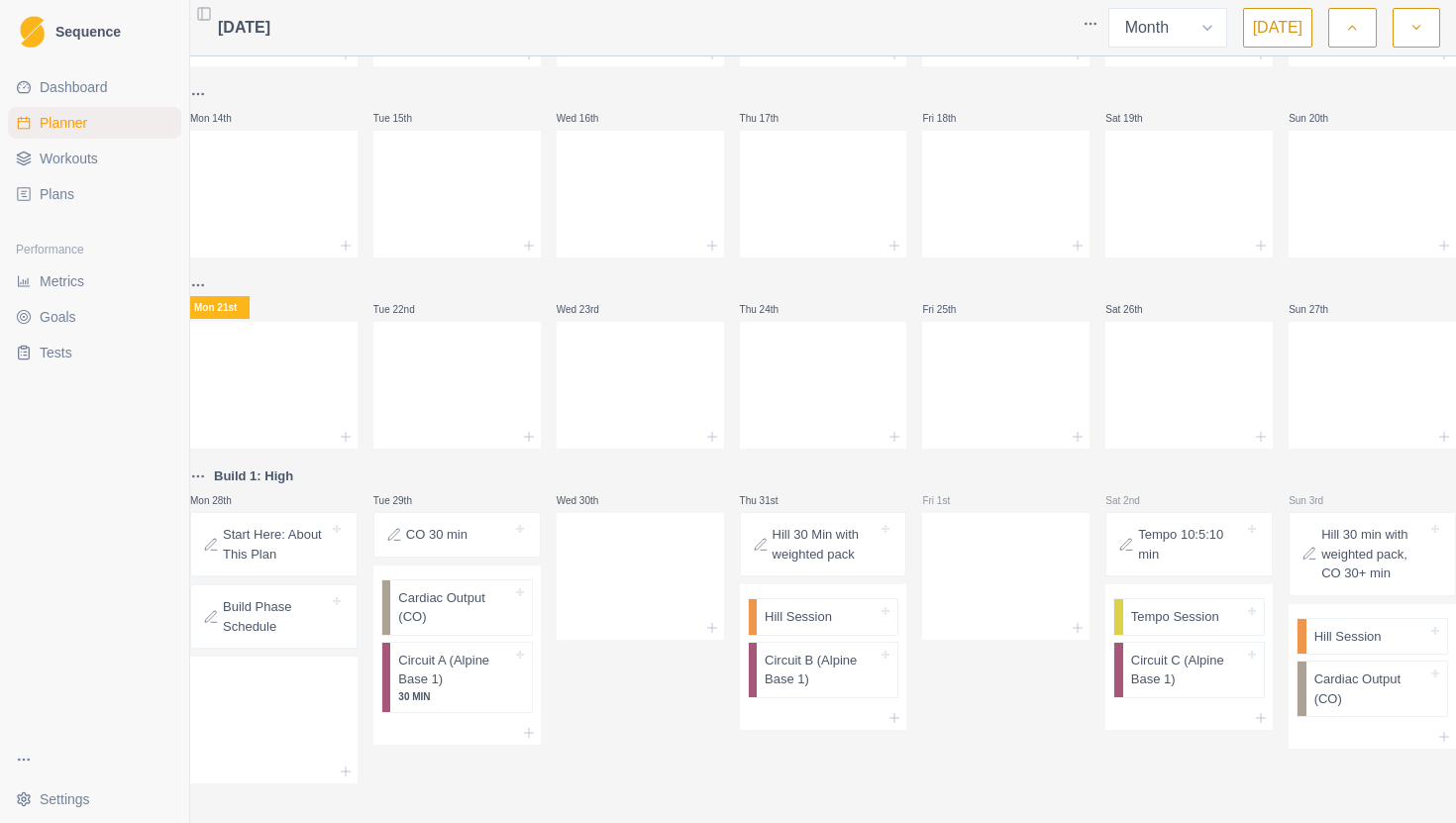 click on "Build Phase Schedule" at bounding box center [275, 616] 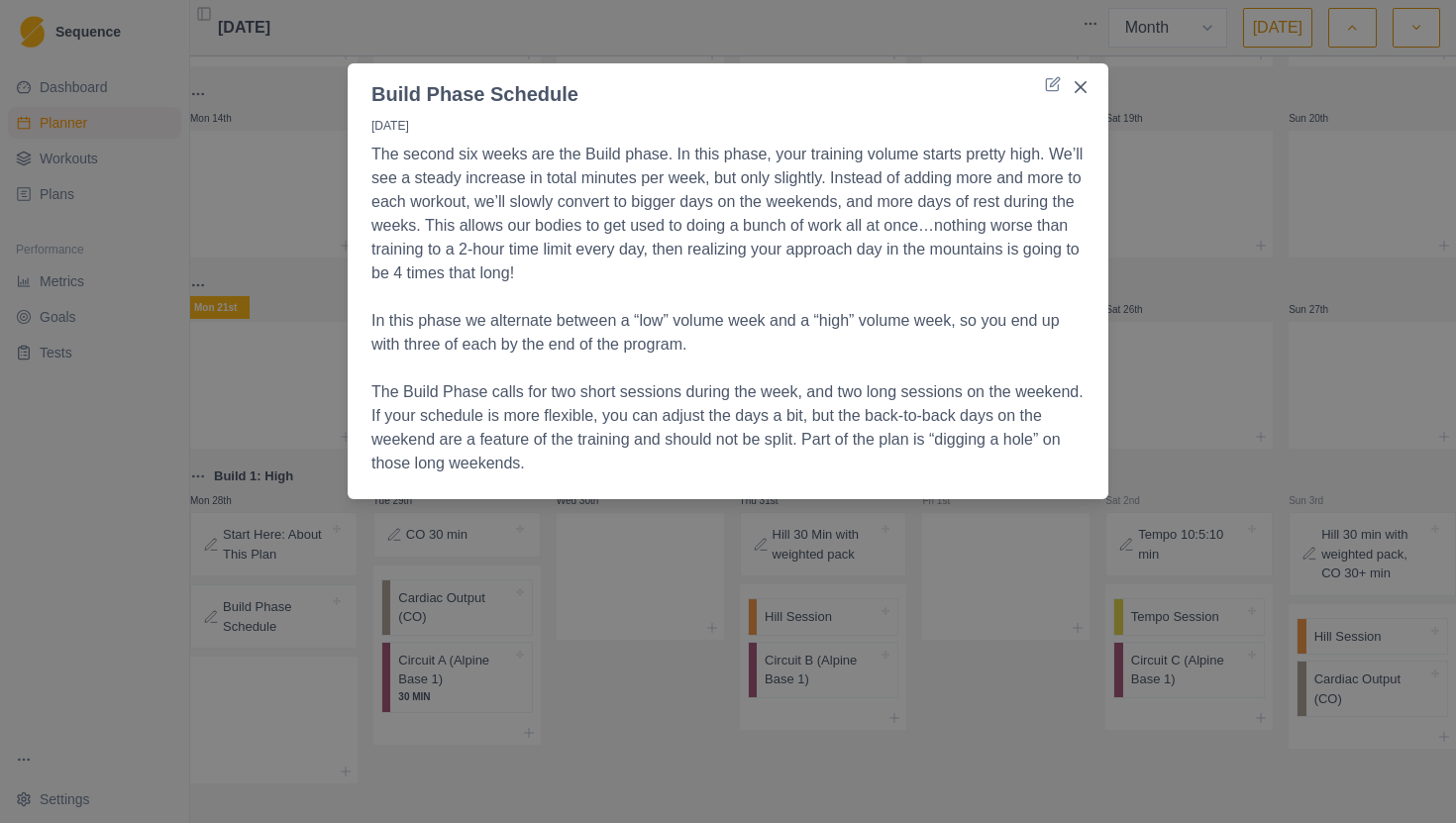 click on "Build Phase Schedule [DATE] The second six weeks are the Build phase. In this phase, your training volume starts pretty high. We’ll see a steady increase in total minutes per week, but only slightly. Instead of adding more and more to each workout, we’ll slowly convert to bigger days on the weekends, and more days of rest during the weeks. This allows our bodies to get used to doing a bunch of work all at once…nothing worse than training to a 2-hour time limit every day, then realizing your approach day in the mountains is going to be 4 times that long! In this phase we alternate between a “low” volume week and a “high” volume week, so you end up with three of each by the end of the program." at bounding box center (728, 411) 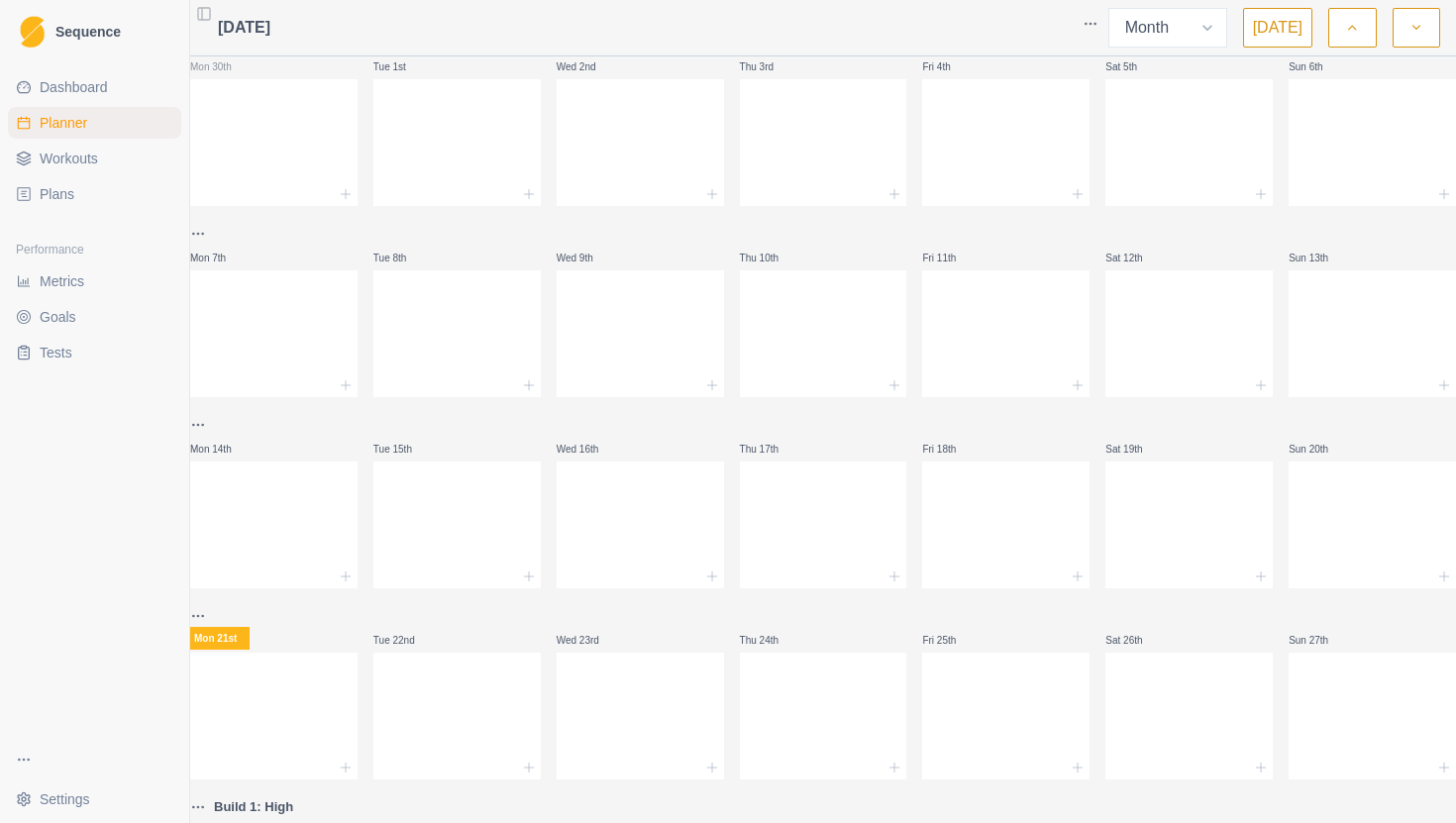 scroll, scrollTop: 0, scrollLeft: 0, axis: both 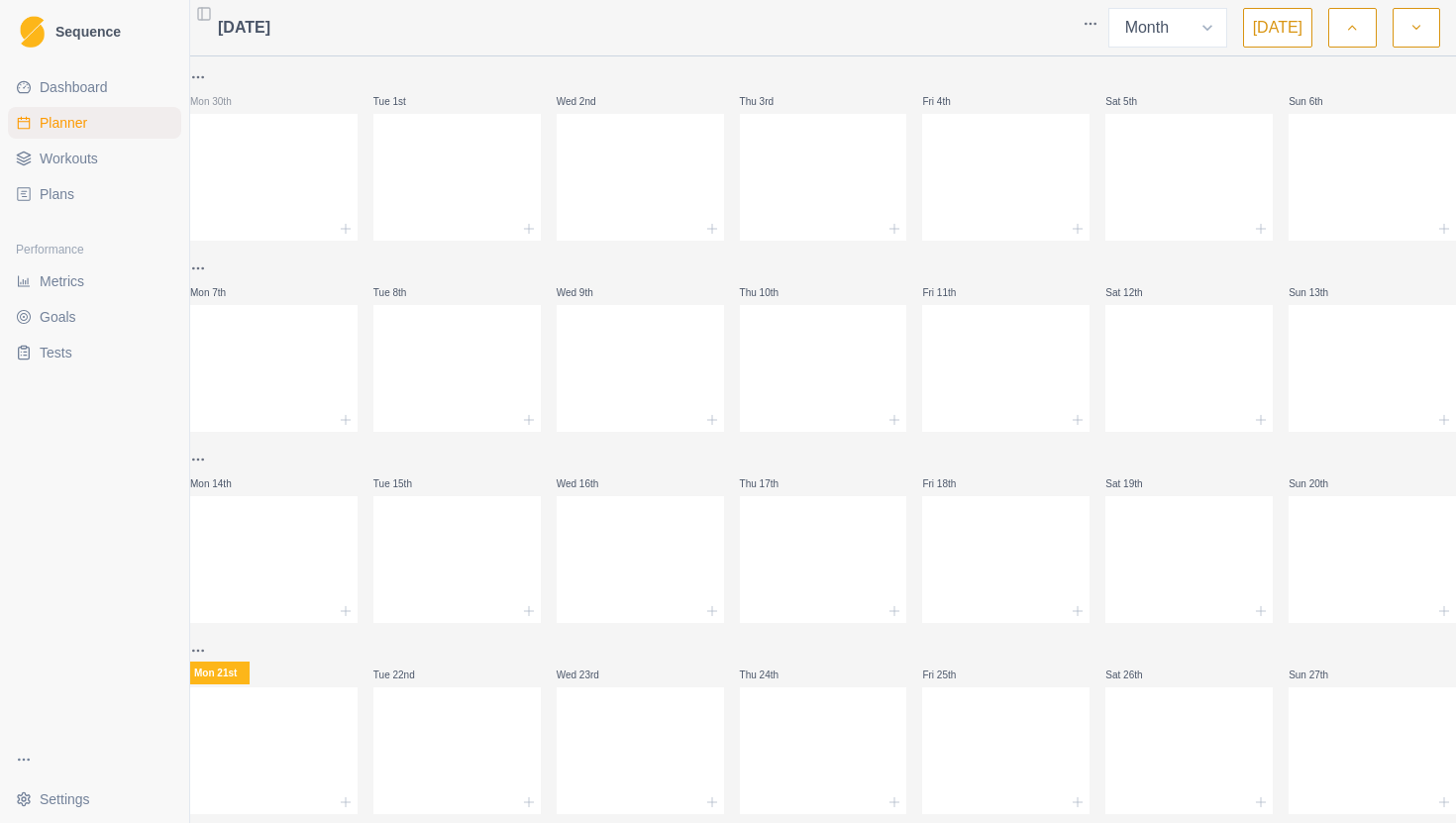 click on "Planner" at bounding box center (63, 123) 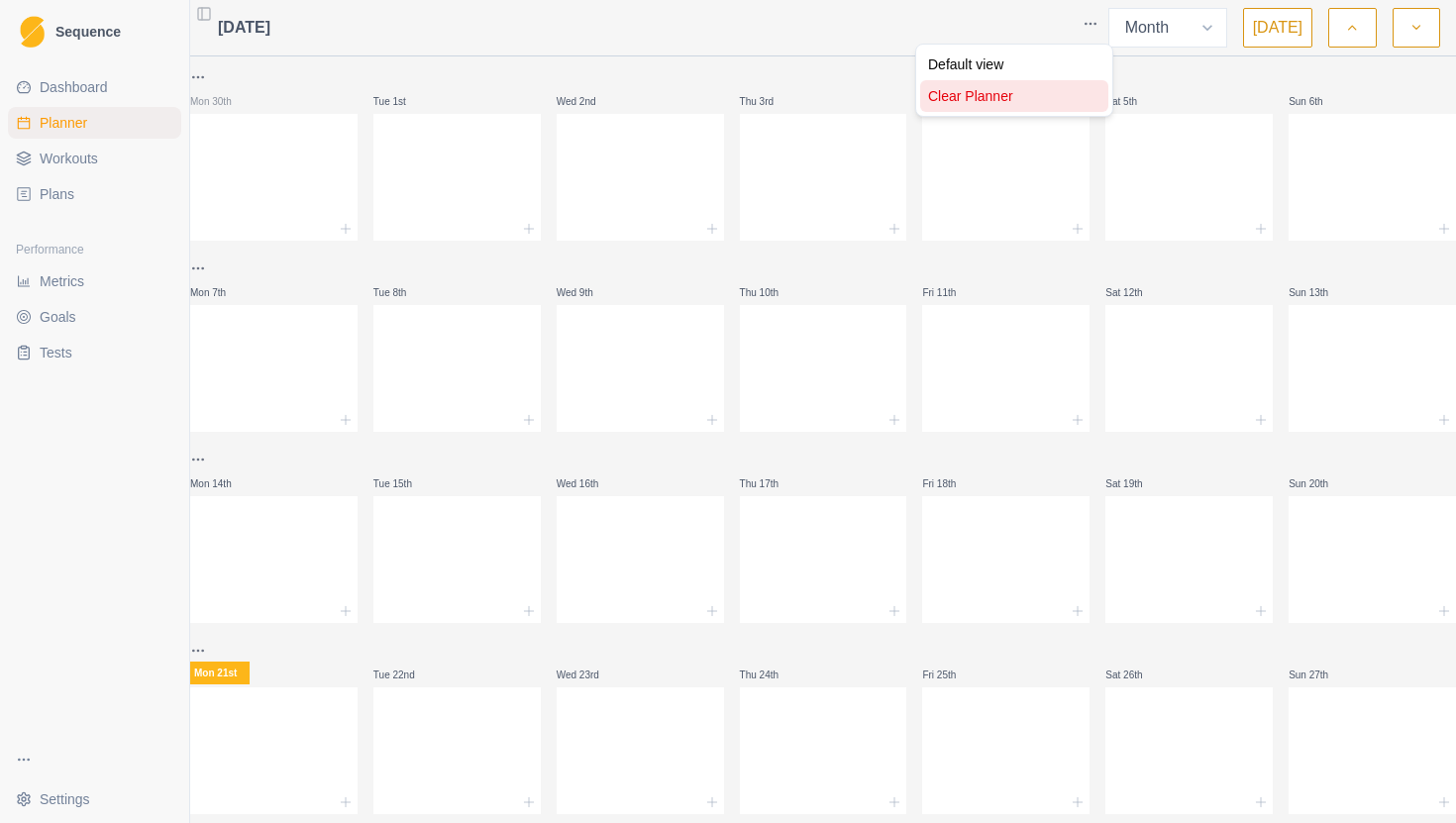 click on "Clear Planner" at bounding box center [1014, 96] 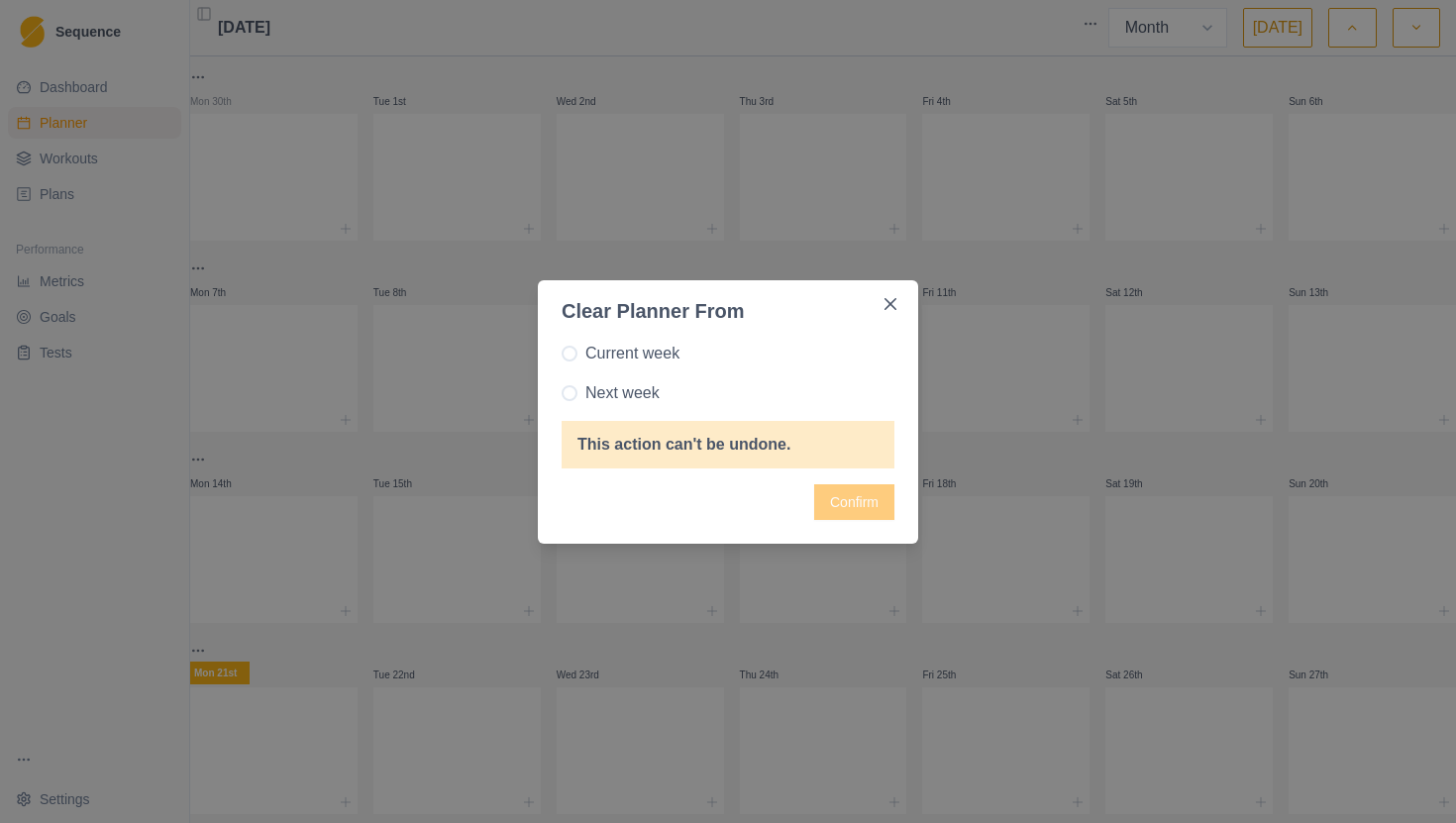 click on "Current week" at bounding box center (632, 354) 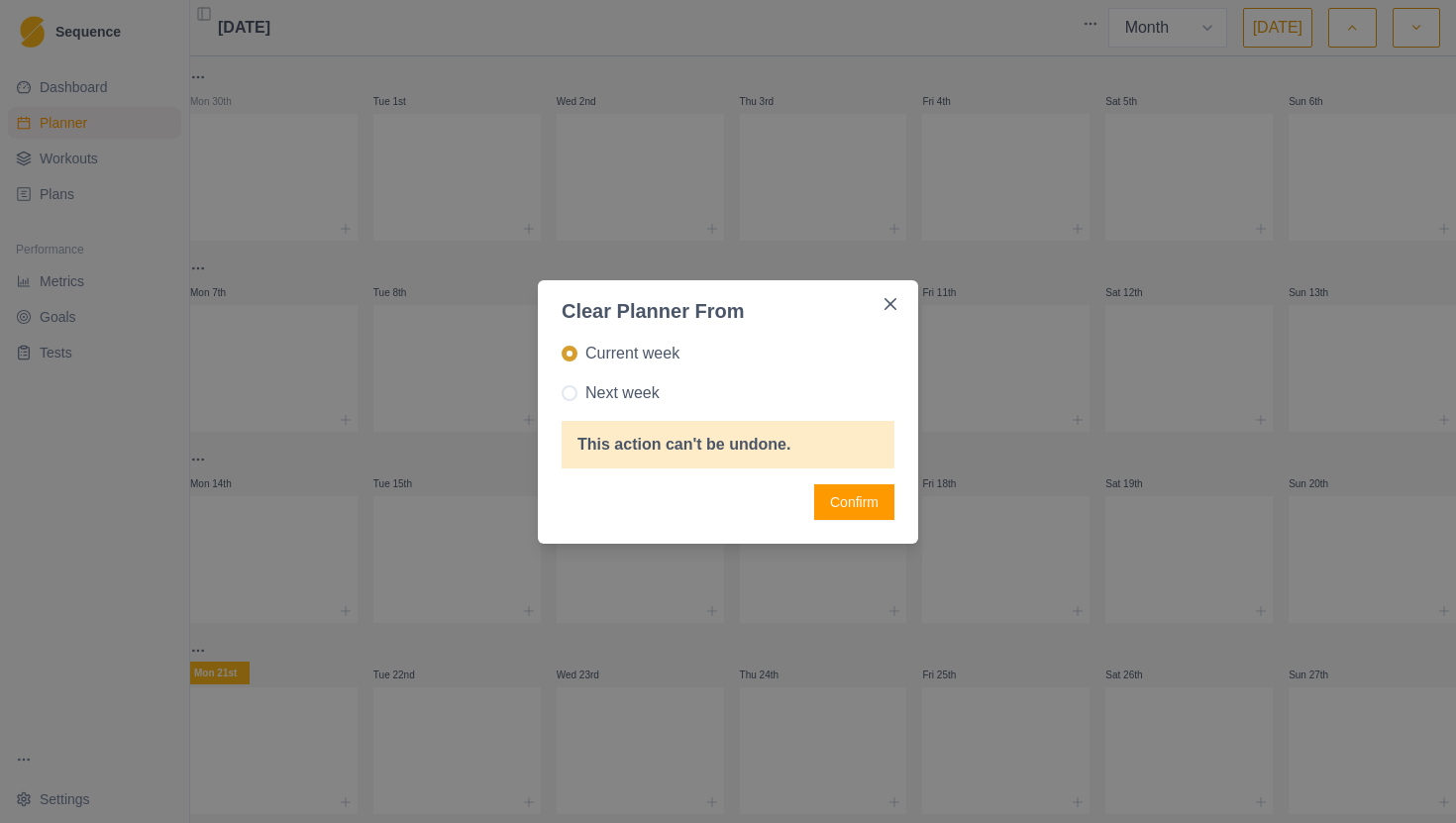 click on "Confirm" at bounding box center (854, 502) 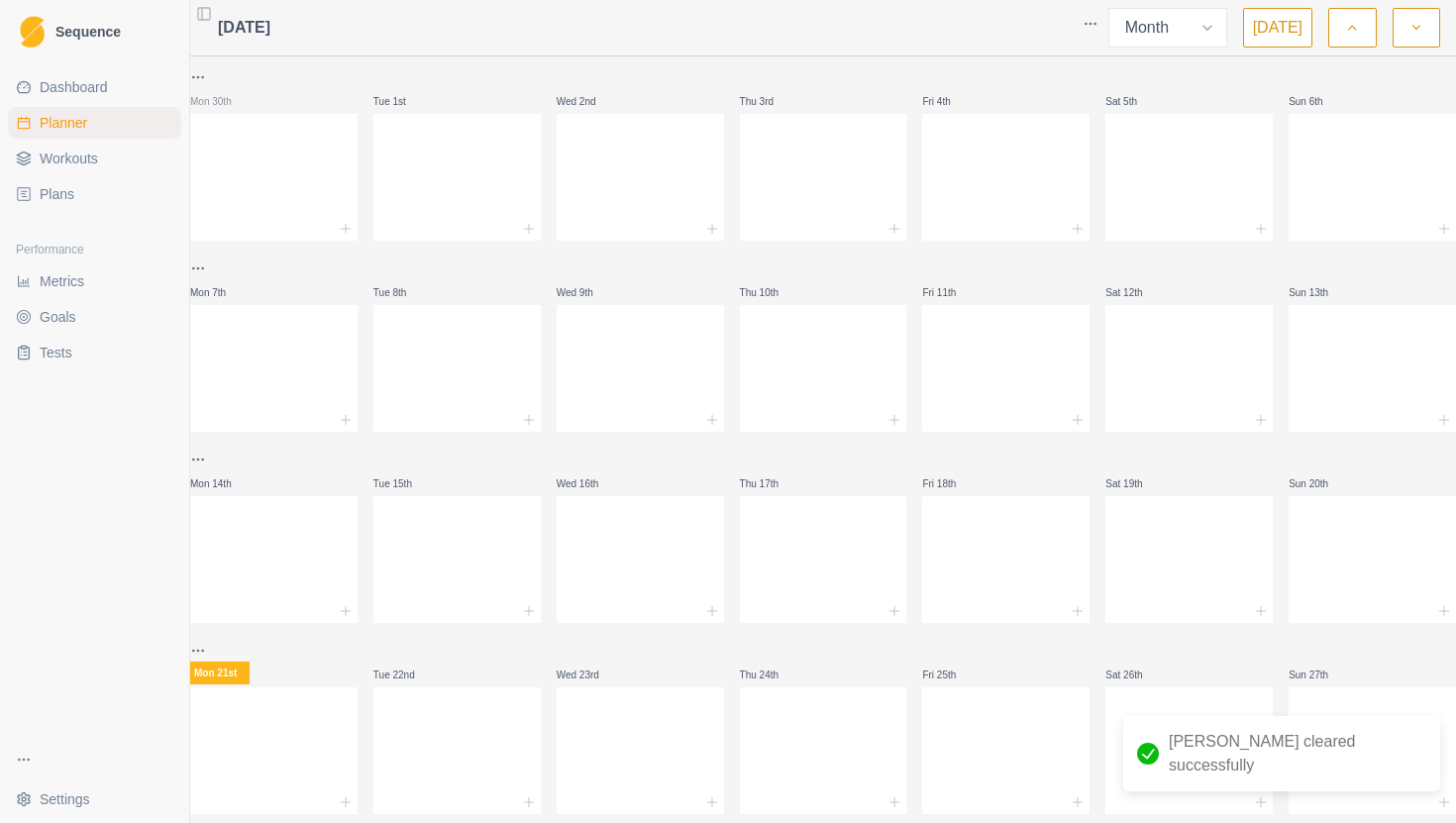 scroll, scrollTop: 238, scrollLeft: 0, axis: vertical 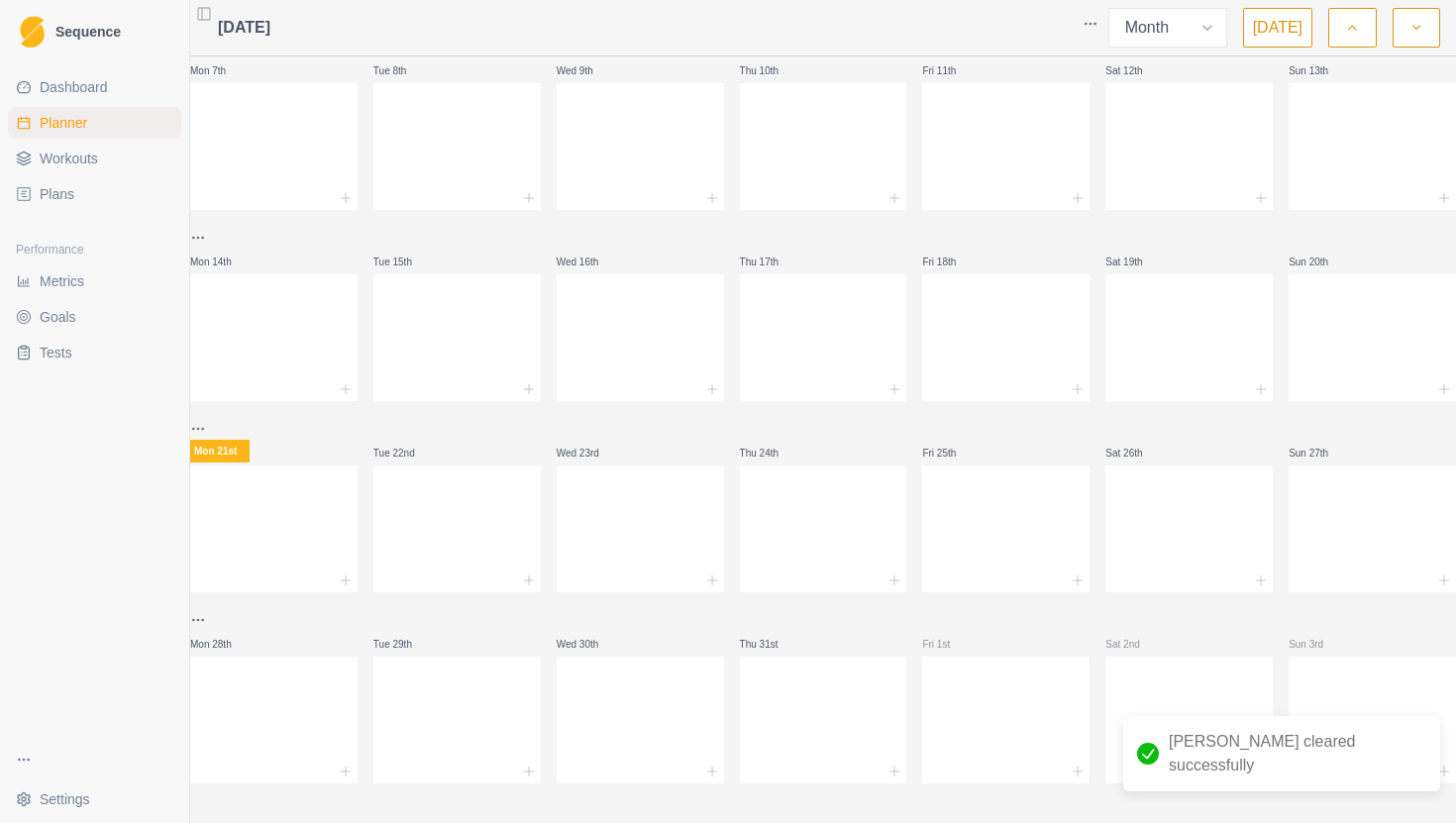 click on "Plans" at bounding box center [94, 194] 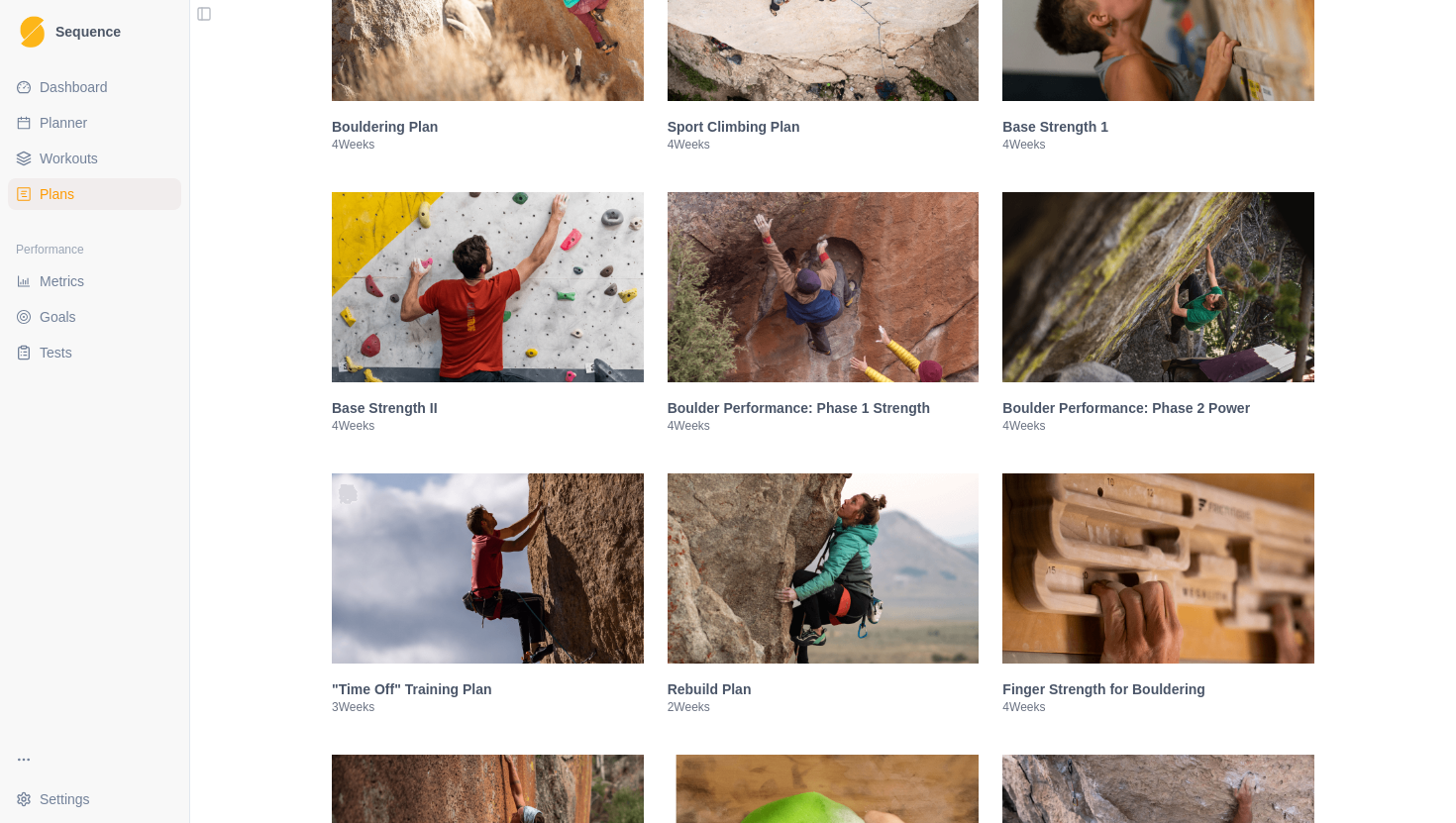 scroll, scrollTop: 512, scrollLeft: 0, axis: vertical 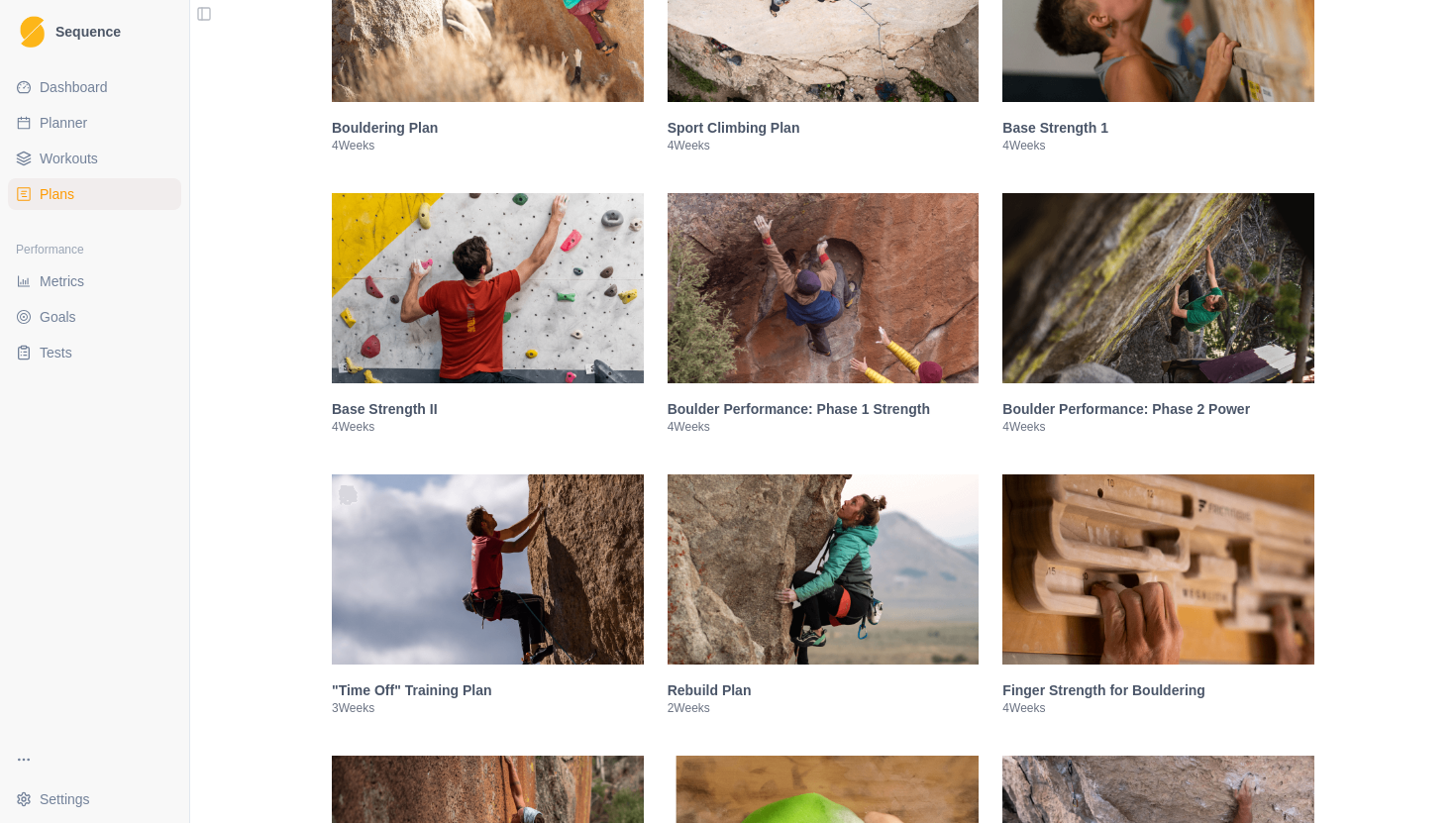 click at bounding box center [487, 288] 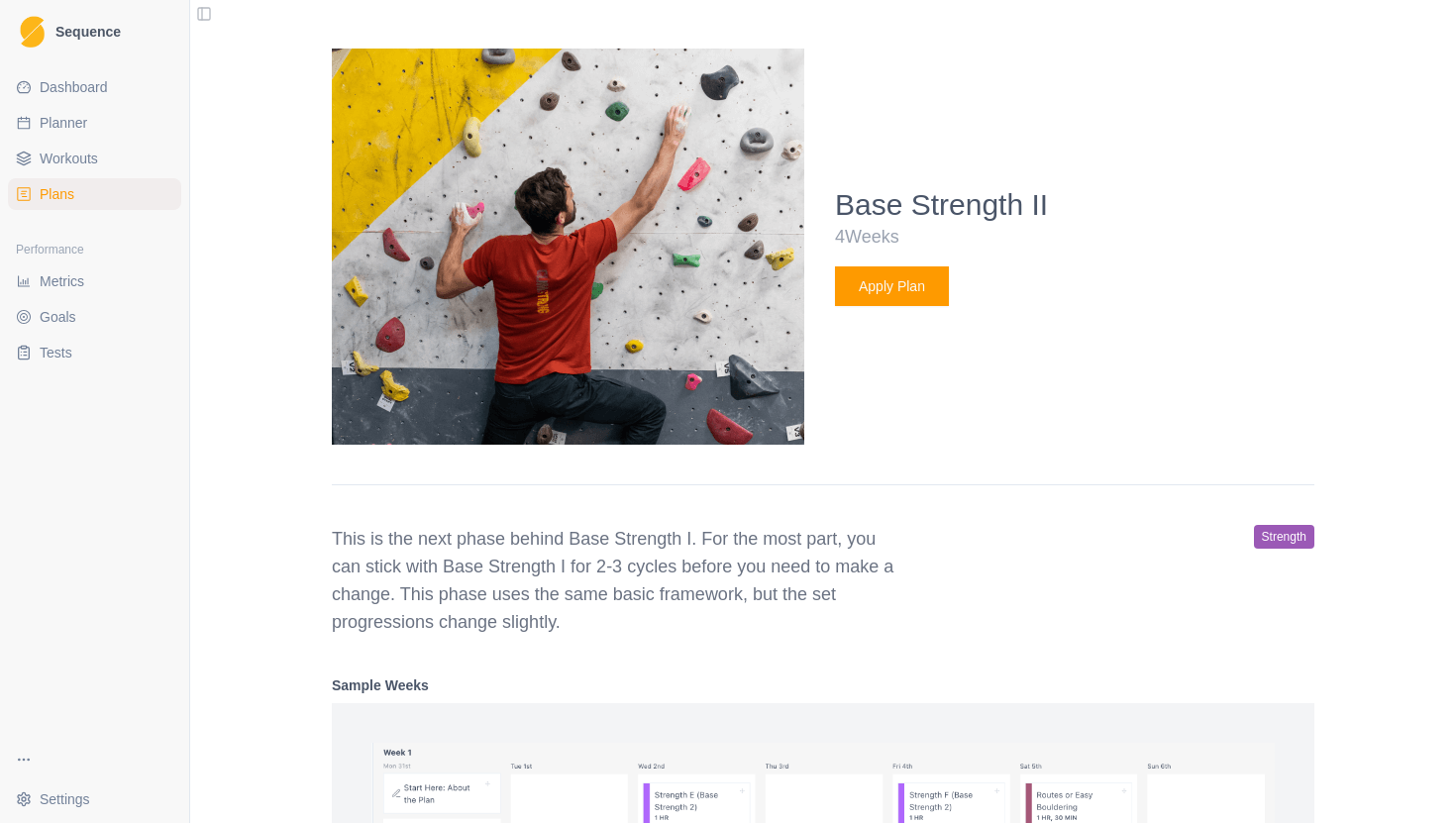 scroll, scrollTop: 1010, scrollLeft: 0, axis: vertical 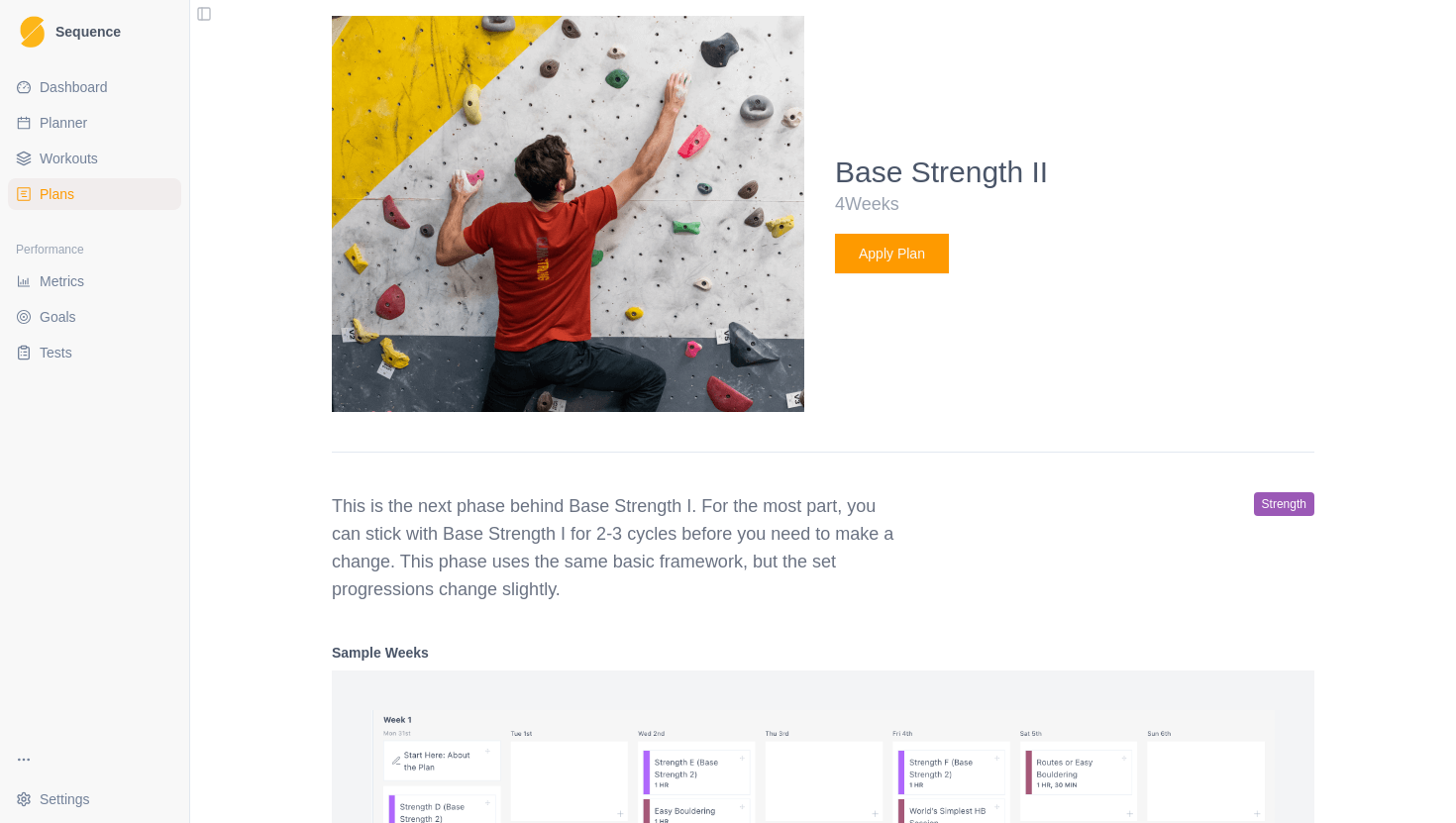 click on "Apply Plan" at bounding box center [891, 254] 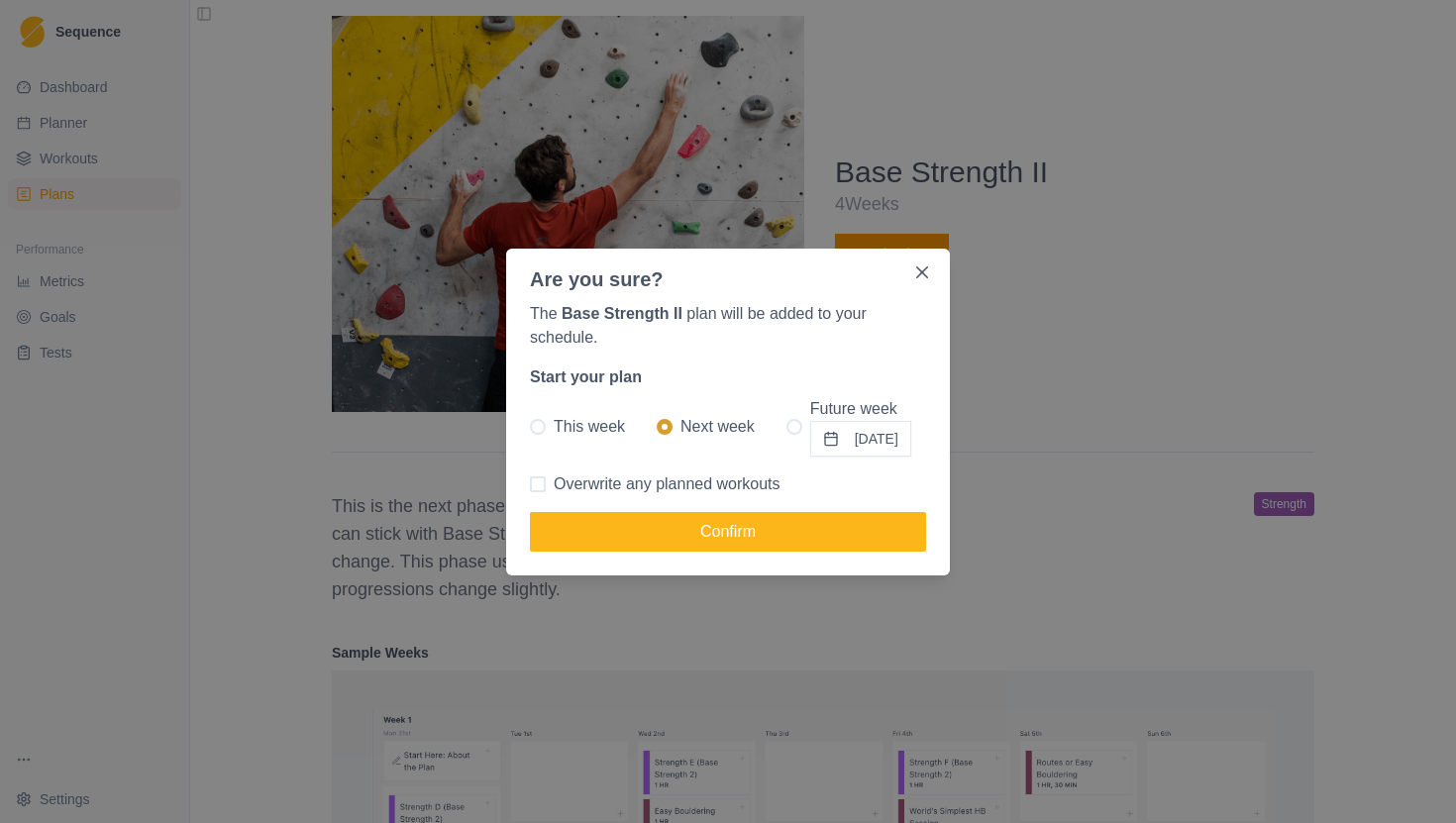 click on "Overwrite any planned workouts" at bounding box center (667, 484) 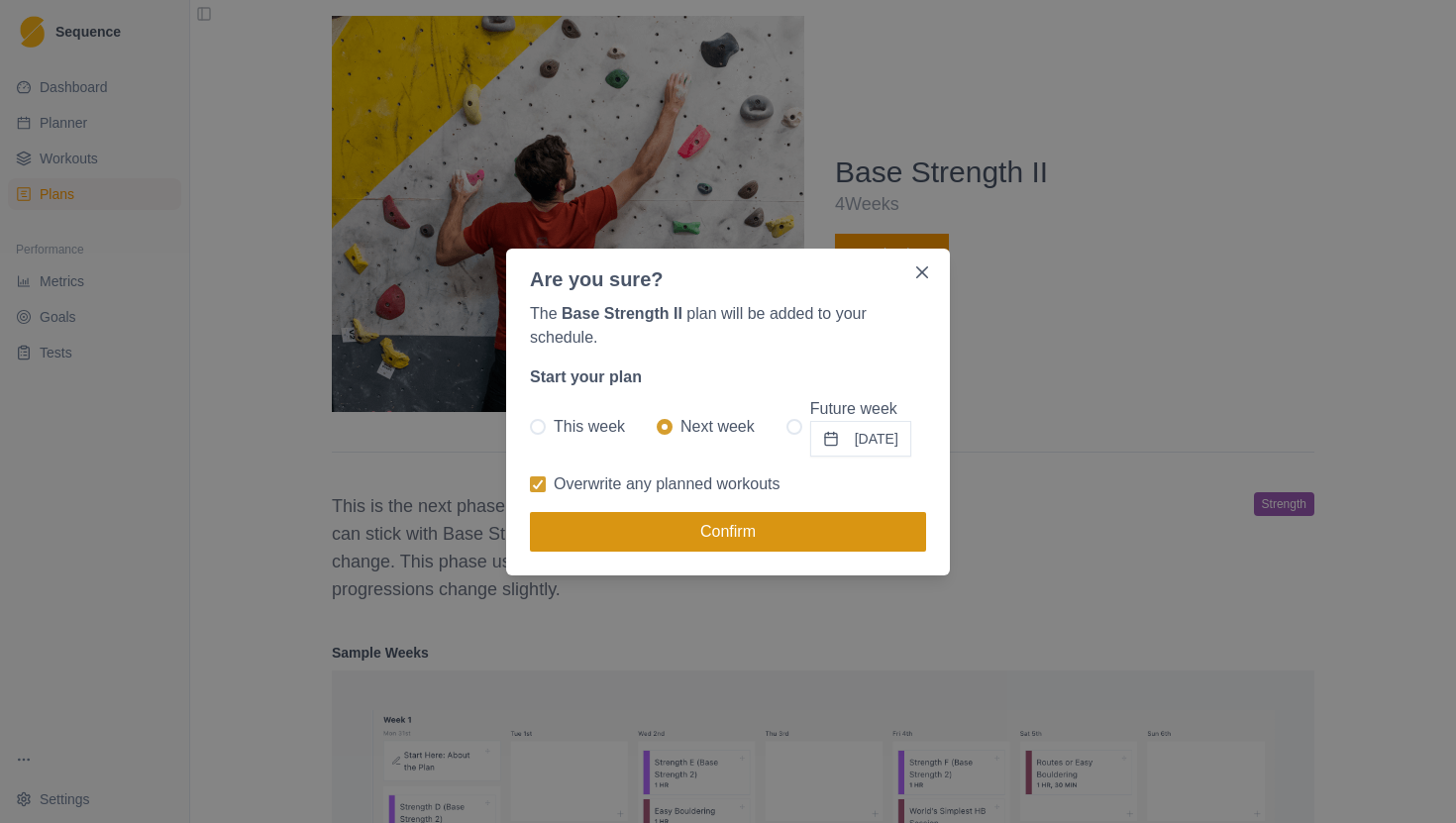 click on "Confirm" at bounding box center (728, 532) 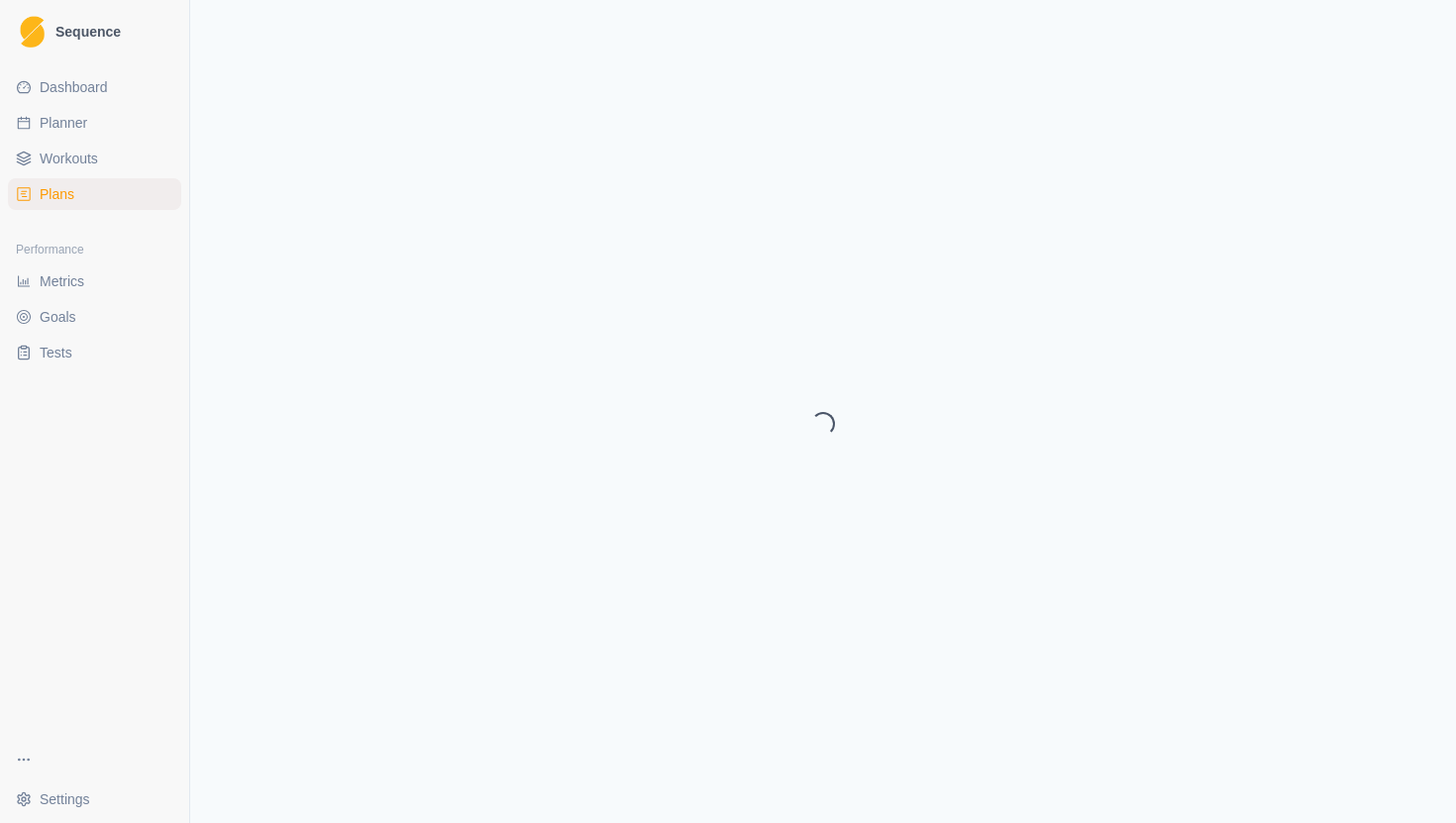 select on "month" 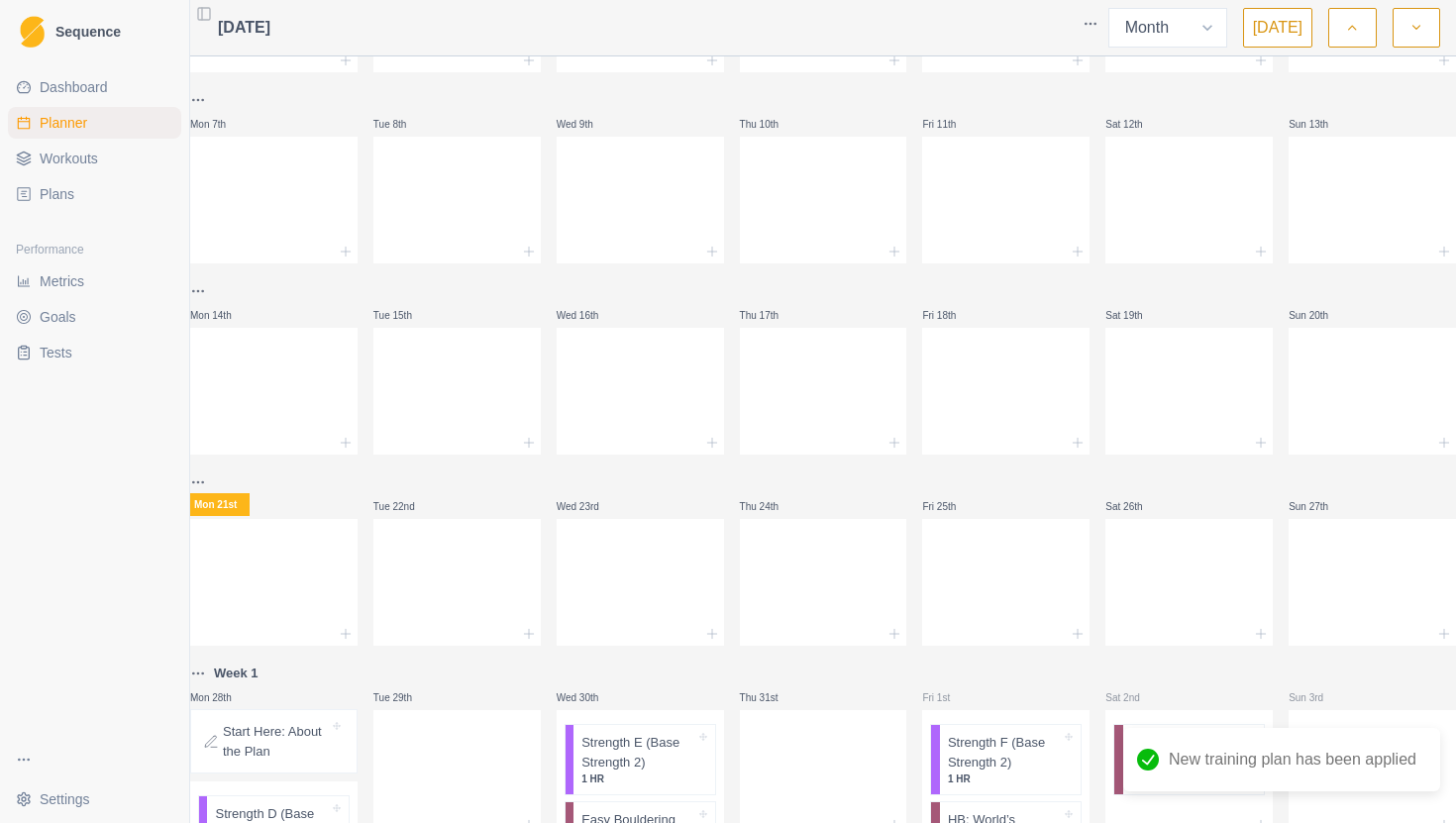 scroll, scrollTop: 376, scrollLeft: 0, axis: vertical 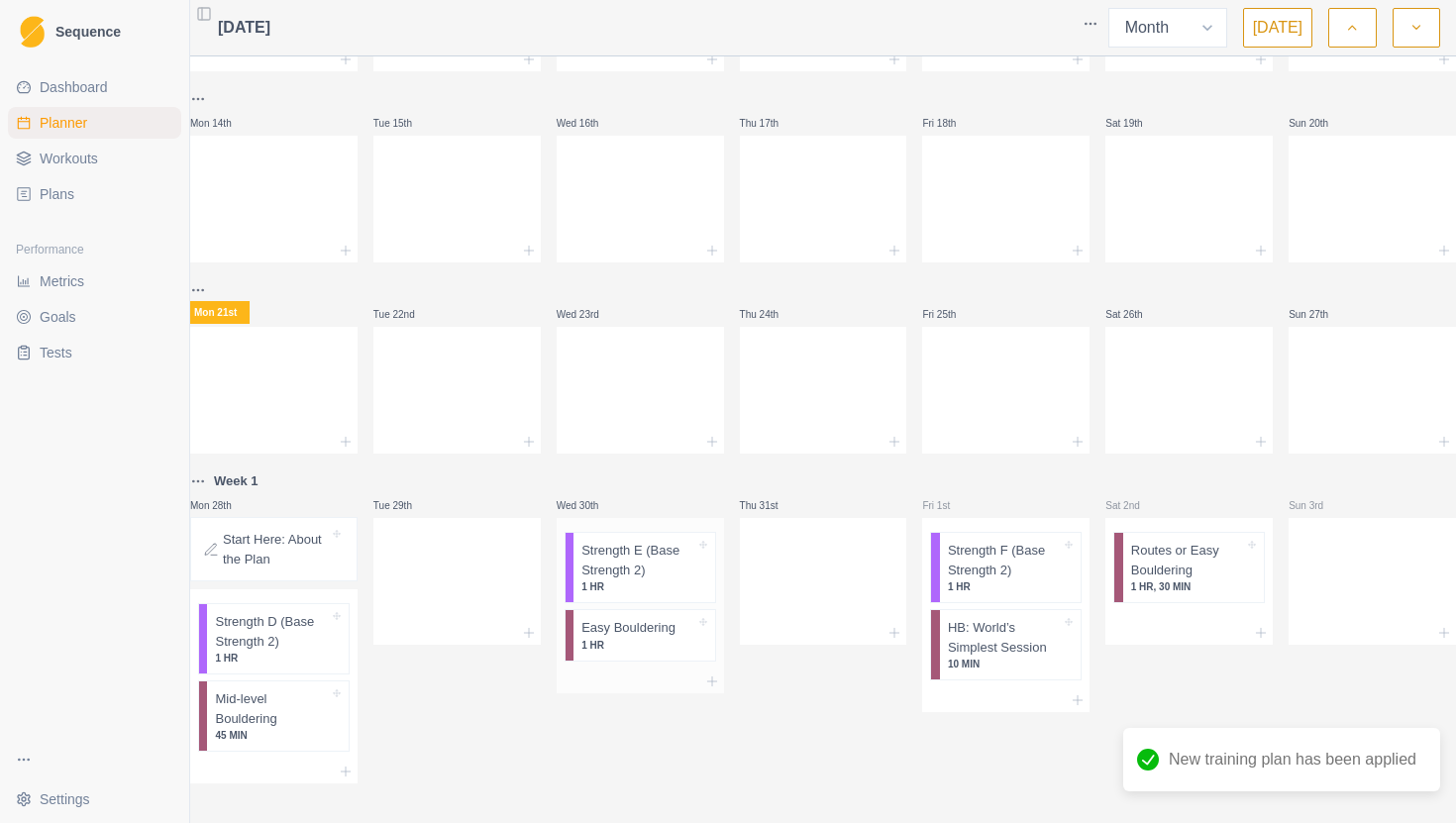 click on "Strength E (Base Strength 2)" at bounding box center (638, 560) 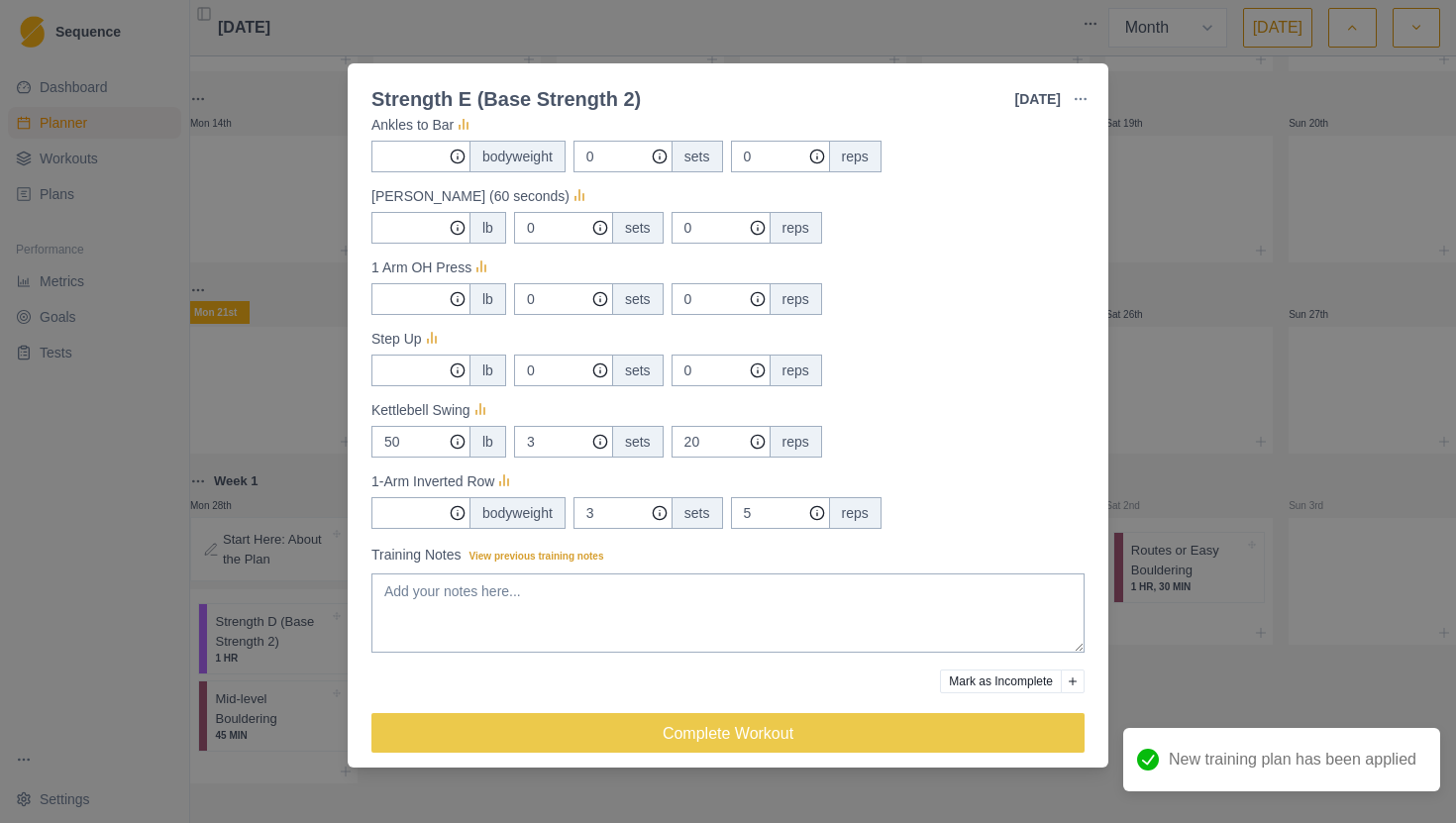 scroll, scrollTop: 417, scrollLeft: 0, axis: vertical 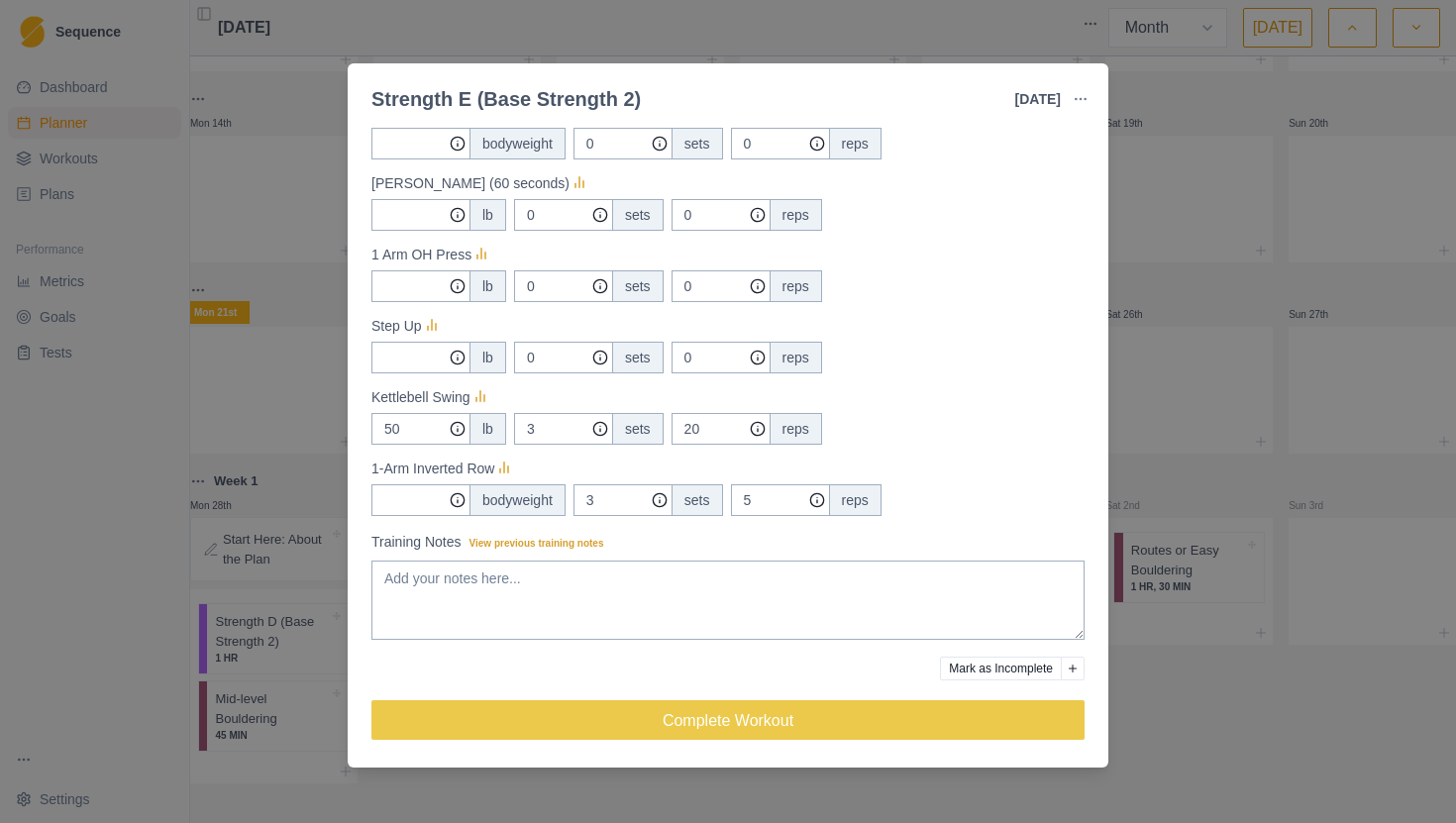 click on "Strength [MEDICAL_DATA] Strength 2) [DATE] Link To Goal View Workout Metrics Edit Original Workout Reschedule Workout Remove From Schedule Strength / Power Duration:  1 HR 2 sets of each pair of exercises View workout details Actual Workout Duration 60 minutes Feeling (1 = Low – 10 = High) Motivation (1 = Low – 10 = High) Performance (1 = Low – 10 = High) RPE (1 = Low – 10 = High) Measures Ankles to Bar bodyweight 0 sets 0 reps Rack Carry (60 seconds) lb 0 sets 0 reps 1 Arm OH Press lb 0 sets 0 reps Step Up lb 0 sets 0 reps Kettlebell Swing 50 lb 3 sets 20 reps 1-Arm Inverted Row bodyweight 3 sets 5 reps Training Notes View previous training notes Mark as Incomplete Complete Workout" at bounding box center (728, 411) 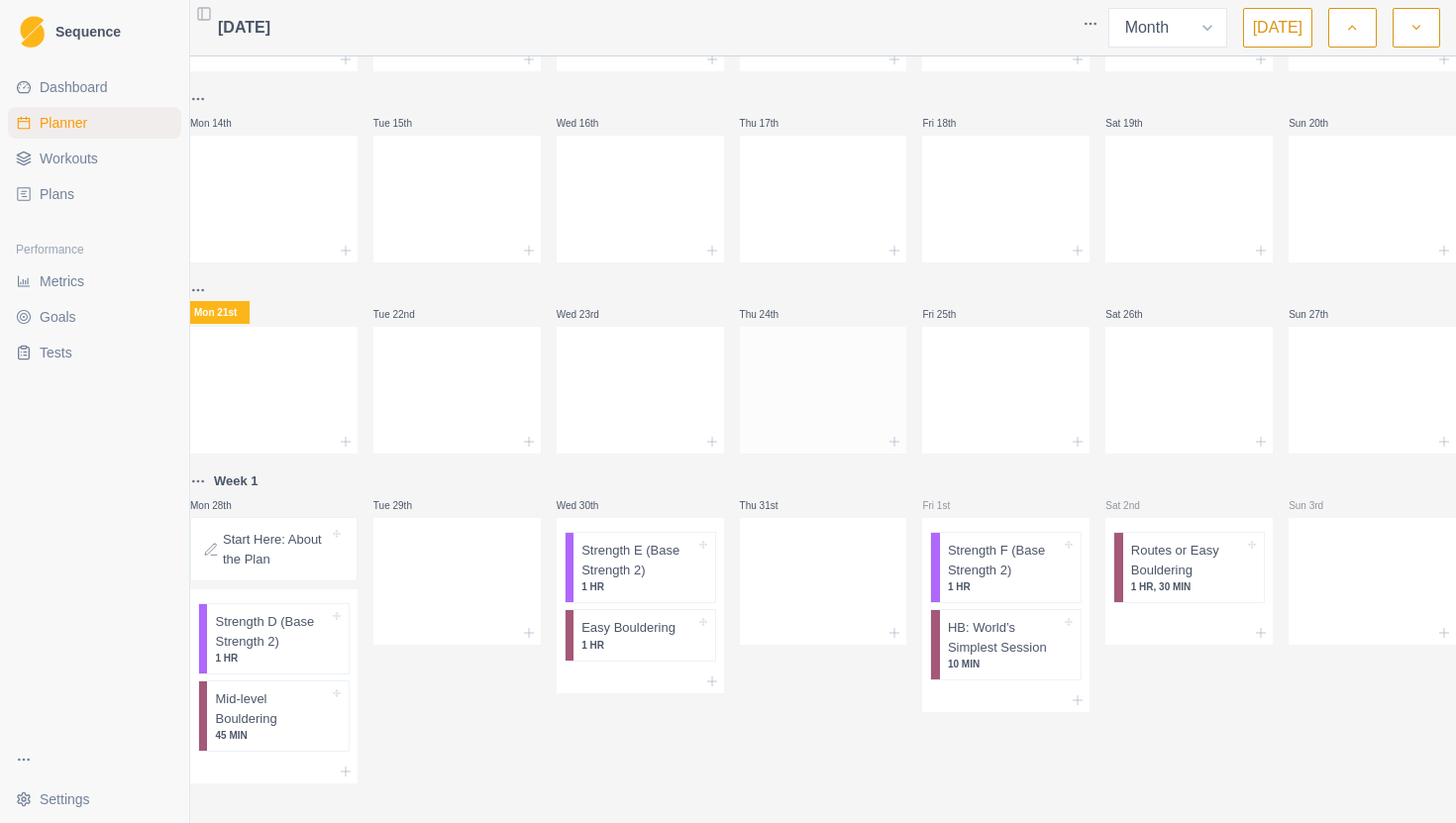 scroll, scrollTop: 0, scrollLeft: 0, axis: both 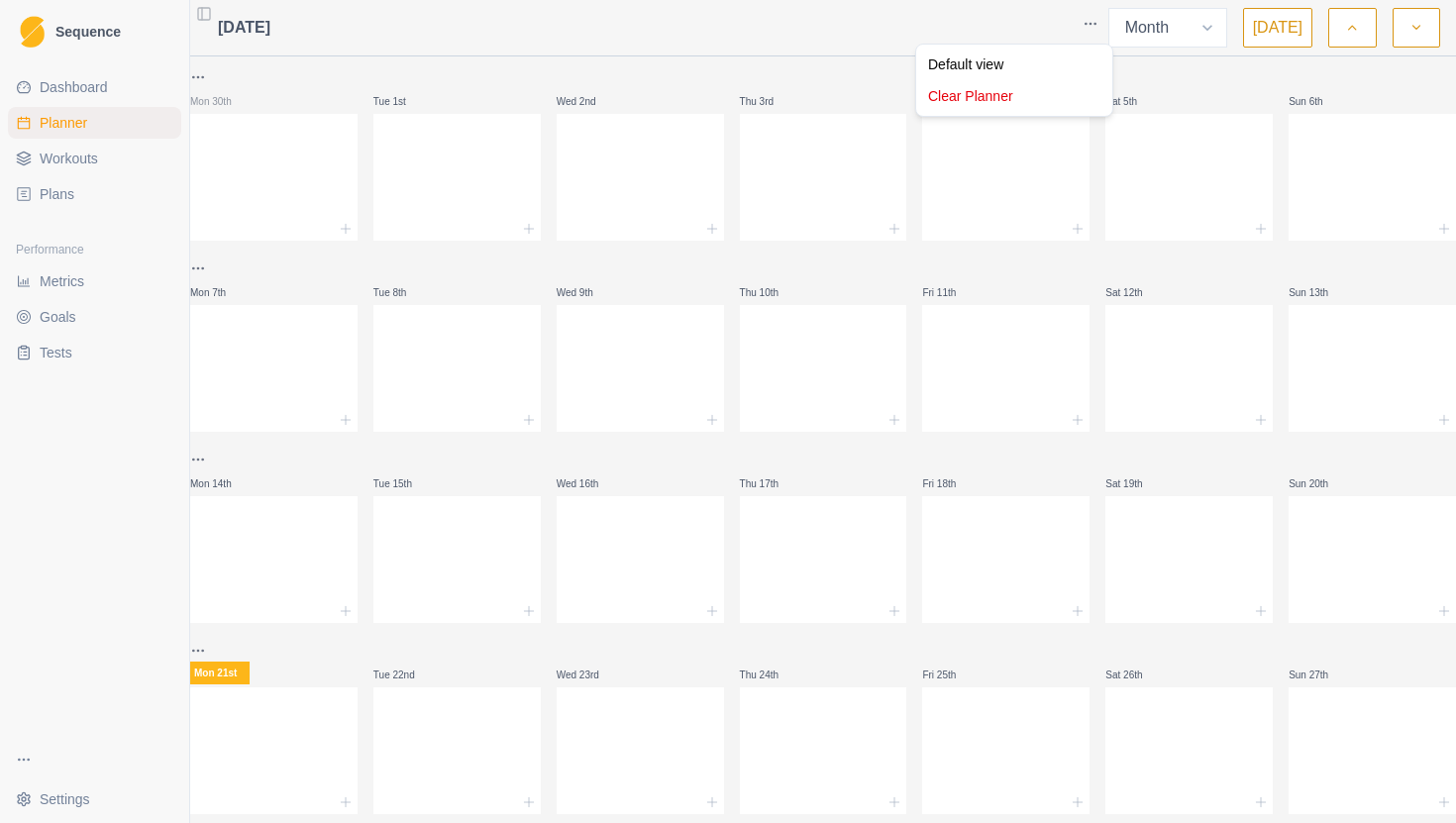 click on "Sequence Dashboard Planner Workouts Plans Performance Metrics Goals Tests Settings Toggle Sidebar [DATE] Week Month [DATE] Mon 30th Tue 1st Wed 2nd Thu 3rd Fri 4th Sat 5th Sun 6th Mon 7th Tue 8th Wed 9th Thu 10th Fri 11th Sat 12th Sun 13th Mon 14th Tue 15th Wed 16th Thu 17th Fri 18th Sat 19th Sun 20th Mon 21st Tue 22nd Wed 23rd Thu 24th Fri 25th Sat 26th Sun 27th Week 1 Mon 28th Start Here: About the Plan Strength D (Base Strength 2) 1 HR Mid-level Bouldering 45 MIN Tue 29th Wed 30th Strength [MEDICAL_DATA] Strength 2) 1 HR Easy Bouldering 1 HR Thu 31st Fri 1st Strength F (Base Strength 2) 1 HR HB: World’s Simplest Session 10 MIN Sat 2nd Routes or Easy Bouldering 1 HR, 30 [PERSON_NAME] 3rd
Strength / Power
Press space bar to start a drag.
When dragging you can use the arrow keys to move the item around and escape to cancel.
Some screen readers may require you to be in focus mode or to use your pass through key
Default view Clear Planner" at bounding box center (728, 411) 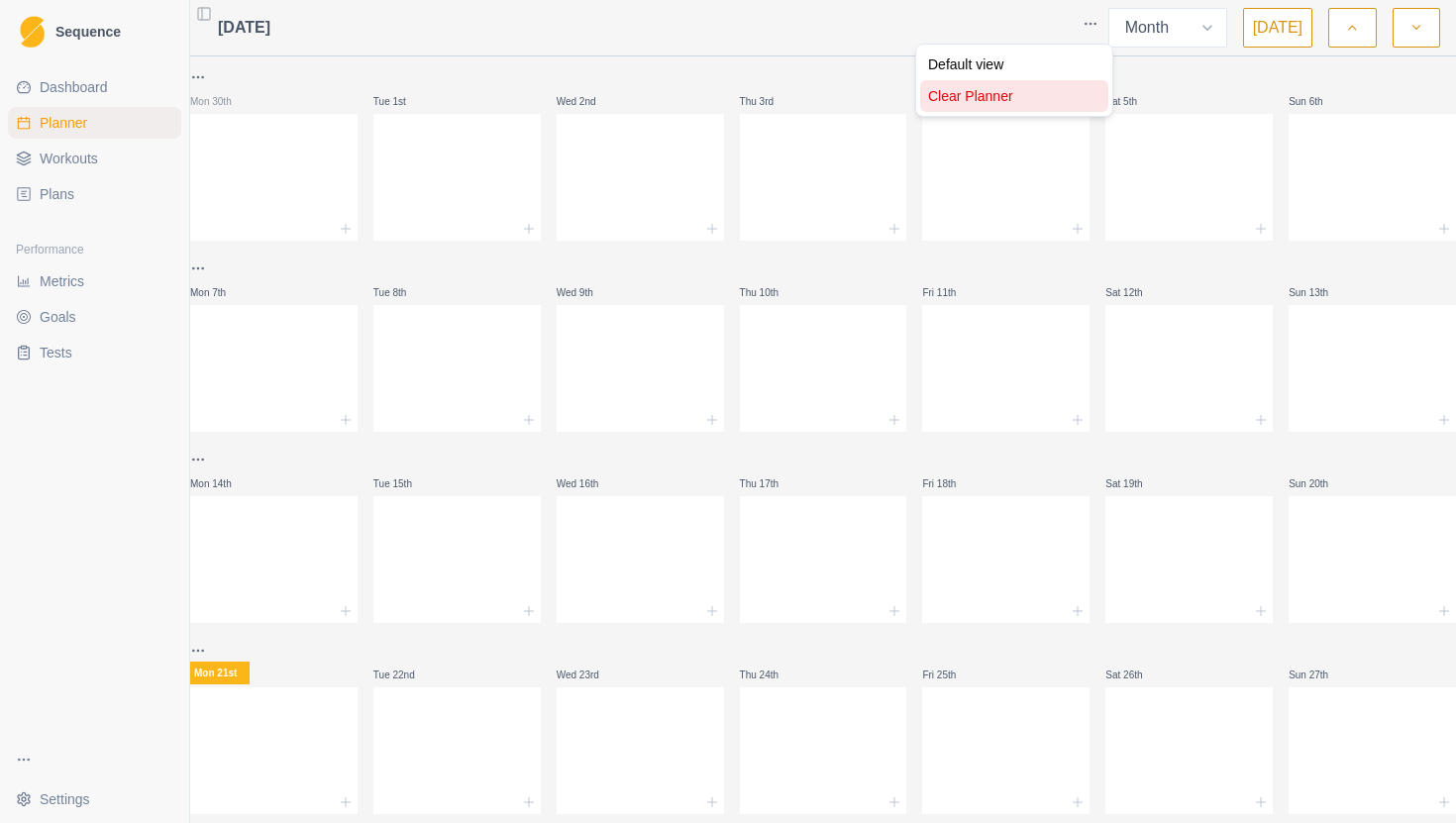 click on "Clear Planner" at bounding box center [1014, 96] 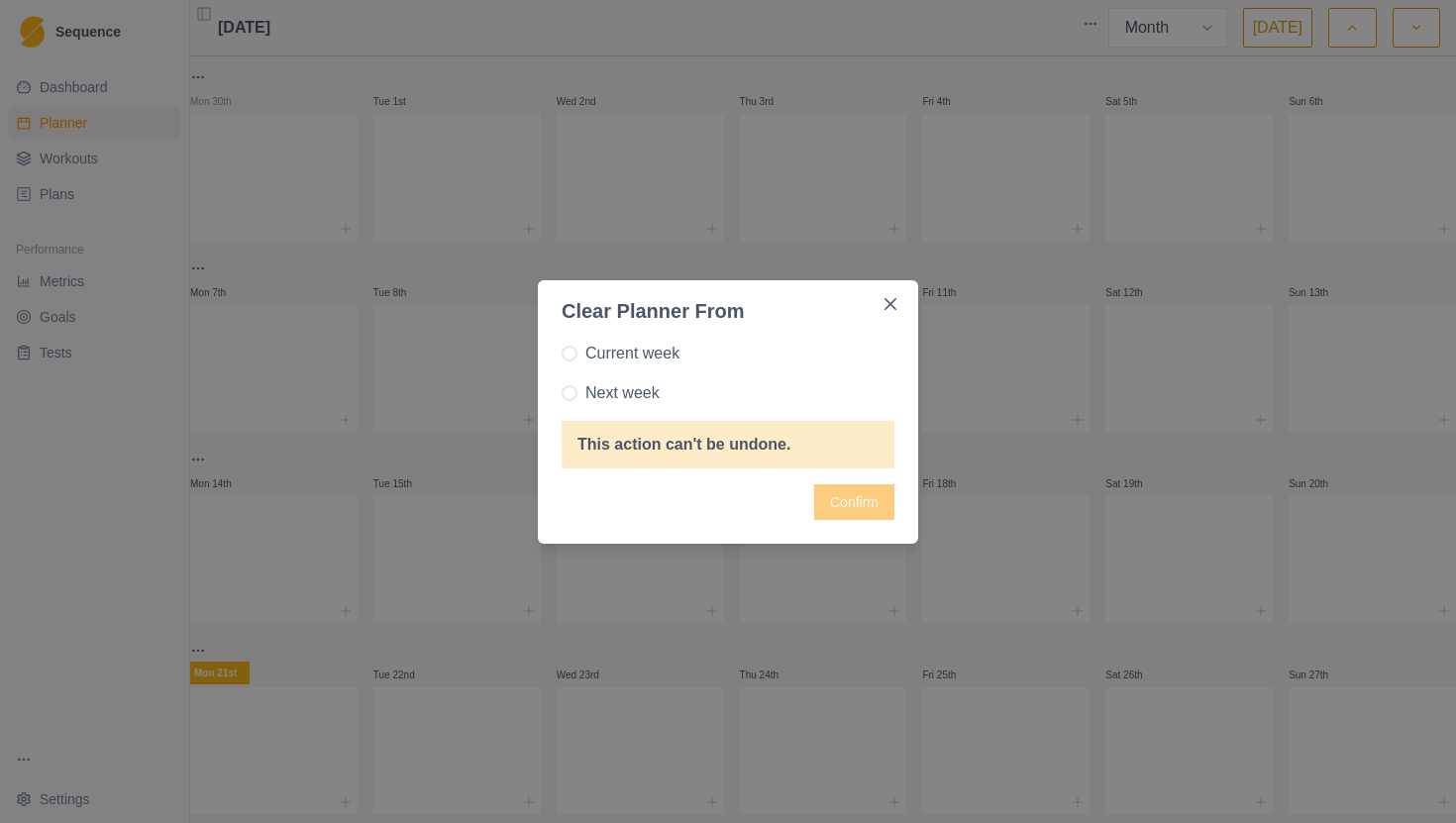 click on "Current week" at bounding box center (632, 354) 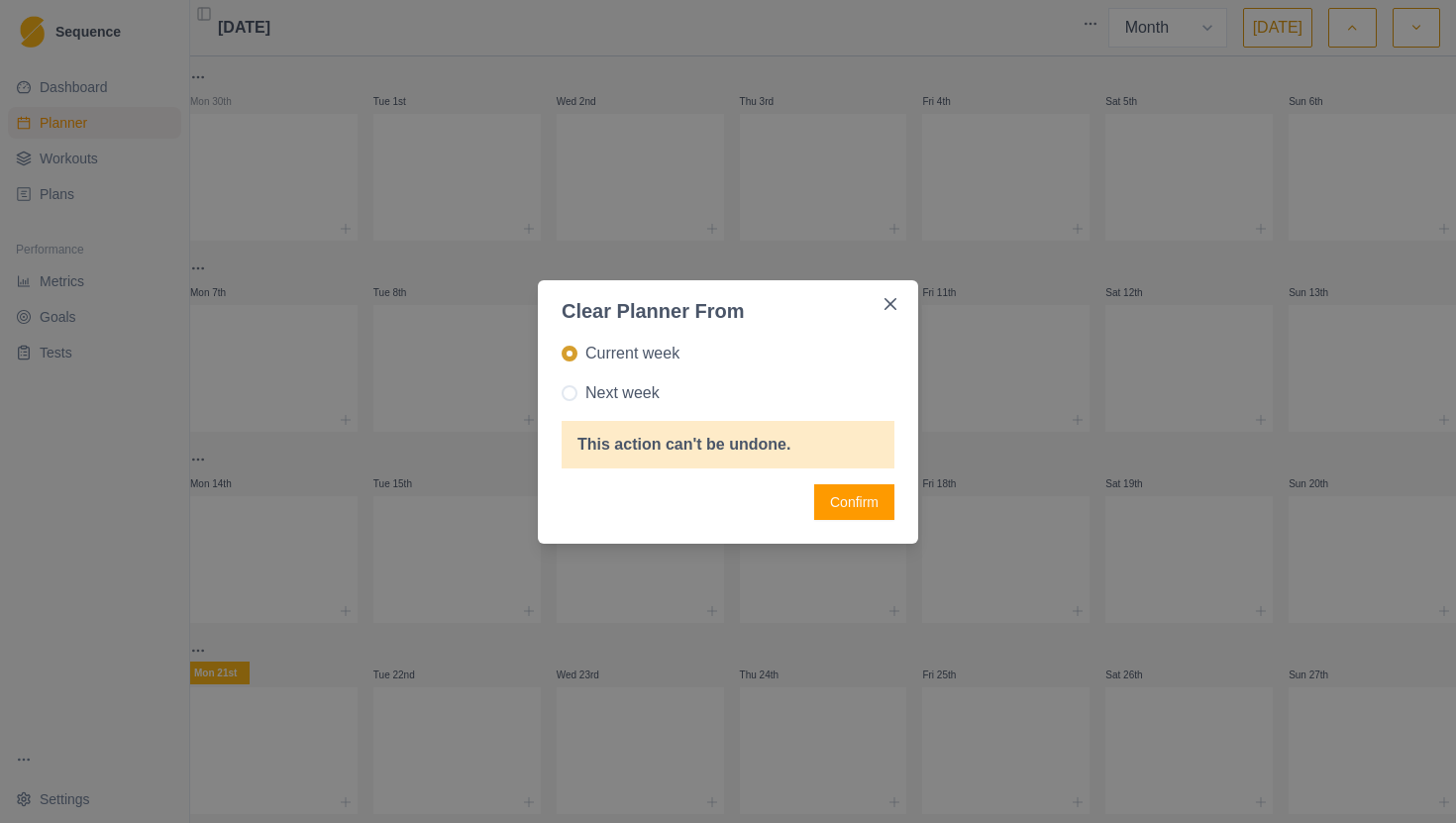click on "Confirm" at bounding box center [854, 502] 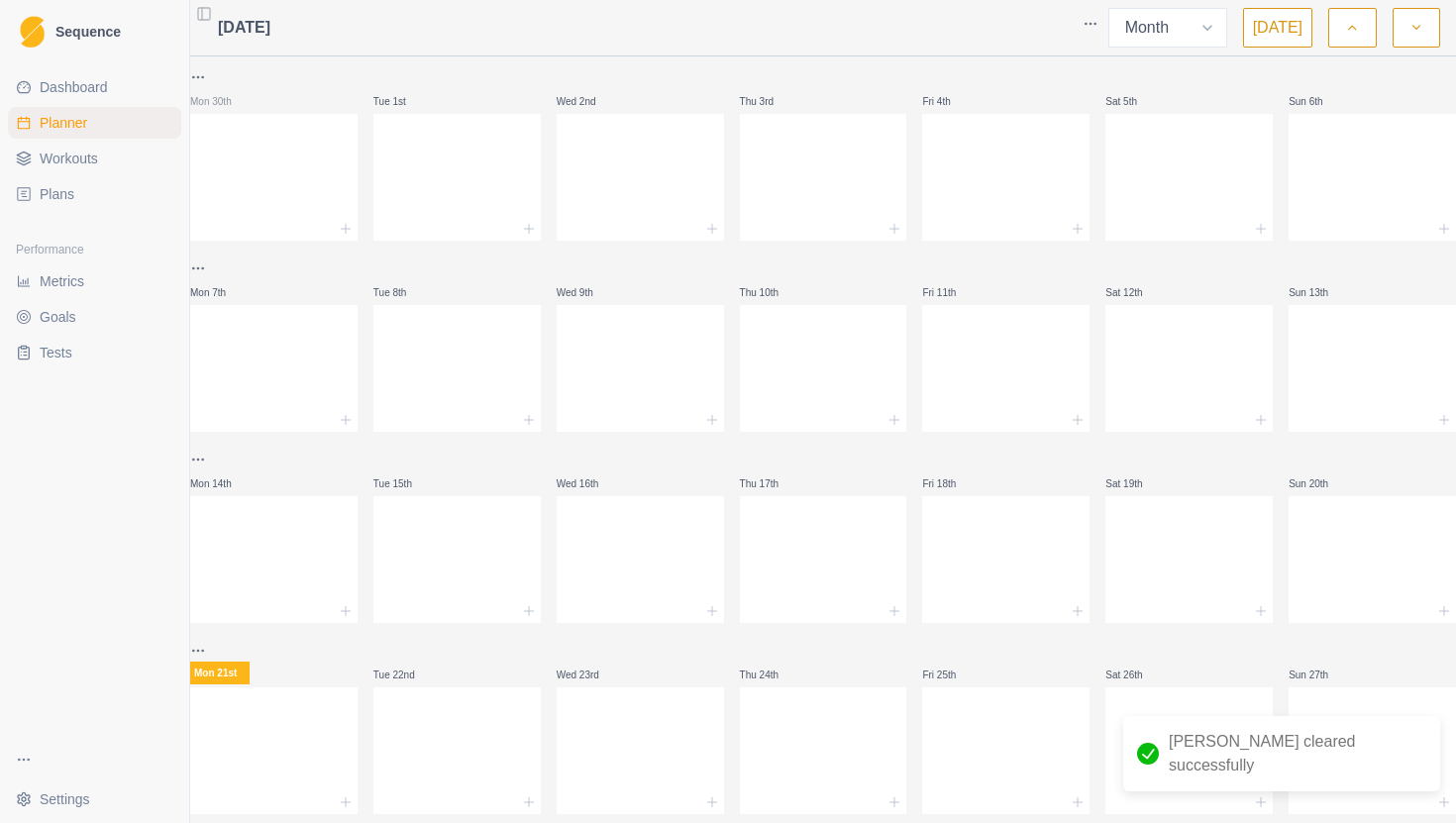 click on "Plans" at bounding box center [94, 194] 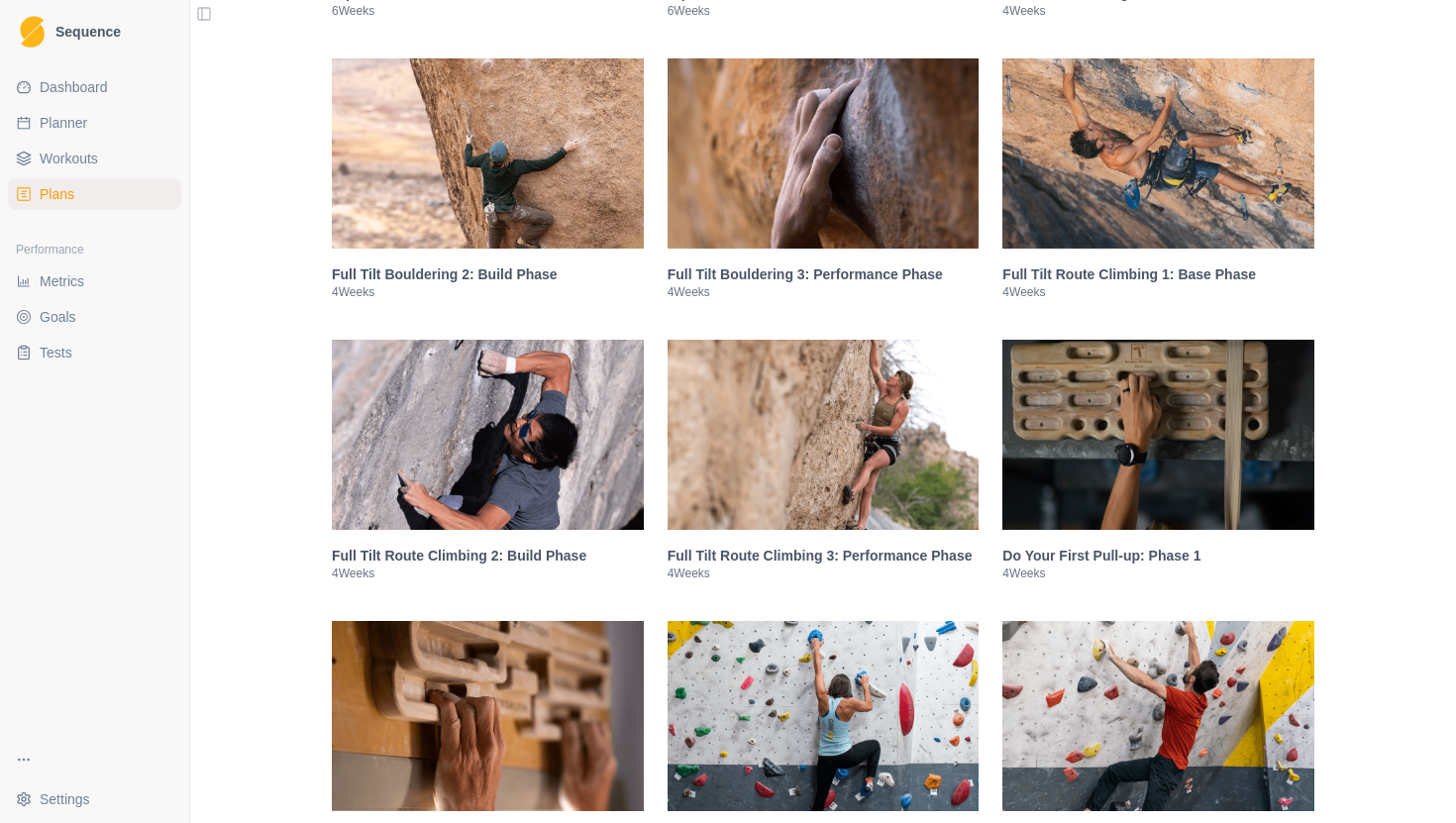 scroll, scrollTop: 1883, scrollLeft: 0, axis: vertical 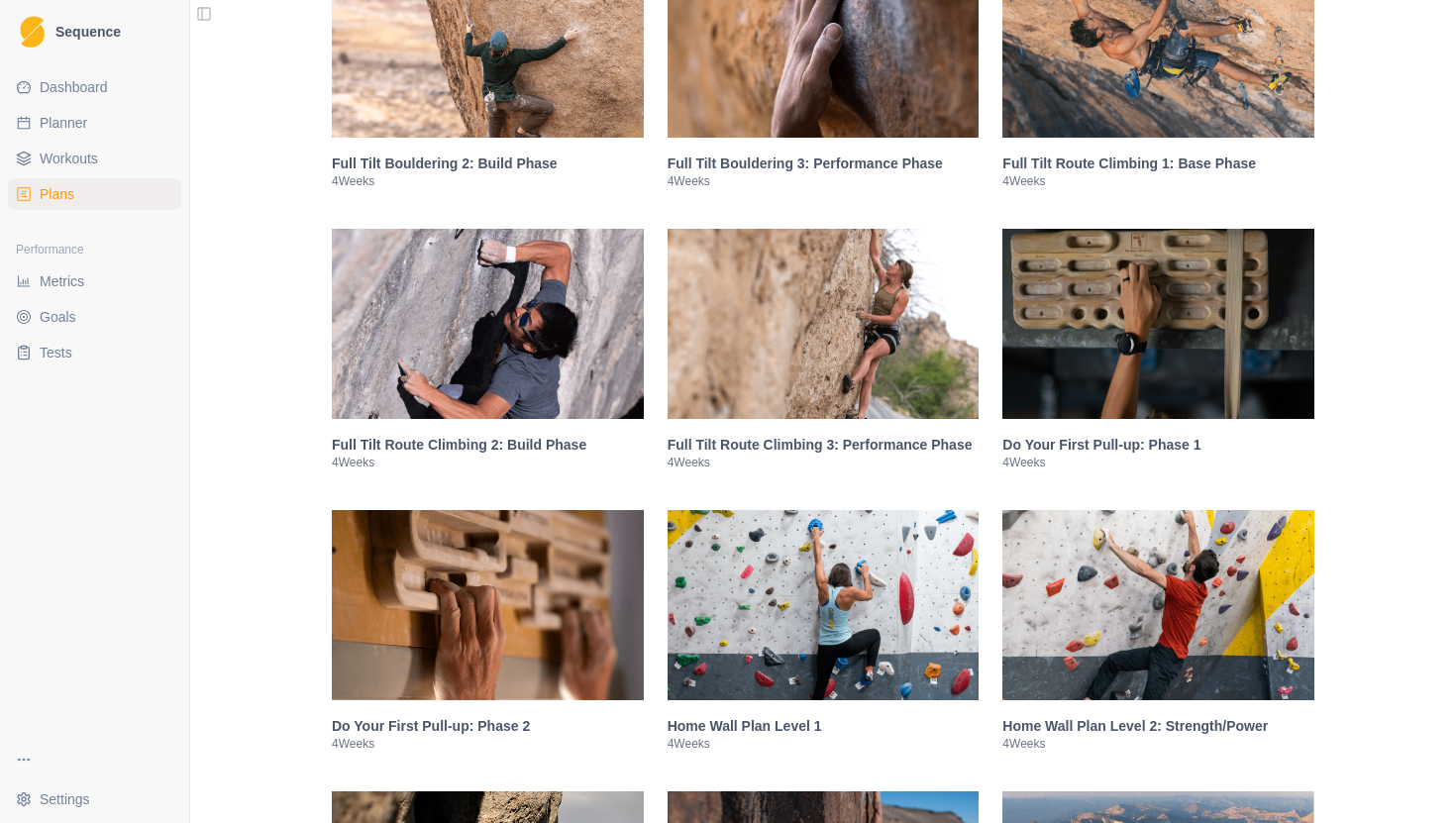 click at bounding box center (823, 605) 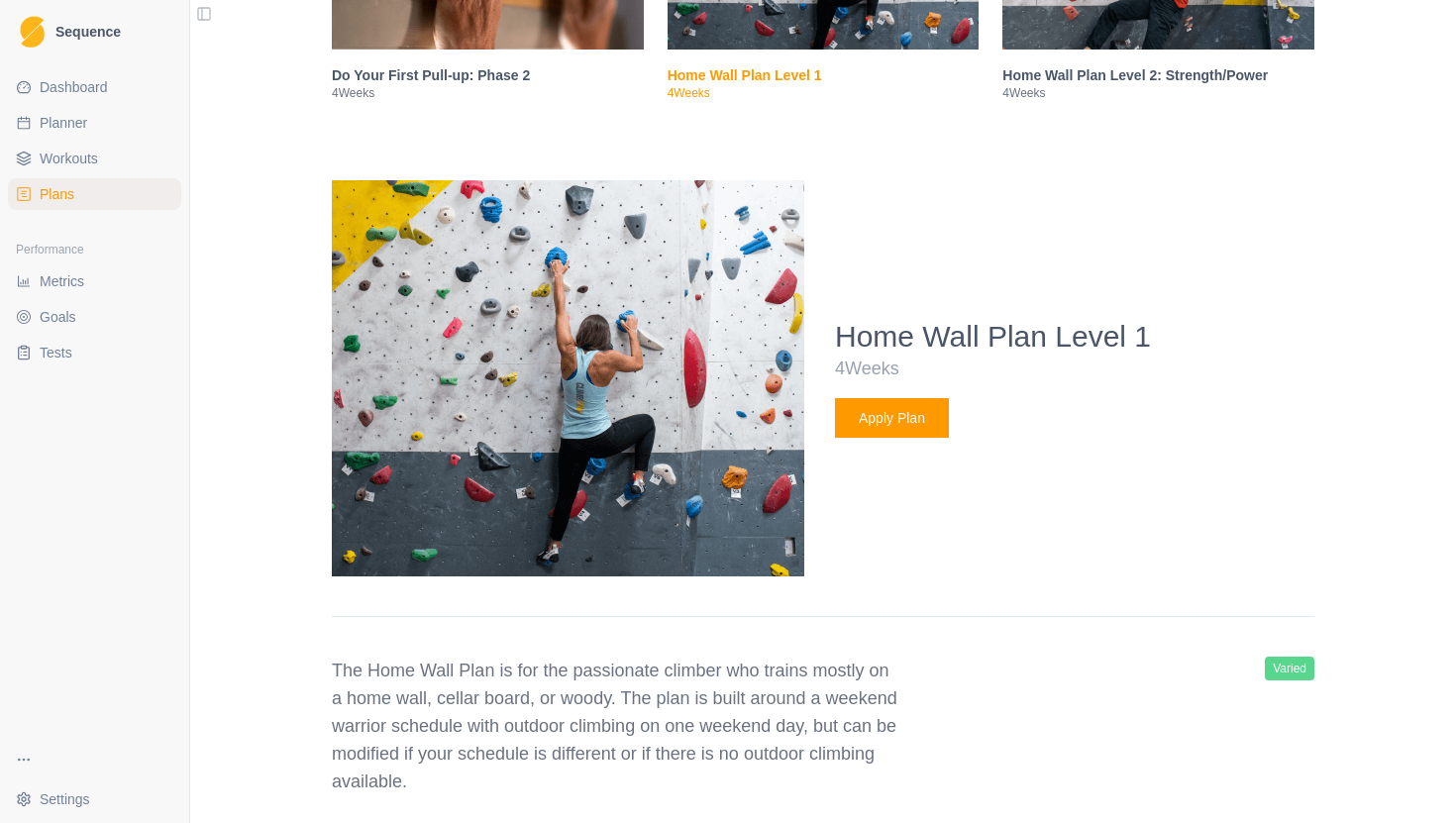 scroll, scrollTop: 2698, scrollLeft: 0, axis: vertical 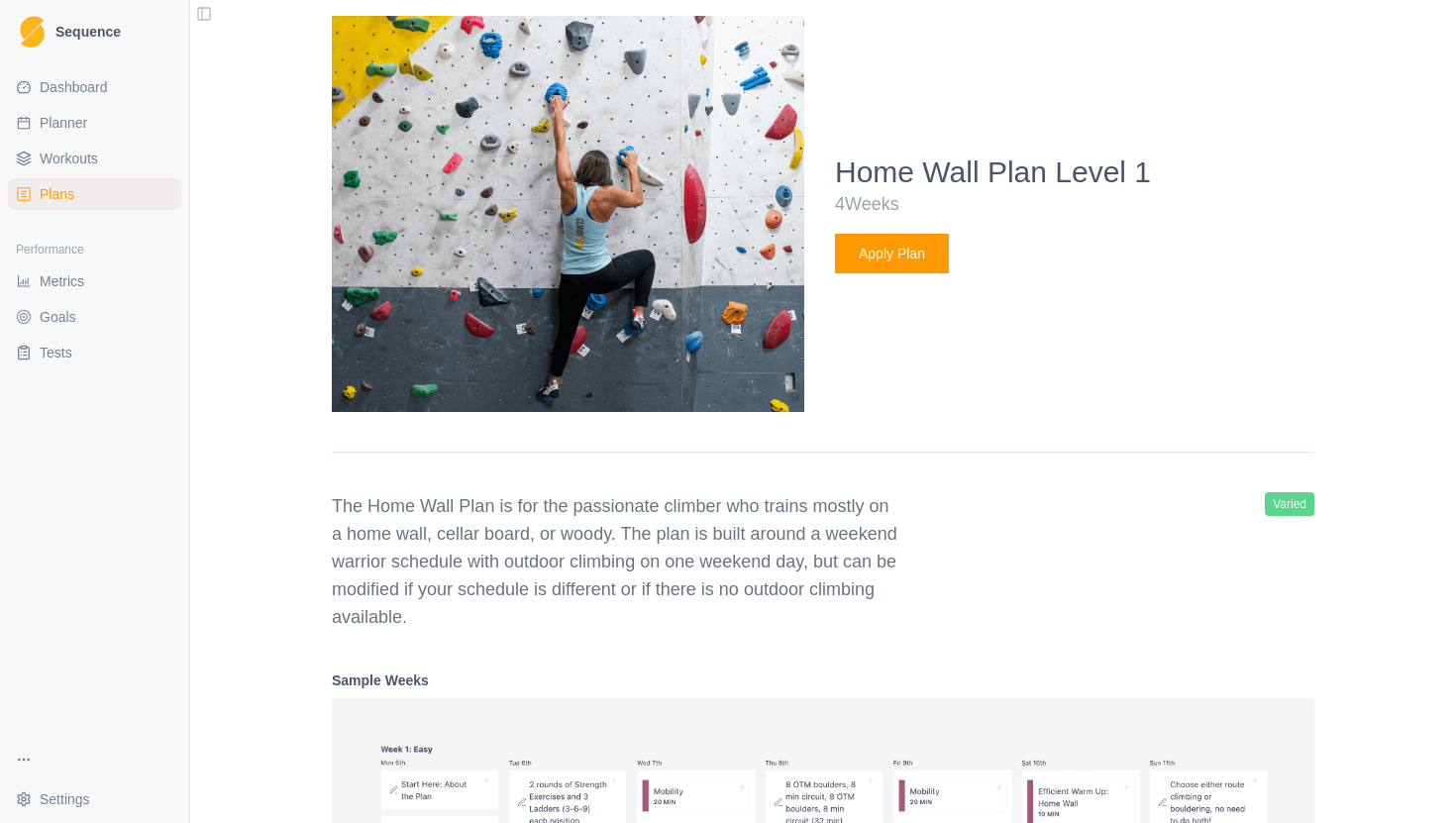 click on "Apply Plan" at bounding box center [891, 254] 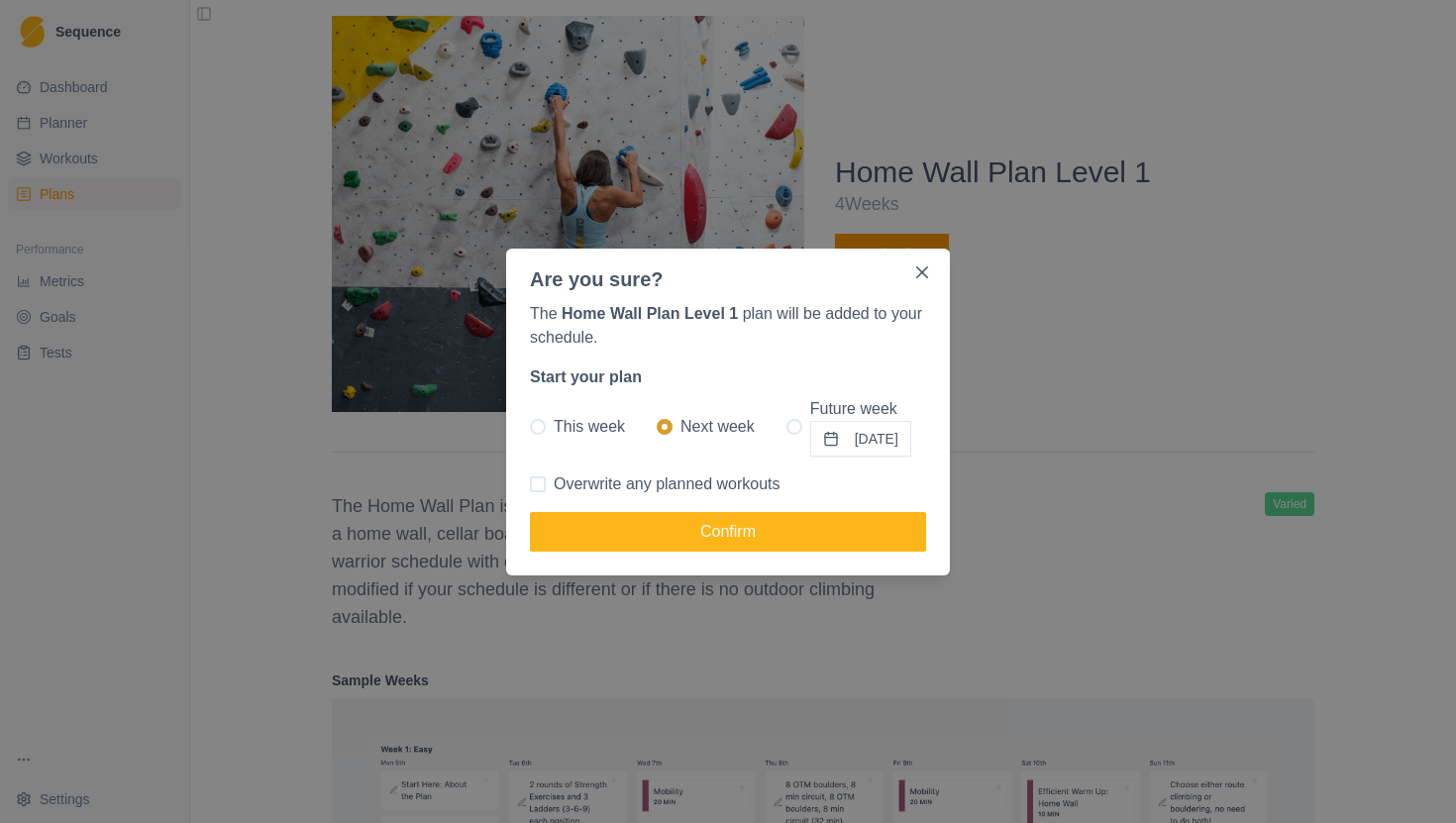 click on "This week" at bounding box center [589, 427] 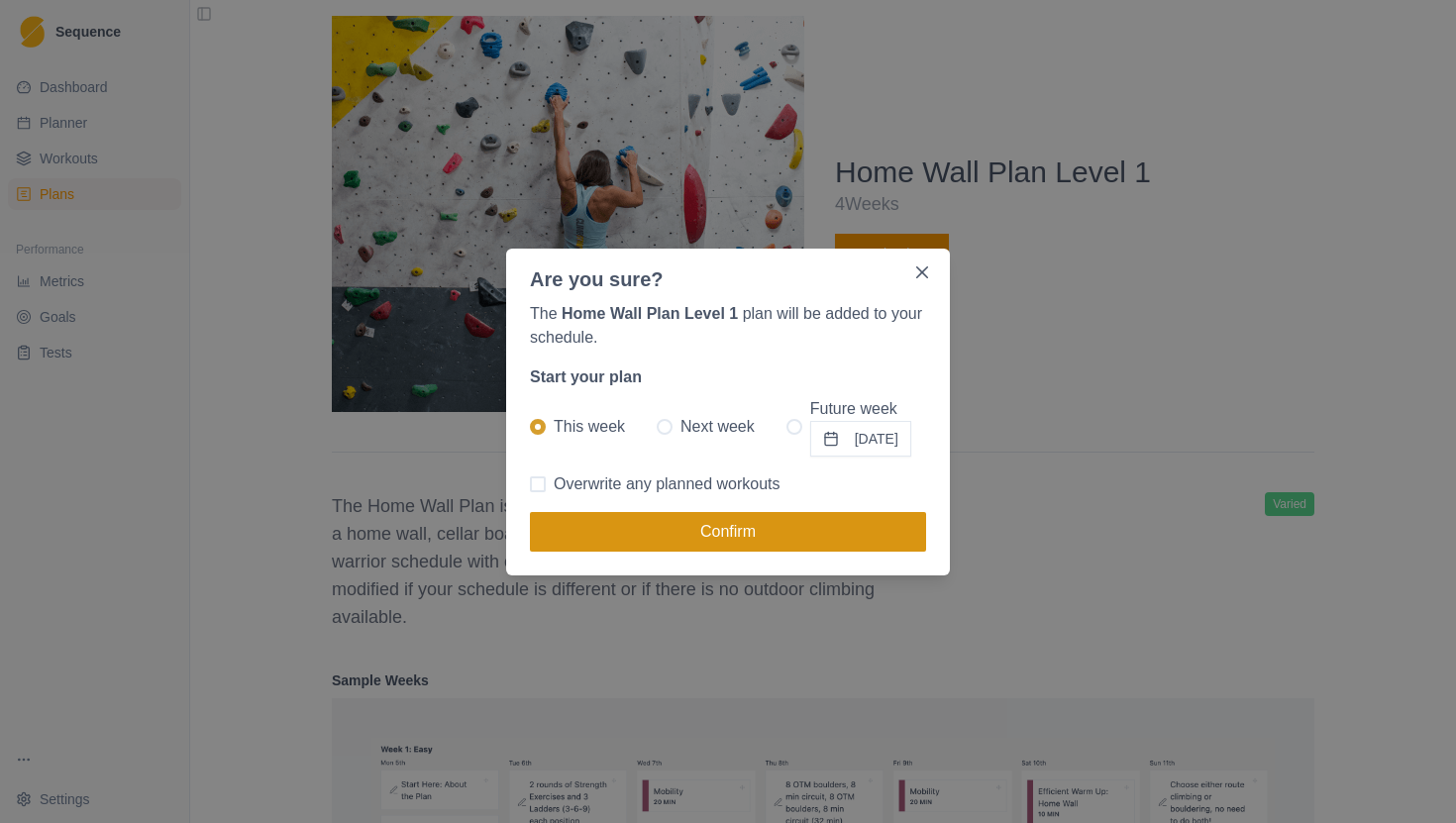 click on "Confirm" at bounding box center [728, 532] 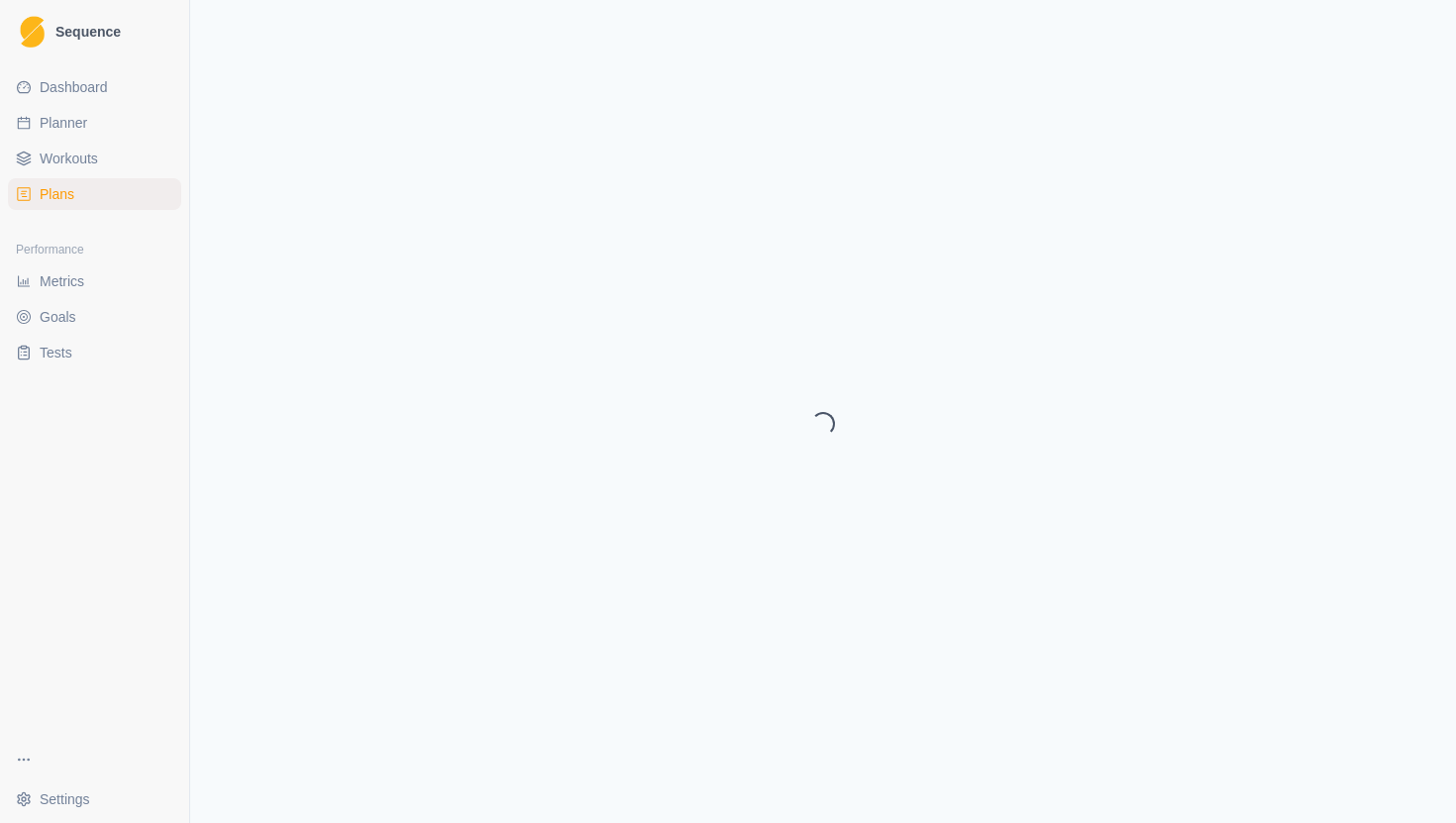 scroll, scrollTop: 0, scrollLeft: 0, axis: both 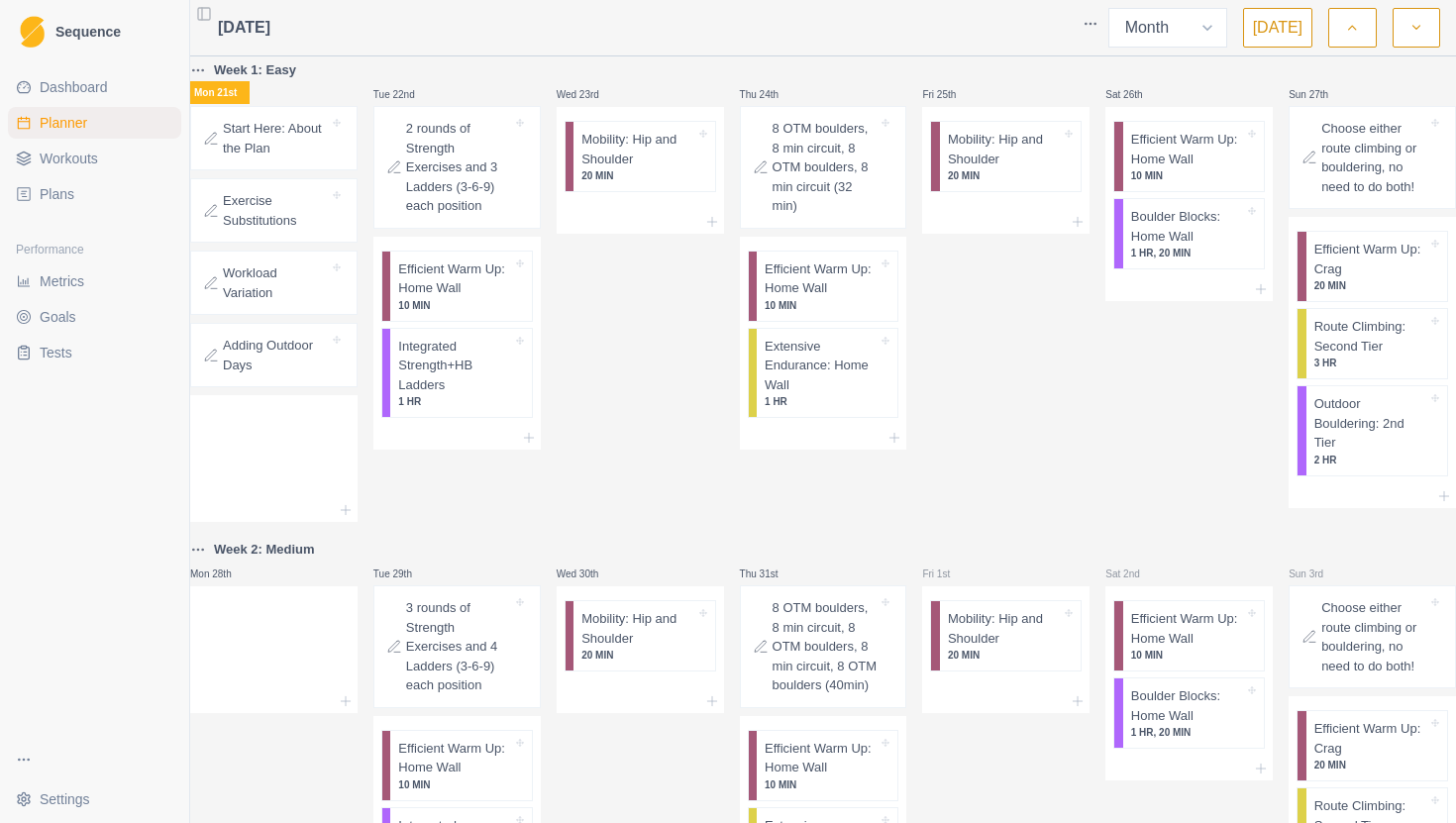 click on "Start Here: About the Plan" at bounding box center (275, 138) 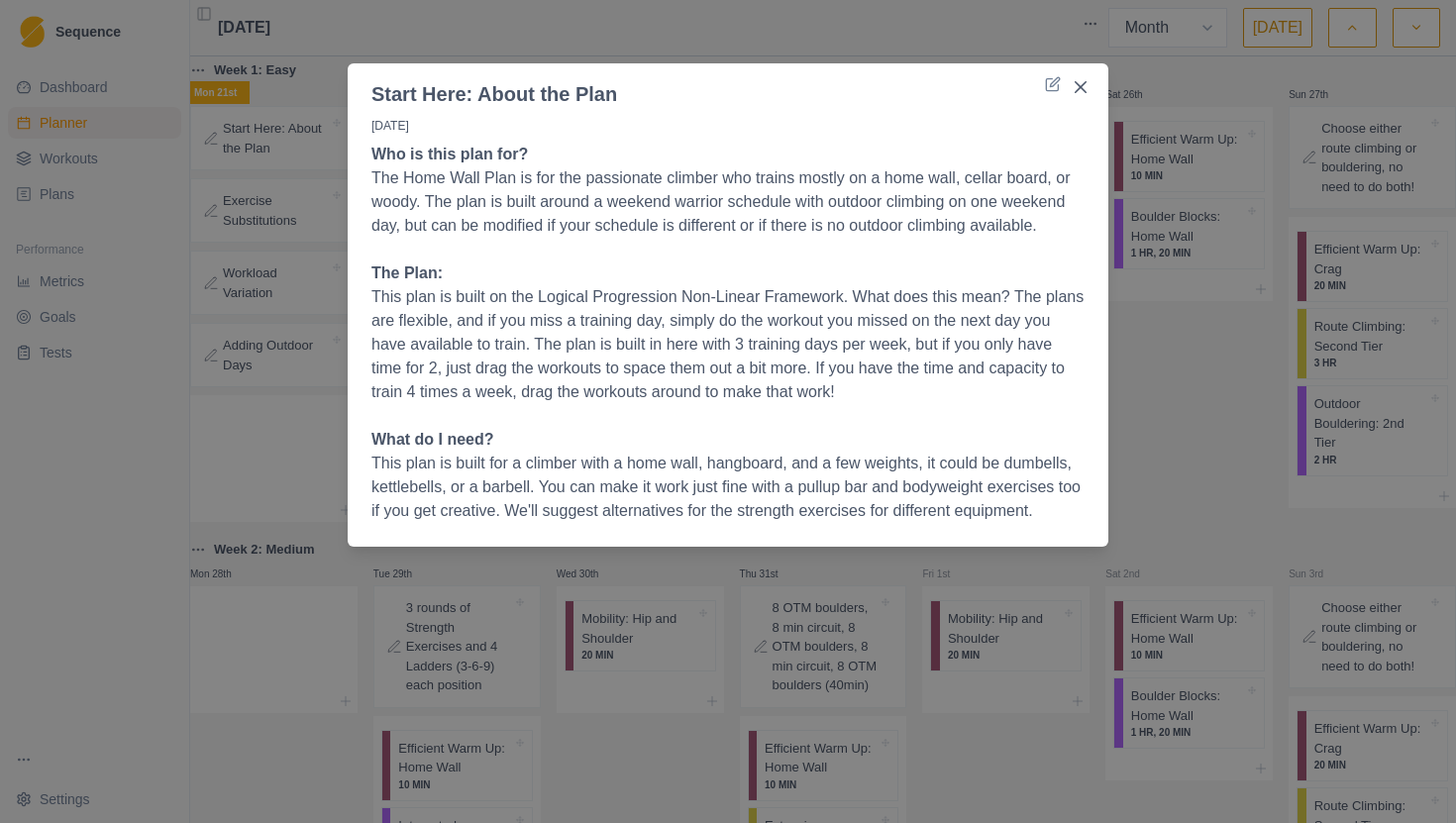 click on "Start Here: About the Plan [DATE] Who is this plan for? The Home Wall Plan is for the passionate climber who trains mostly on a home wall, cellar board, or woody. The plan is built around a weekend warrior schedule with outdoor climbing on one weekend day, but can be modified if your schedule is different or if there is no outdoor climbing available. The Plan: This plan is built on the Logical Progression Non-Linear Framework. What does this mean? The plans are flexible, and if you miss a training day, simply do the workout you missed on the next day you have available to train. The plan is built in here with 3 training days per week, but if you only have time for 2, just drag the workouts to space them out a bit more. If you have the time and capacity to train 4 times a week, drag the workouts around to make that work! What do I need?" at bounding box center (728, 411) 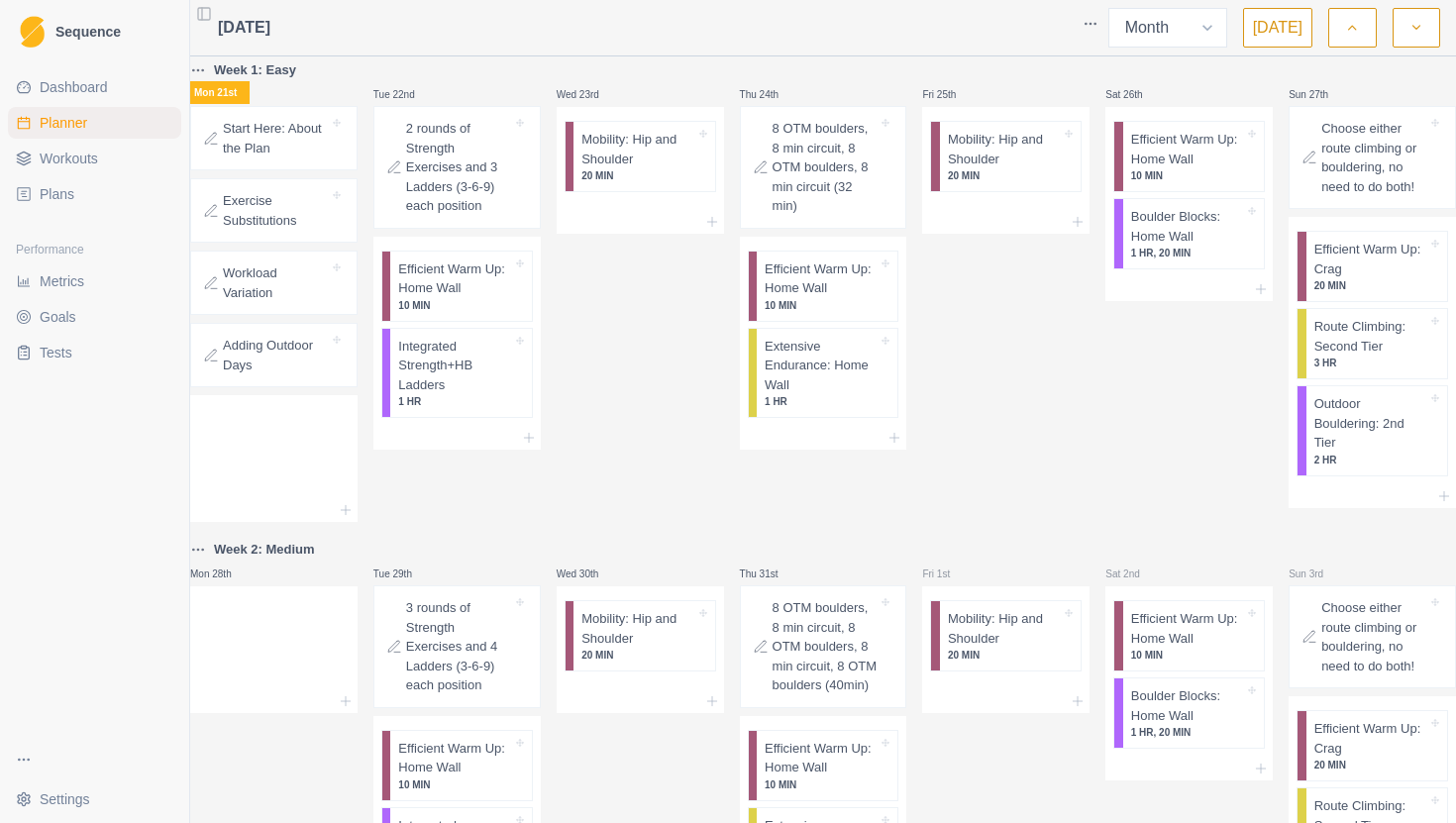click on "Exercise Substitutions" at bounding box center [275, 210] 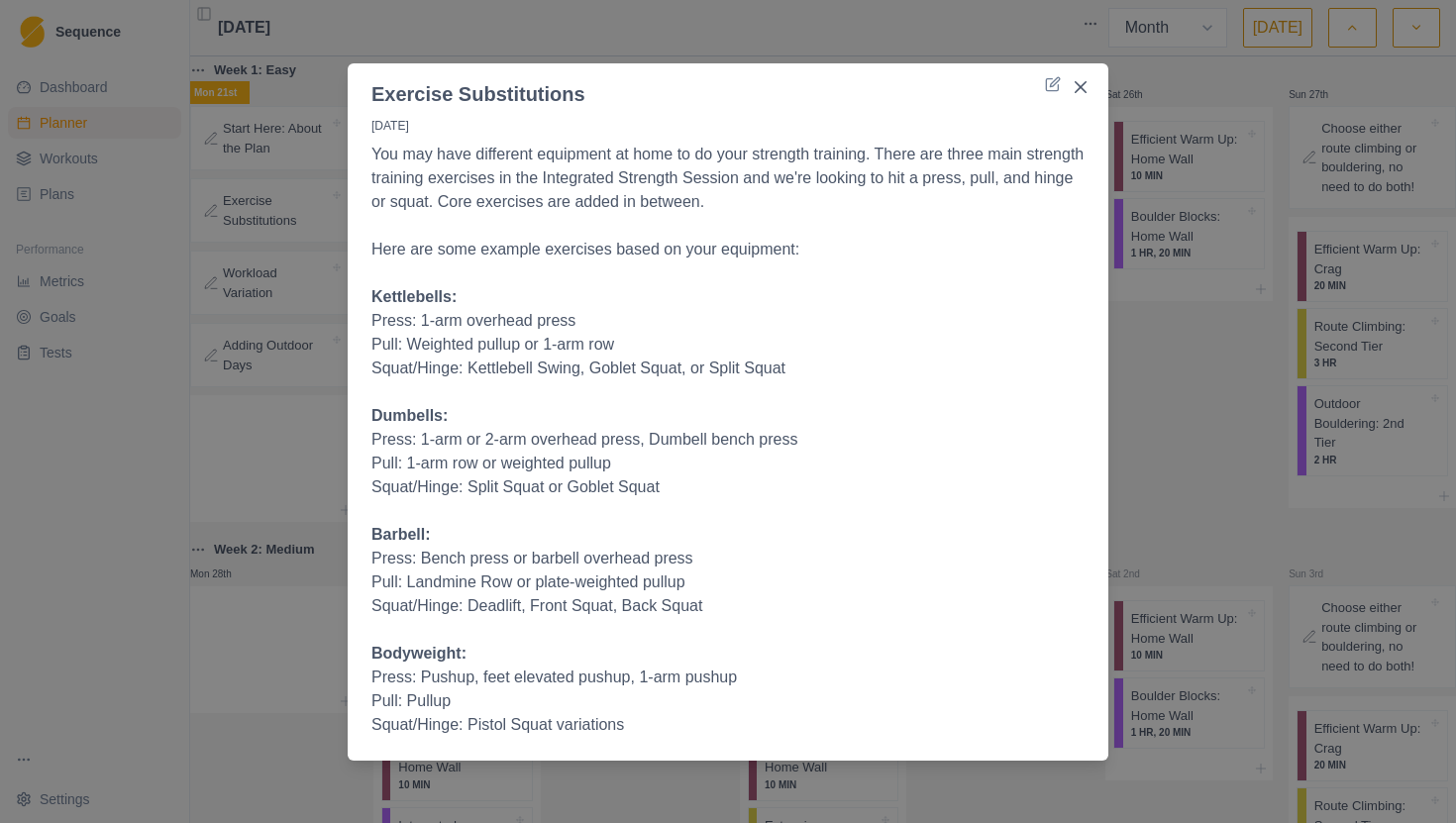 scroll, scrollTop: 1, scrollLeft: 0, axis: vertical 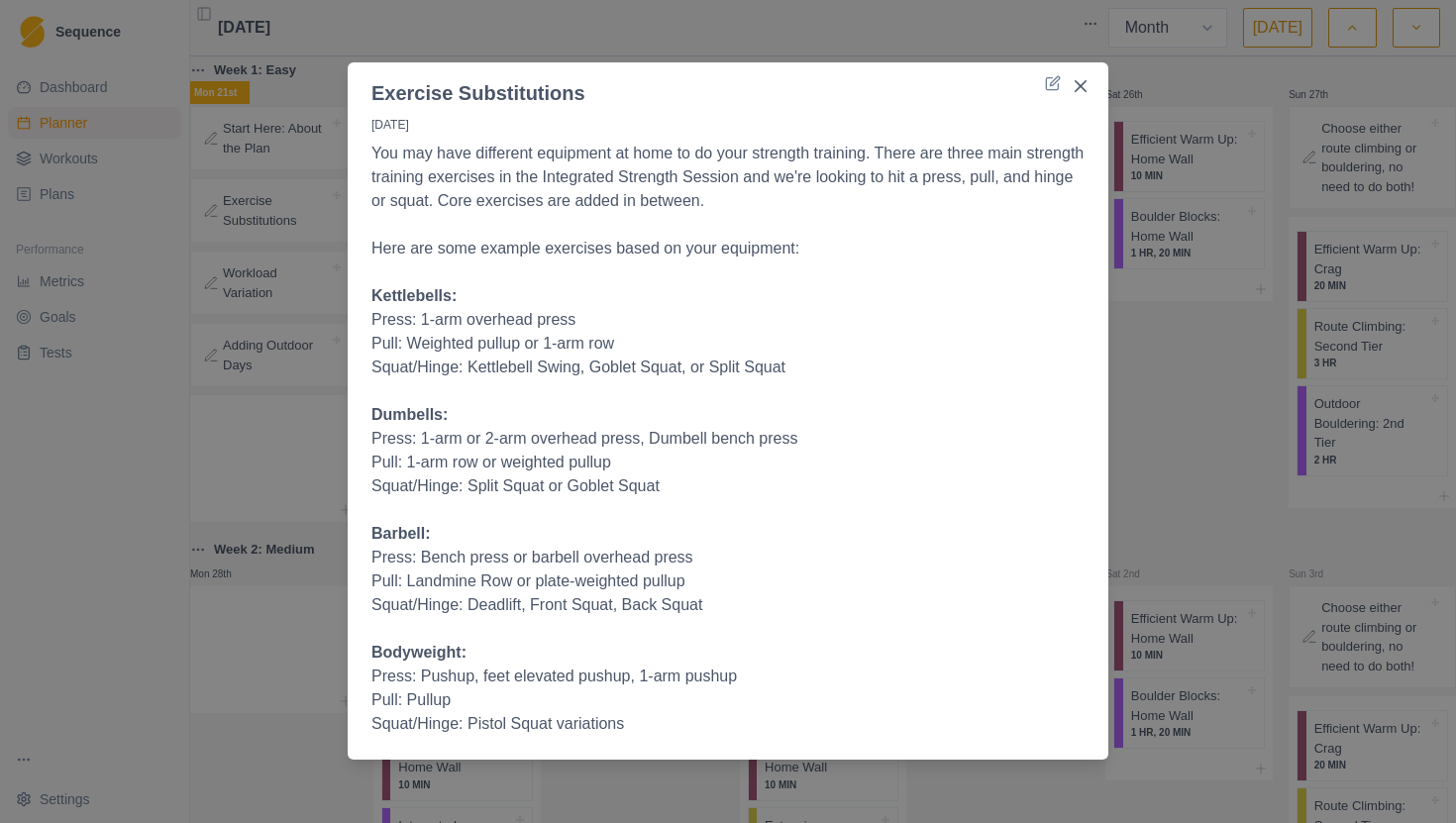 click on "Exercise Substitutions [DATE] You may have different equipment at home to do your strength training.  There are three main strength training exercises in the Integrated Strength Session and we're looking to hit a press, pull, and hinge or squat.  Core exercises are added in between. Here are some example exercises based on your equipment: Kettlebells: Press: 1-arm overhead press Pull: Weighted pullup or 1-arm row Squat/Hinge: Kettlebell Swing, Goblet Squat, or Split Squat Dumbells: Press: 1-arm or 2-arm overhead press, Dumbell bench press Pull: 1-arm row or weighted pullup Squat/Hinge: Split Squat or Goblet Squat Barbell: Press: Bench press or barbell overhead press Pull: Landmine Row or plate-weighted pullup Squat/Hinge: Deadlift, Front Squat, Back Squat Bodyweight: Press: Pushup, feet elevated pushup, 1-arm pushup Pull: Pullup Squat/Hinge: Pistol Squat variations" at bounding box center [728, 411] 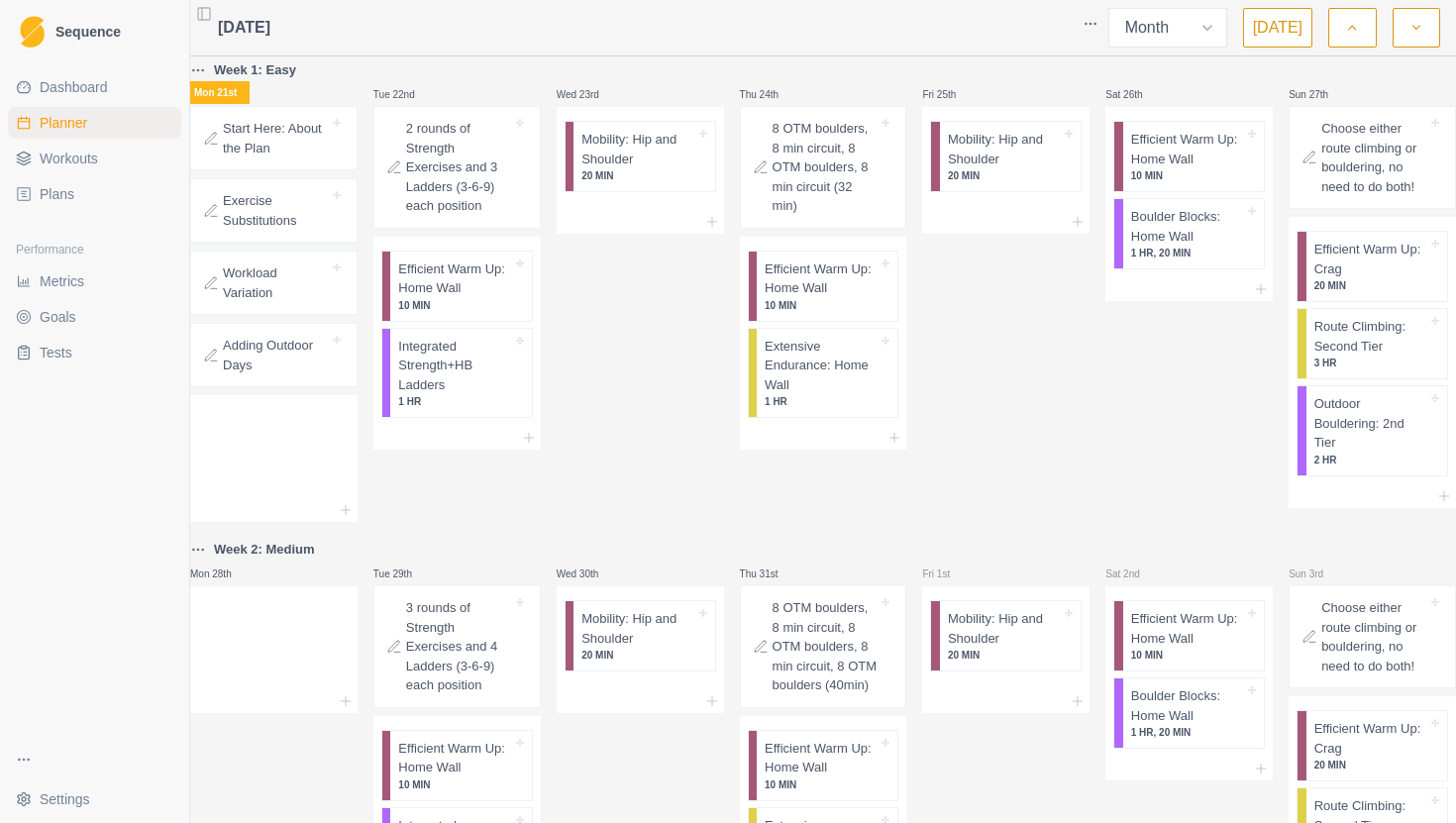 click on "2 rounds of Strength Exercises and 3 Ladders (3-6-9) each position" at bounding box center (457, 167) 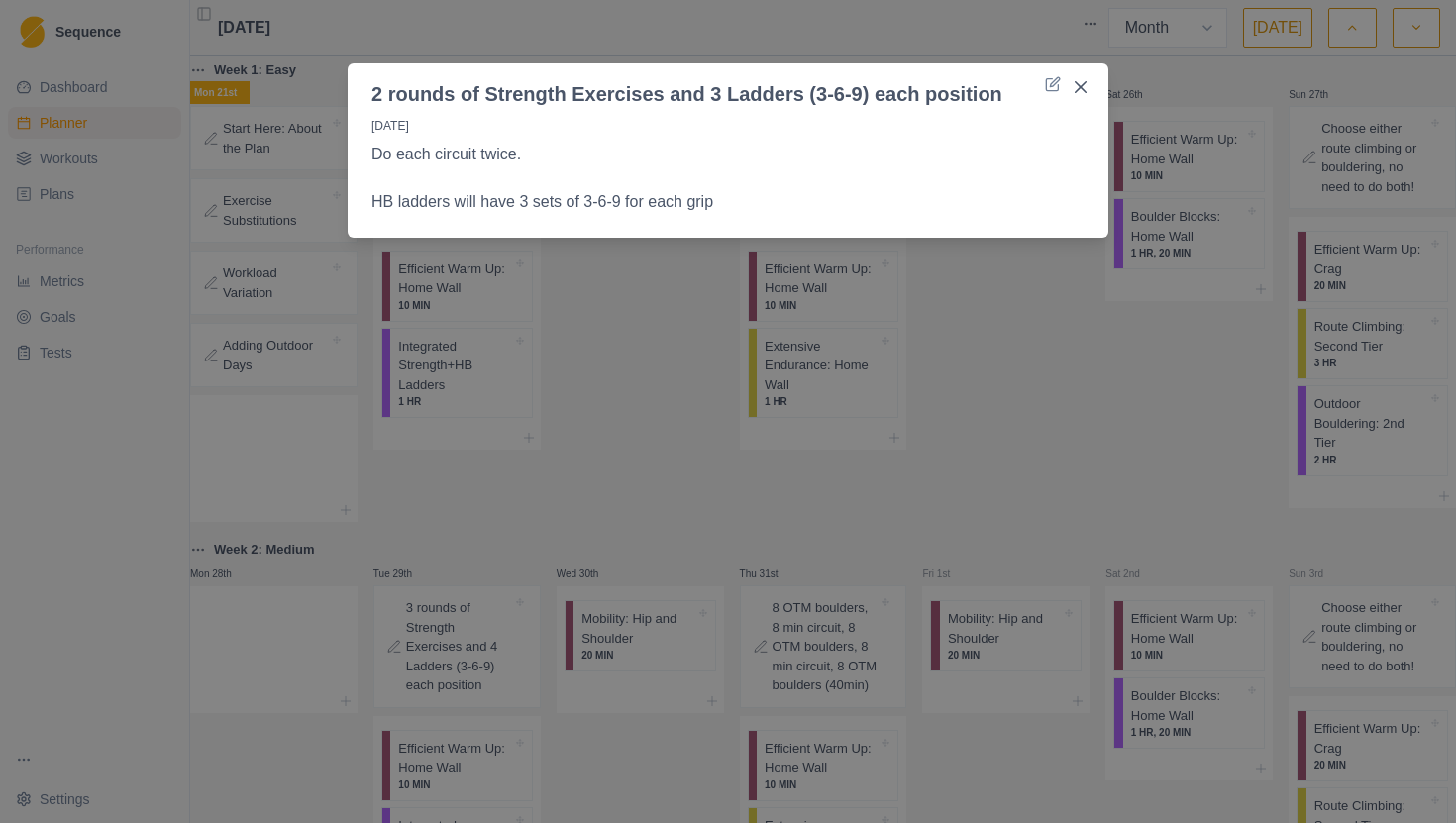 click on "2 rounds of Strength Exercises and 3 Ladders (3-6-9) each position [DATE] Do each circuit twice. HB ladders will have 3 sets of 3-6-9 for each grip" at bounding box center [728, 411] 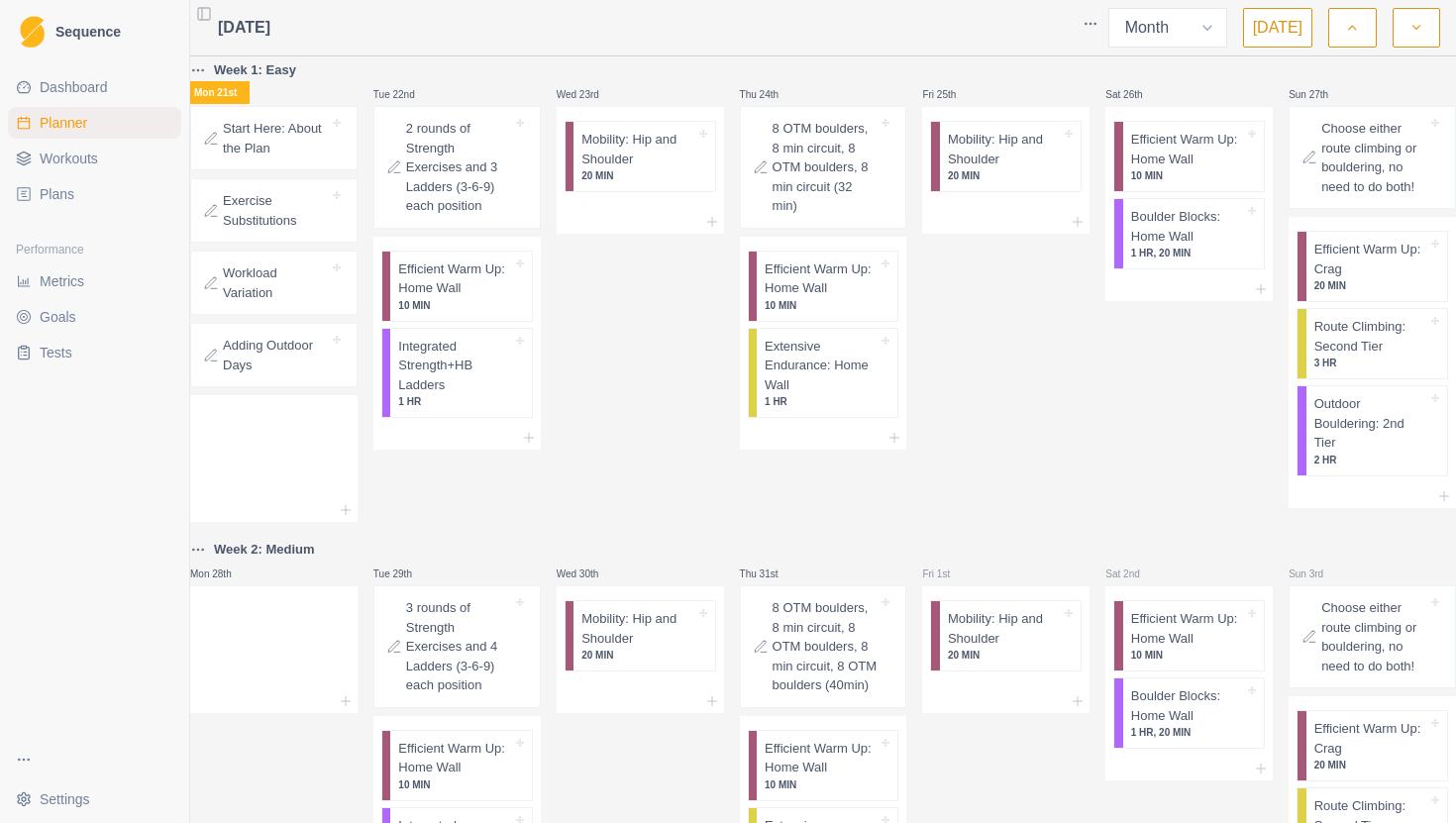 click on "2 rounds of Strength Exercises and 3 Ladders (3-6-9) each position" at bounding box center (459, 167) 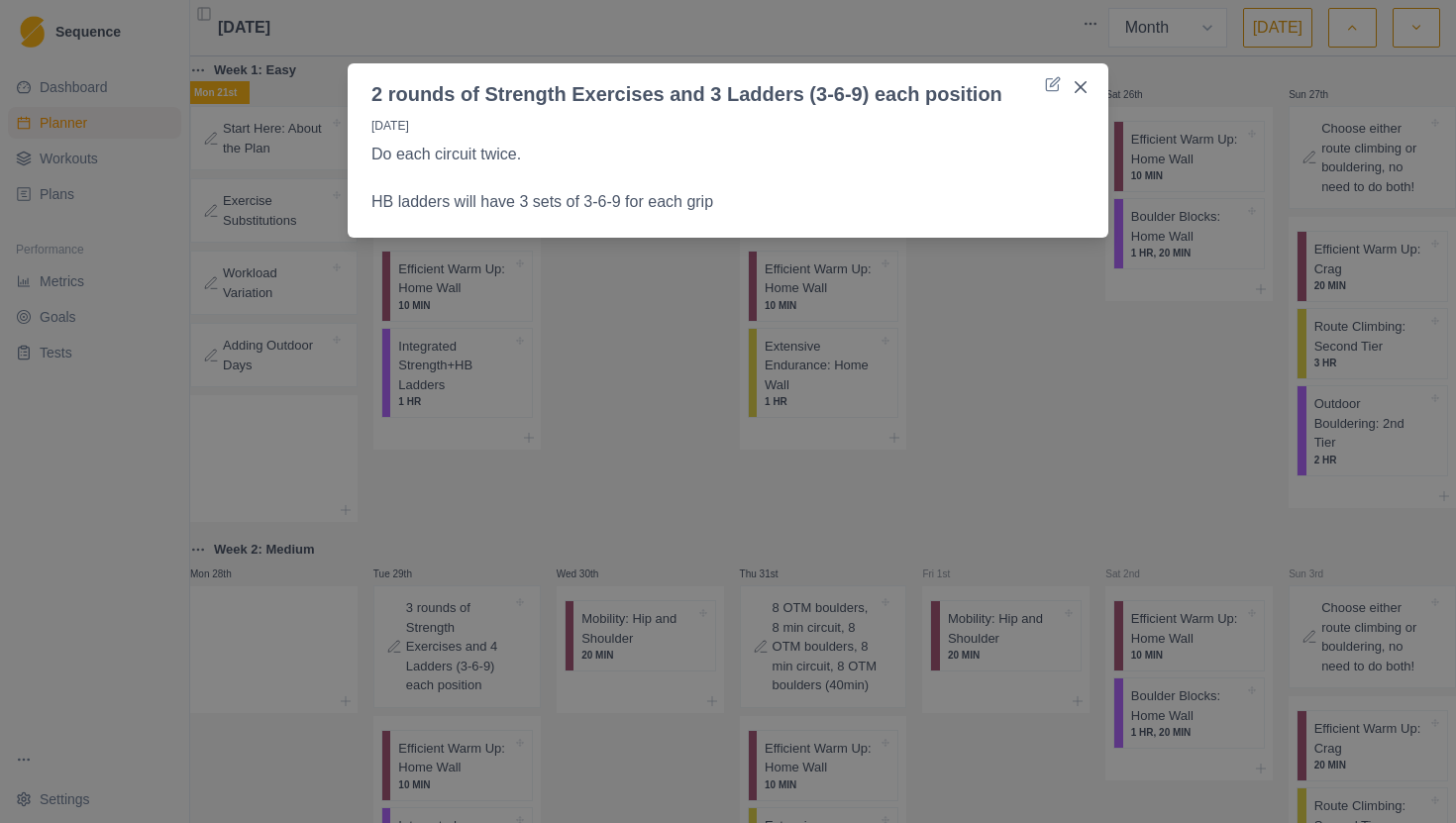 click on "2 rounds of Strength Exercises and 3 Ladders (3-6-9) each position [DATE] Do each circuit twice. HB ladders will have 3 sets of 3-6-9 for each grip" at bounding box center (728, 411) 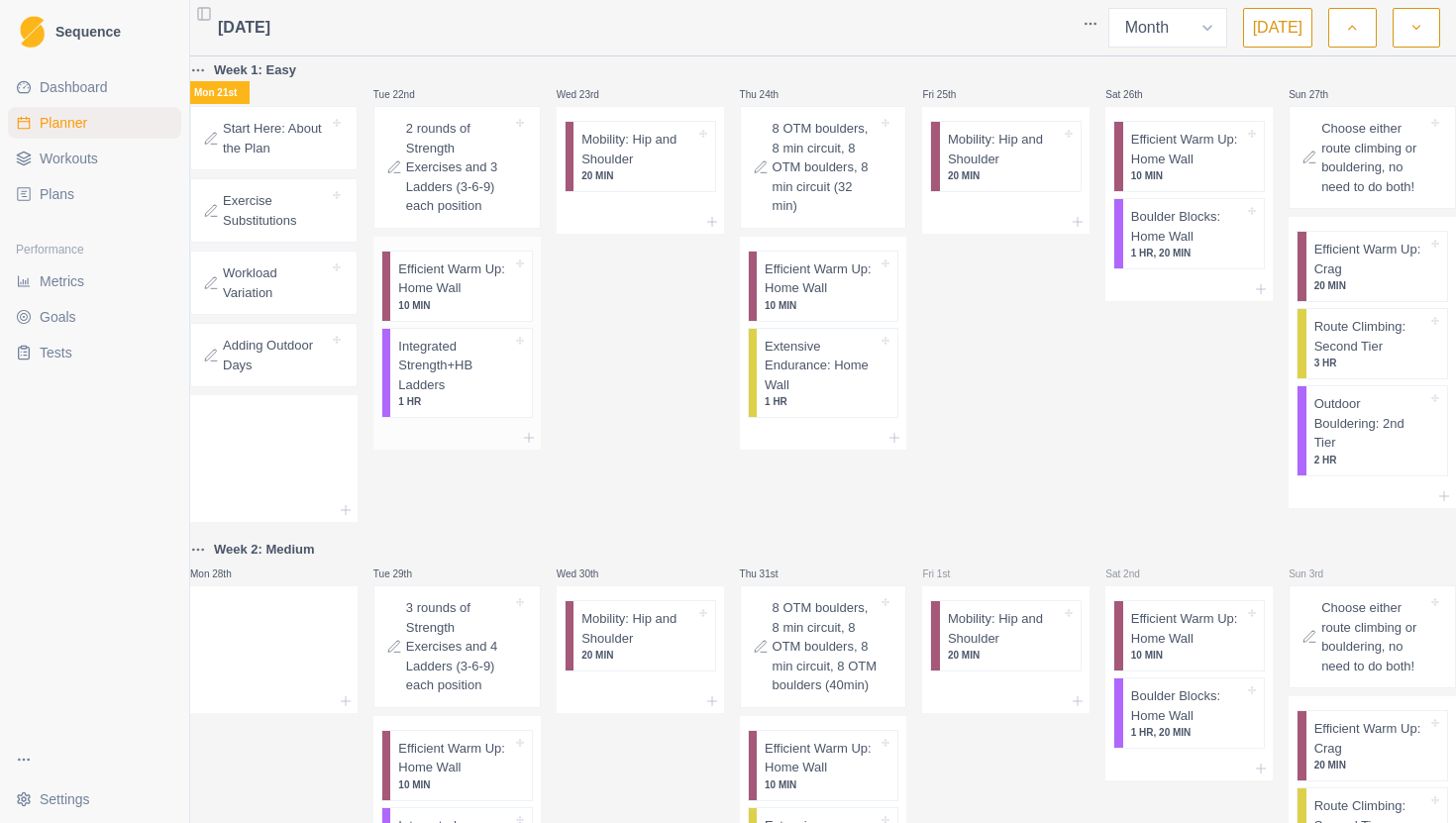 click on "Efficient Warm Up: Home Wall" at bounding box center [455, 278] 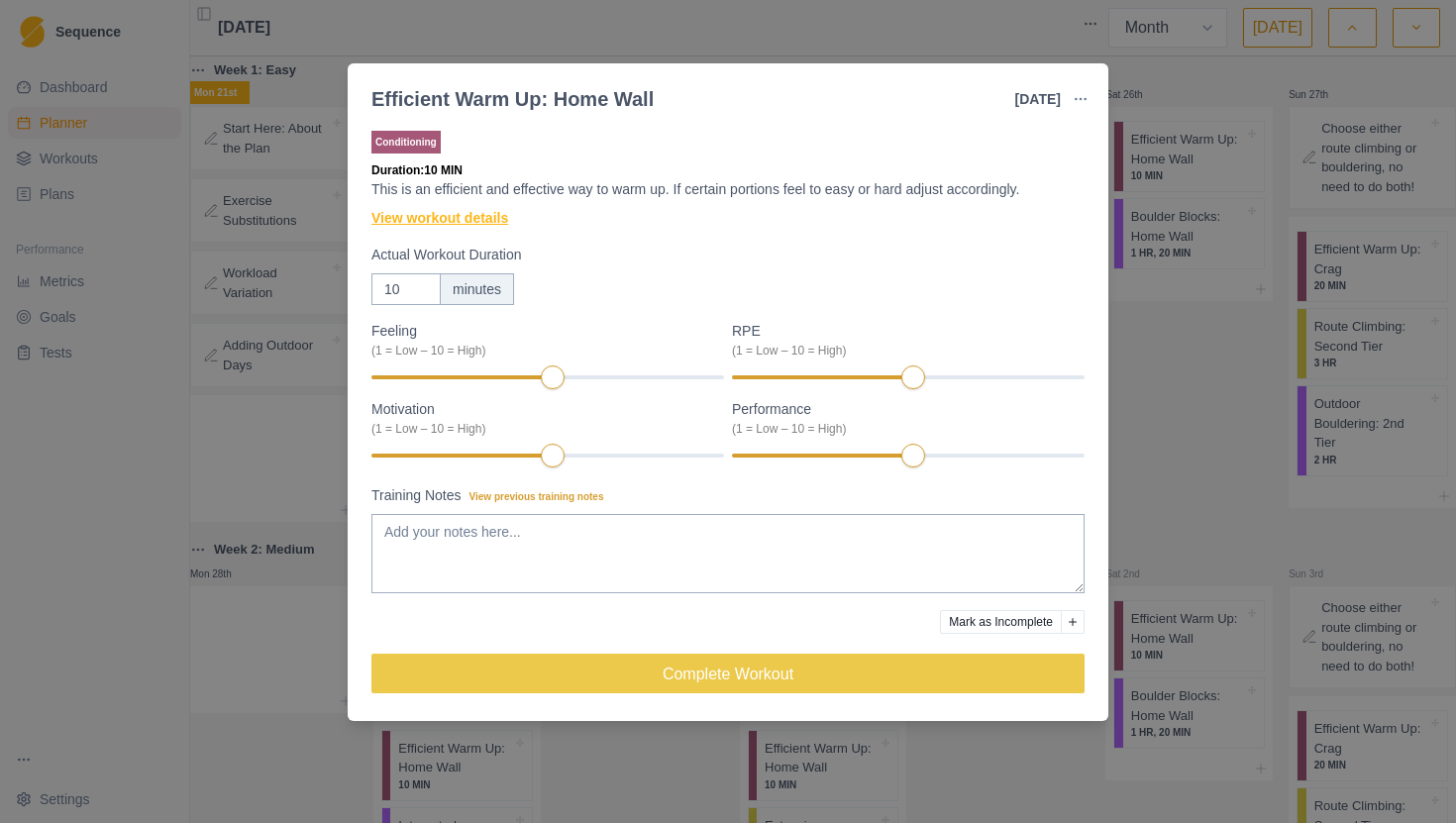 click on "View workout details" at bounding box center (440, 218) 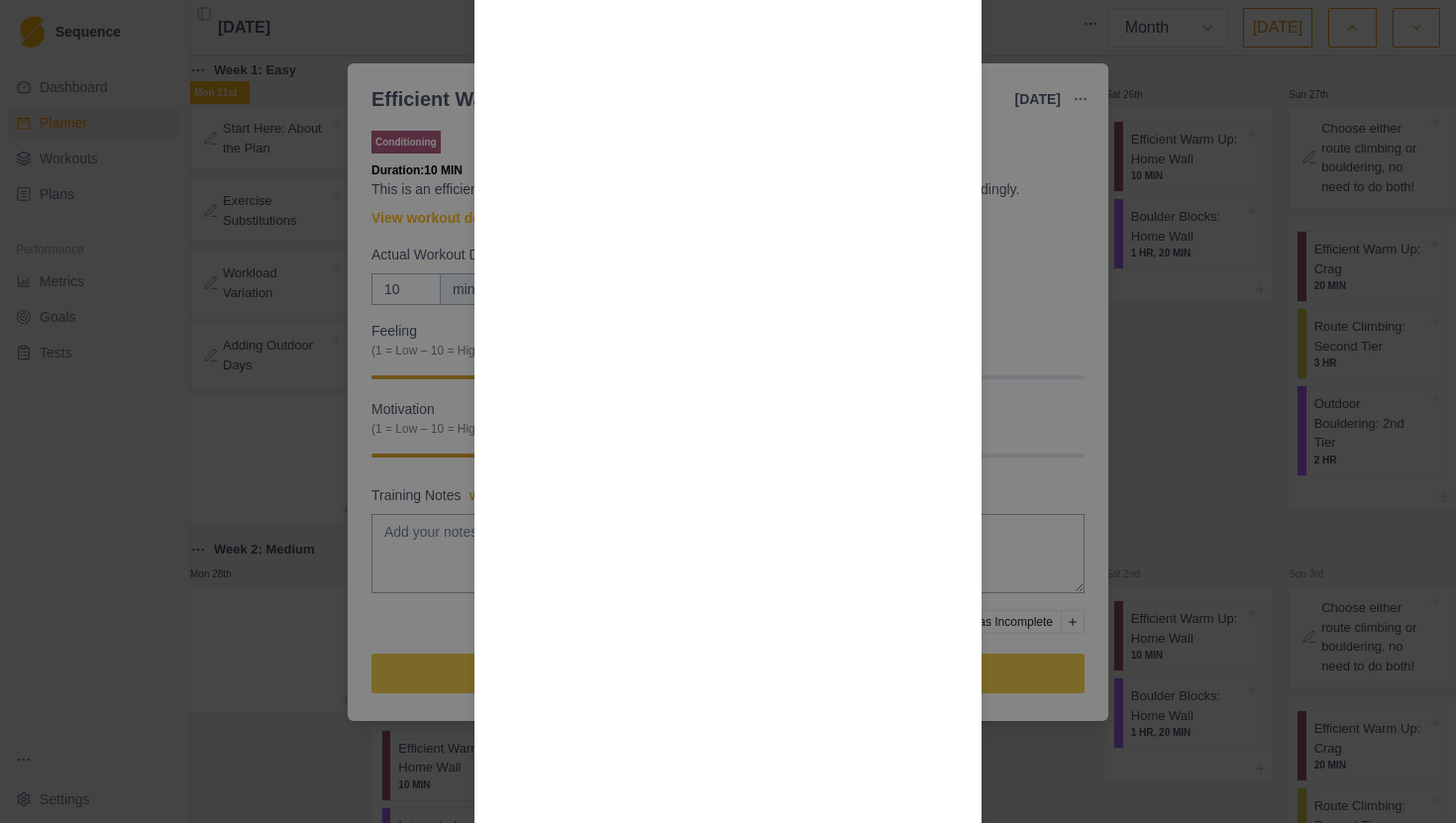 scroll, scrollTop: 2202, scrollLeft: 0, axis: vertical 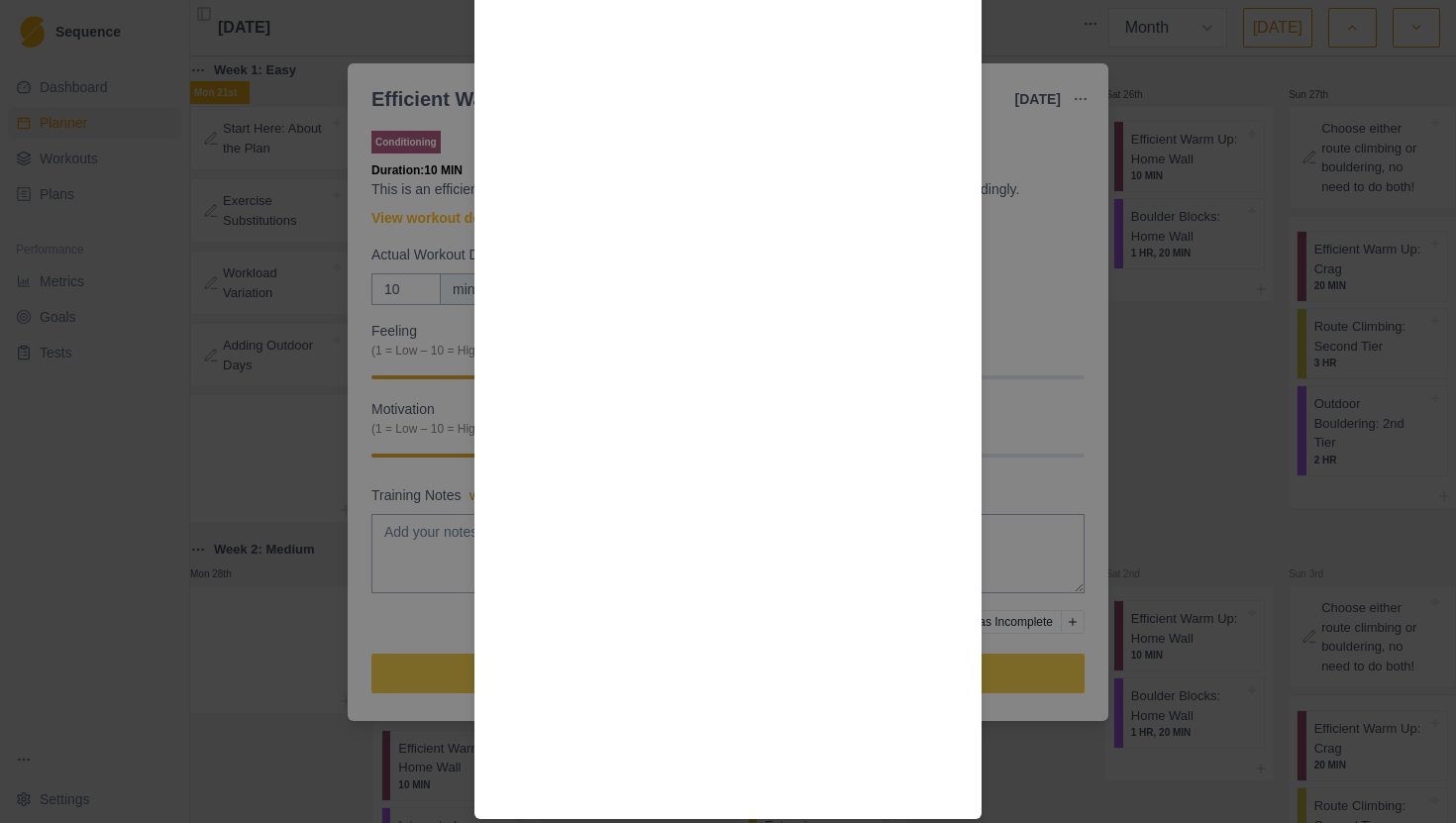 click on "Workout Details Step 1 : Large Rung hang, 10 sec on 10 sec off x7 (no need to use an app just count it out) Step 2 : Side Lunge - 5 reps on each side (adjust down if 10 feels like to many) Step 3 : Wide Push Up Isometric 10 sec on 10 sec off x 3 Step 4 : Single leg glute bridge - 5 reps on each side Step 5 : TRX or Banded IYT: 5 reps each Step 6 : Medium Edge Hang, 6 sec on 10 sec off x 5 (adjust edge size accordingly, remember, this is a warm up) Step 7 : Scapular Pullups 5 reps Step 8 : Scapular Pushups 5 reps Step 9 : Step Up 5 each leg" at bounding box center (728, 411) 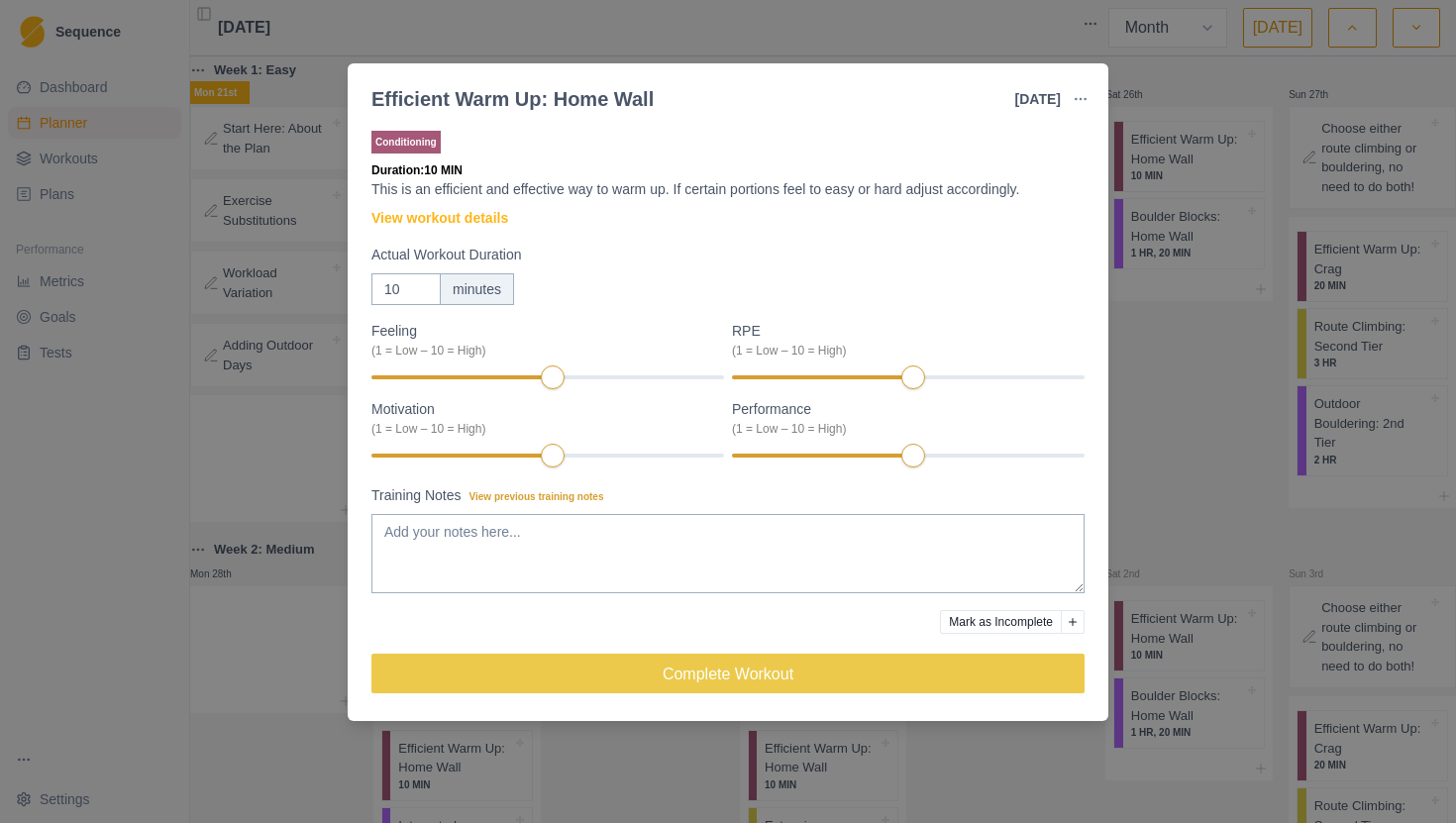 click on "Efficient Warm Up: Home Wall [DATE] Link To Goal View Workout Metrics Edit Original Workout Reschedule Workout Remove From Schedule Conditioning Duration:  10 MIN This is an efficient and effective way to warm up. If certain portions feel to easy or hard adjust accordingly. View workout details Actual Workout Duration 10 minutes Feeling (1 = Low – 10 = High) RPE (1 = Low – 10 = High) Motivation (1 = Low – 10 = High) Performance (1 = Low – 10 = High) Training Notes View previous training notes Mark as Incomplete Complete Workout" at bounding box center [728, 411] 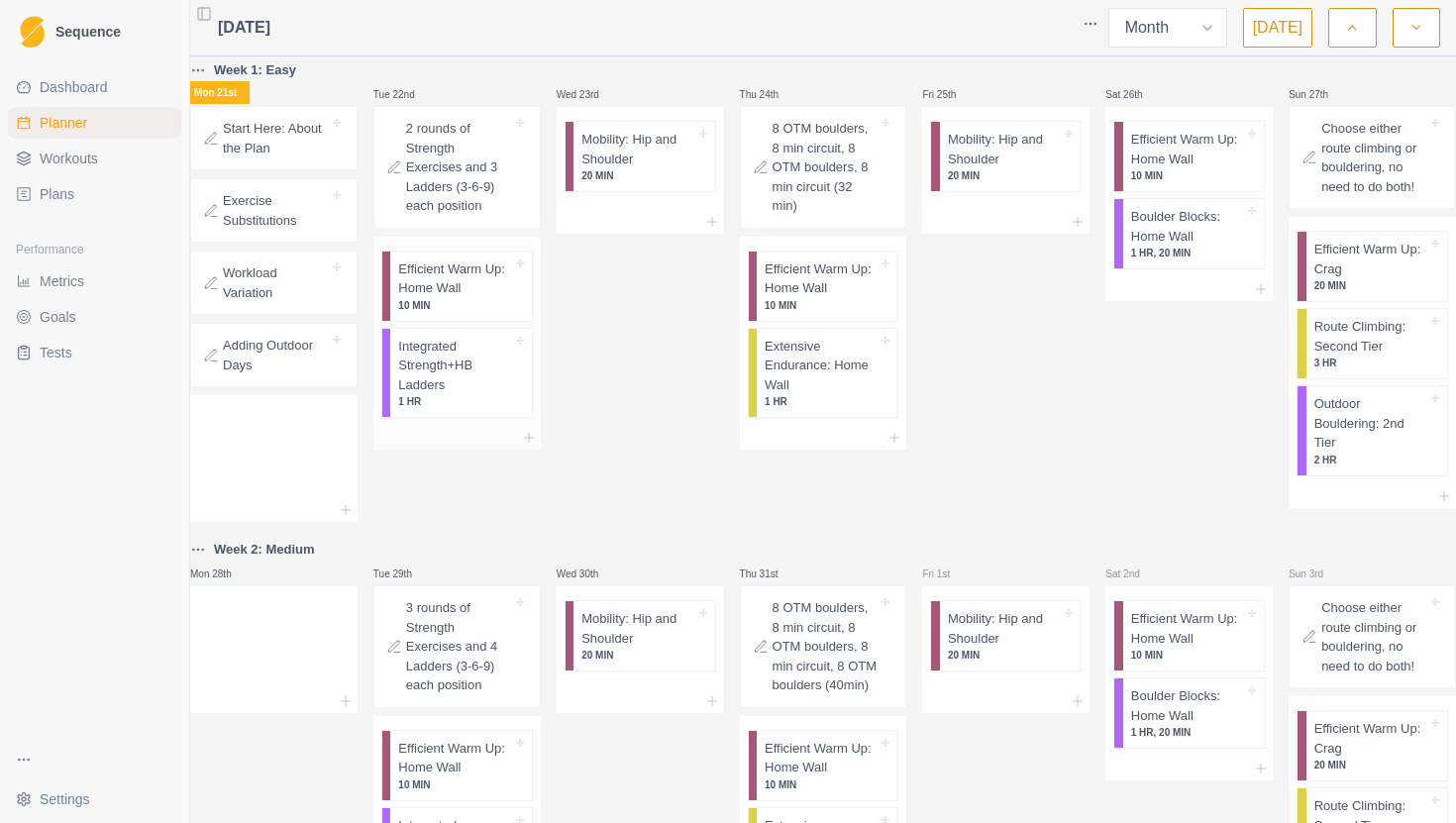 click on "Integrated Strength+HB Ladders" at bounding box center (455, 365) 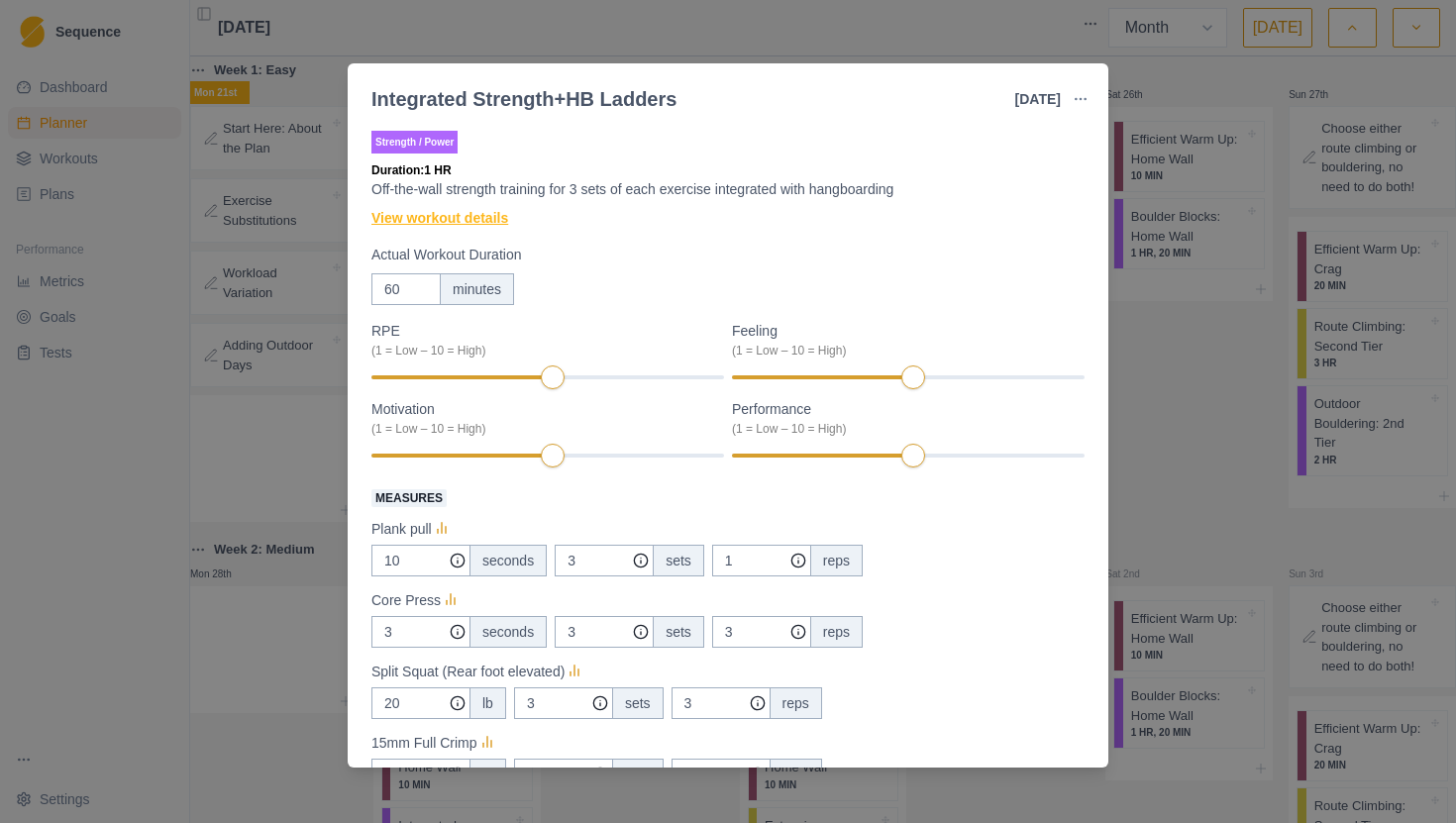 click on "View workout details" at bounding box center (440, 218) 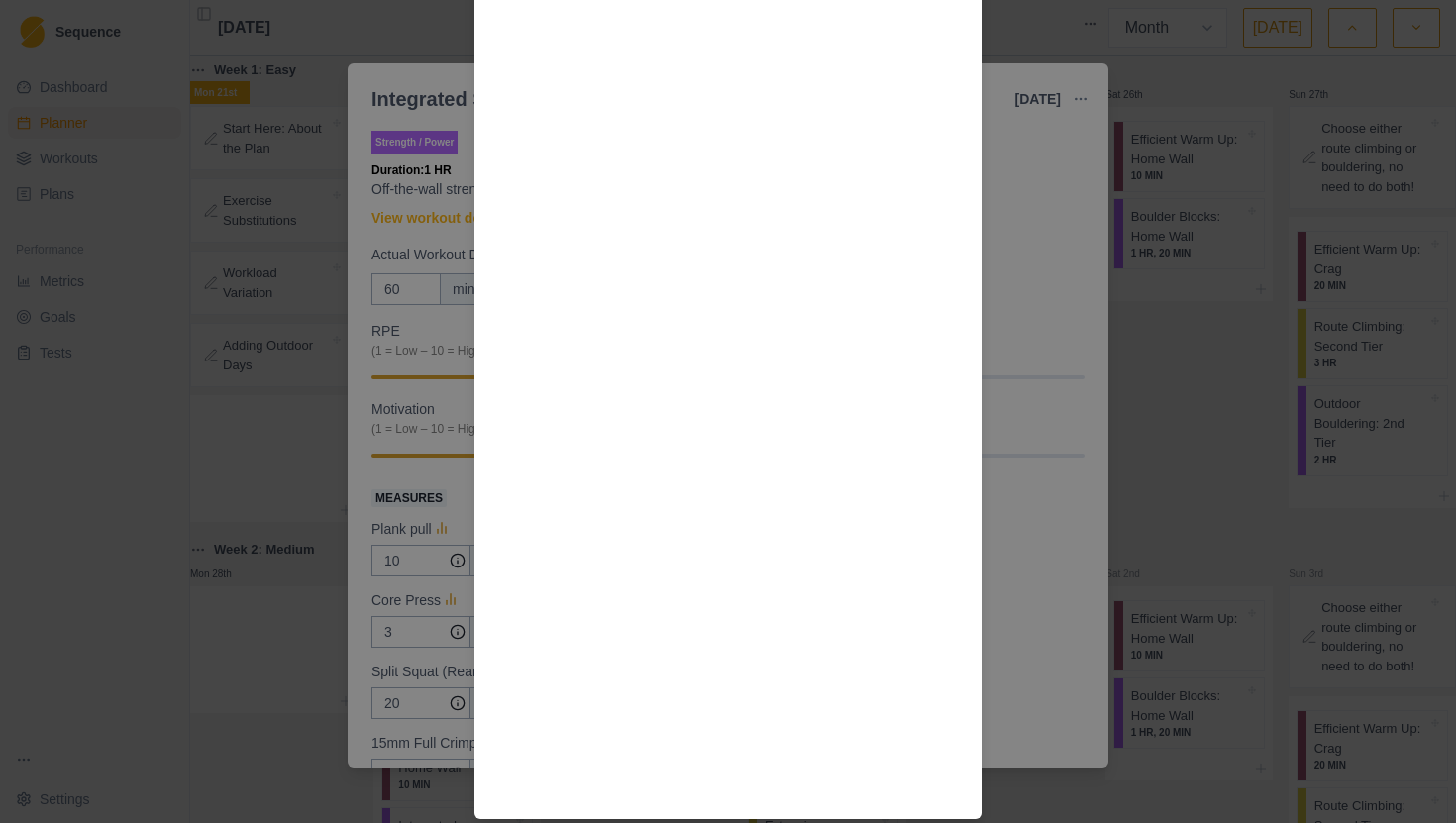 scroll, scrollTop: 4111, scrollLeft: 0, axis: vertical 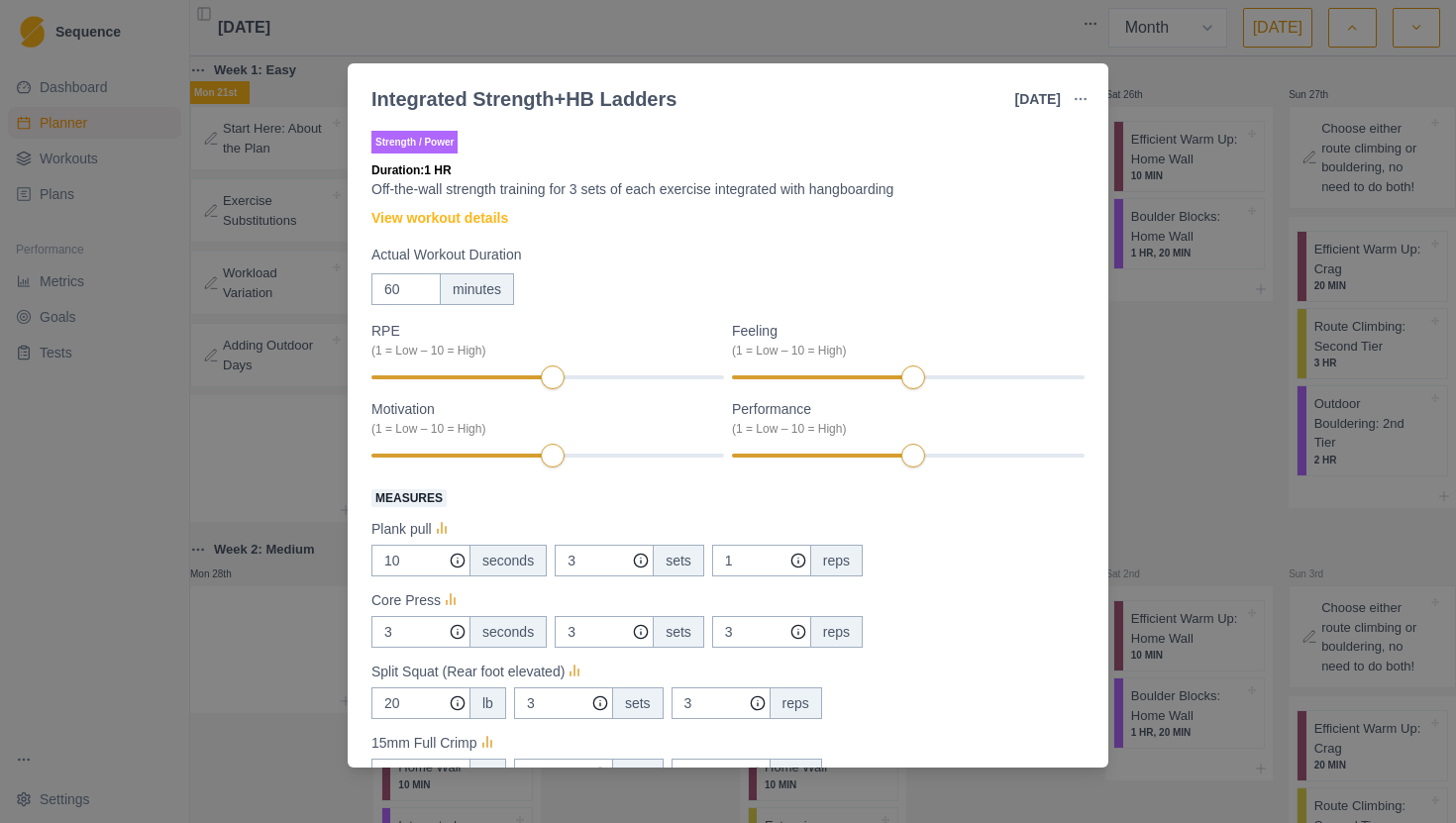 click on "Integrated Strength+HB Ladders [DATE] Link To Goal View Workout Metrics Edit Original Workout Reschedule Workout Remove From Schedule Strength / Power Duration:  1 HR Off-the-wall strength training for 3 sets of each exercise integrated with hangboarding View workout details Actual Workout Duration 60 minutes RPE (1 = Low – 10 = High) Feeling (1 = Low – 10 = High) Motivation (1 = Low – 10 = High) Performance (1 = Low – 10 = High) Measures Plank pull 10 seconds 3 sets 1 reps Core Press 3 seconds 3 sets 3 reps Split Squat (Rear foot elevated) 20 lb 3 sets 3 reps 15mm Full Crimp 0 lb 3 sets 3 reps 20mm Half Crimp kg 1 sets 5 reps 3 Finger Open (20mm) kg 1 sets 6 reps 1 Arm OH Press lb 0 sets 0 reps Weighted Pullup 0 lb added 3 sets 5 reps Training Notes View previous training notes Mark as Incomplete Complete Workout" at bounding box center [728, 411] 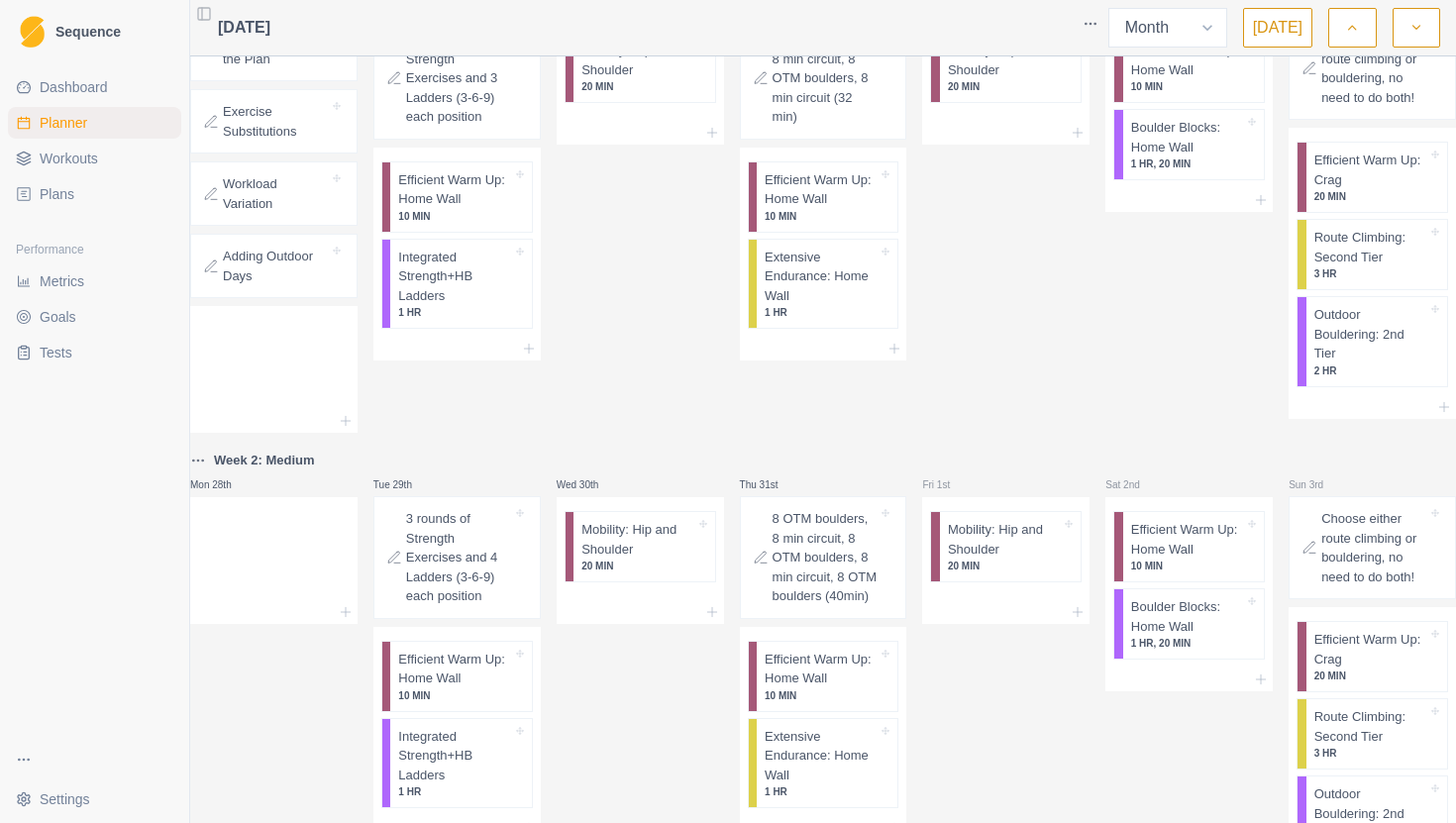scroll, scrollTop: 668, scrollLeft: 0, axis: vertical 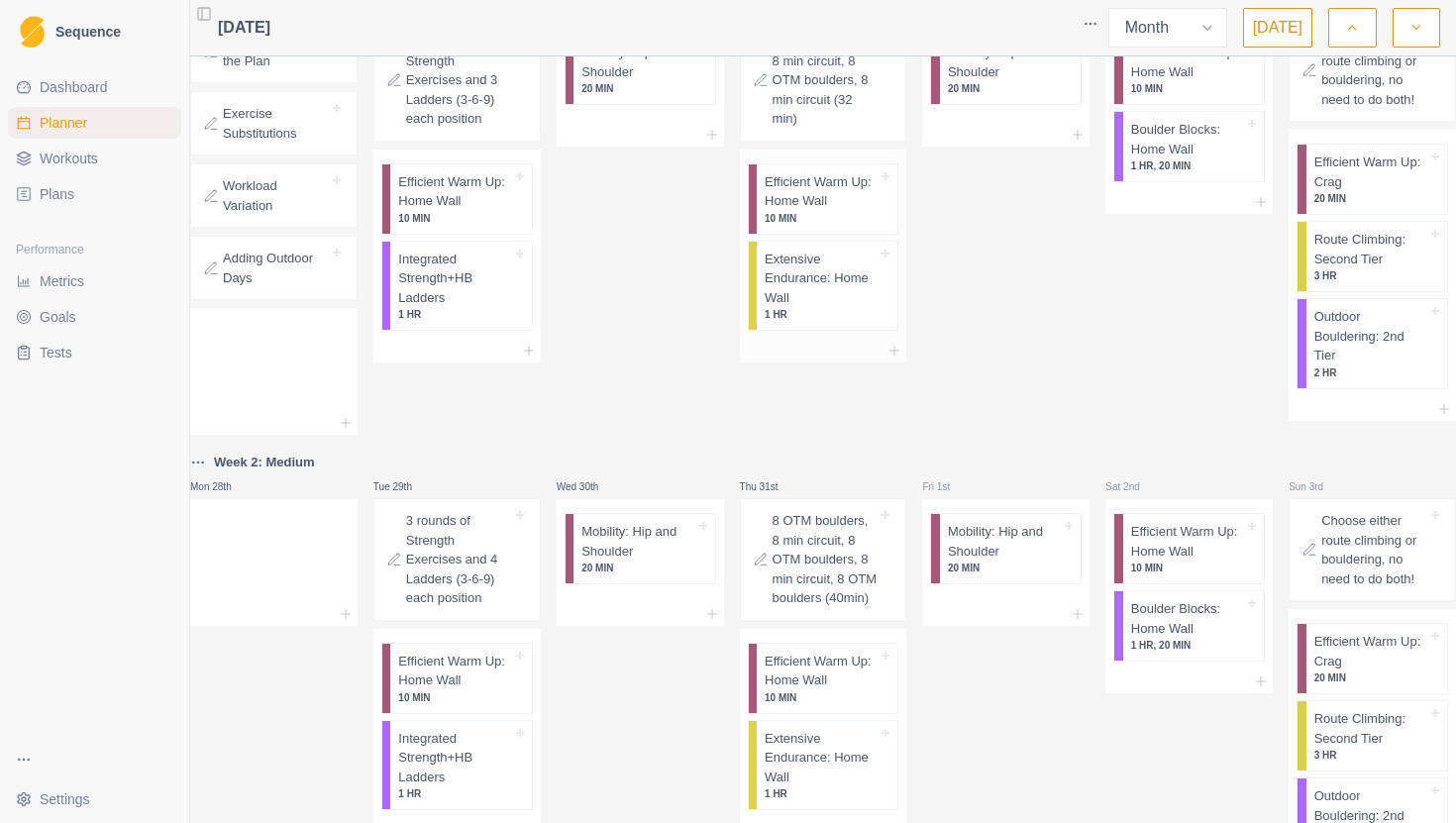 click on "Extensive Endurance: Home Wall" at bounding box center (821, 278) 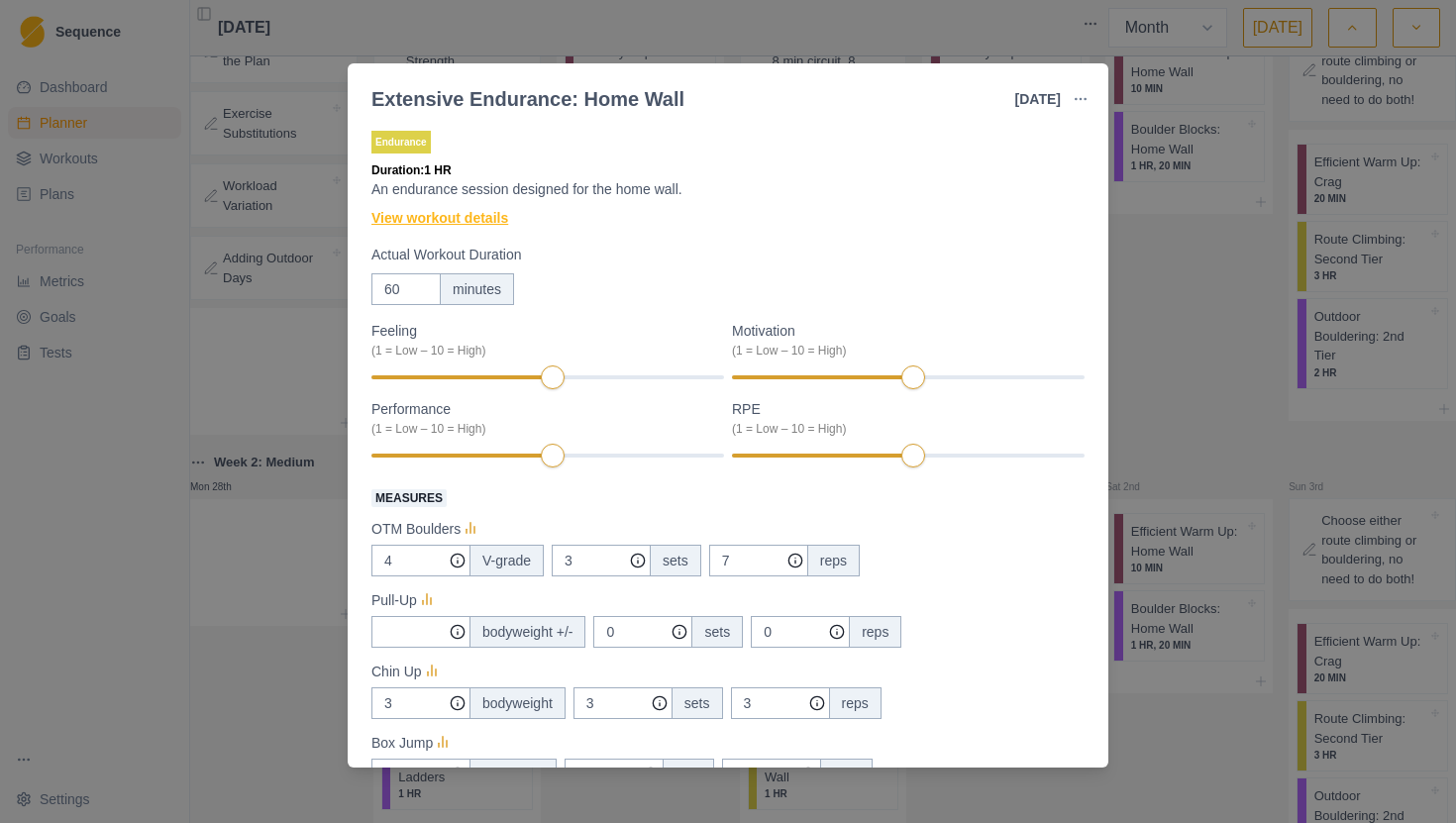 click on "View workout details" at bounding box center (440, 218) 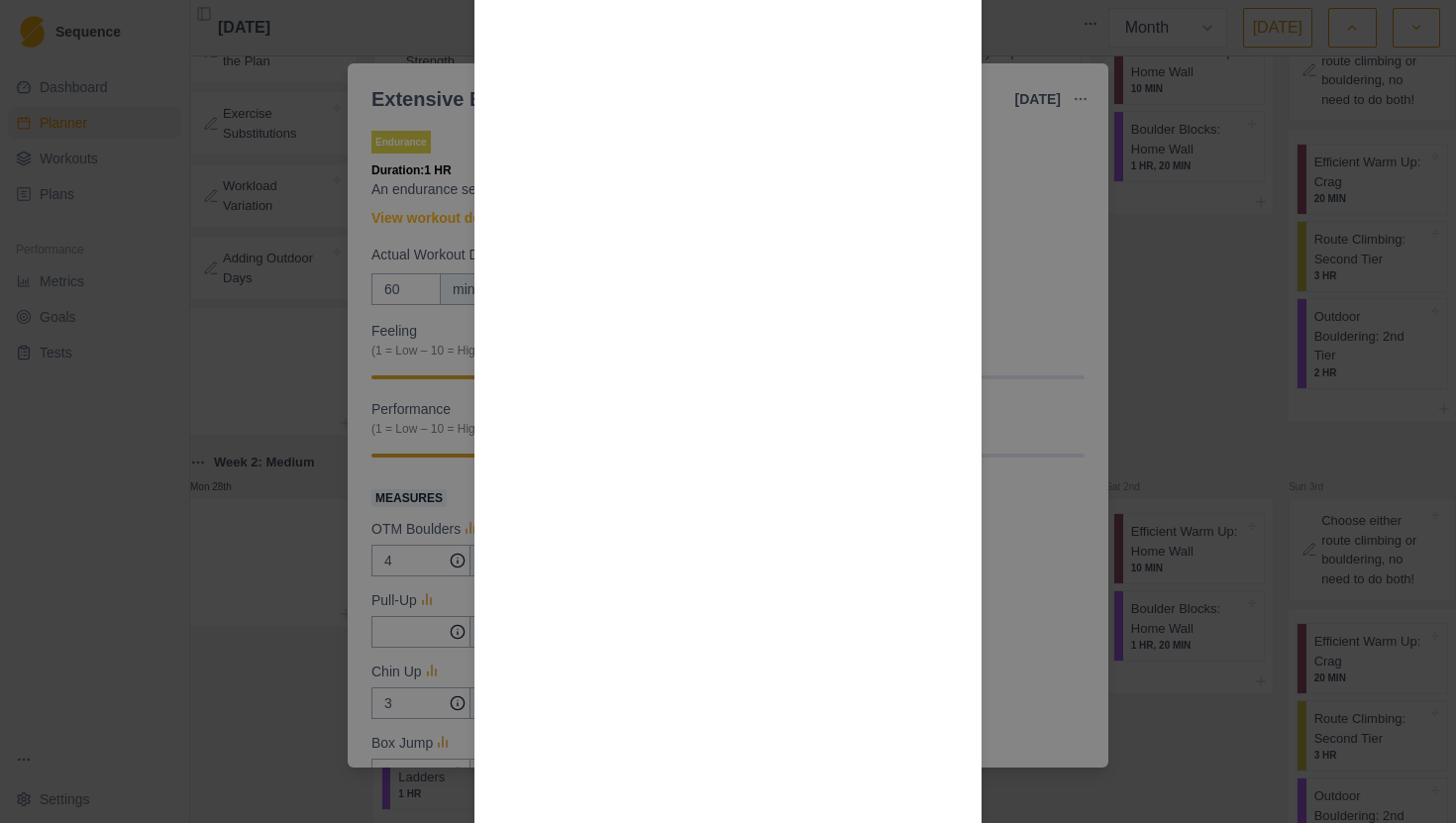 scroll, scrollTop: 940, scrollLeft: 0, axis: vertical 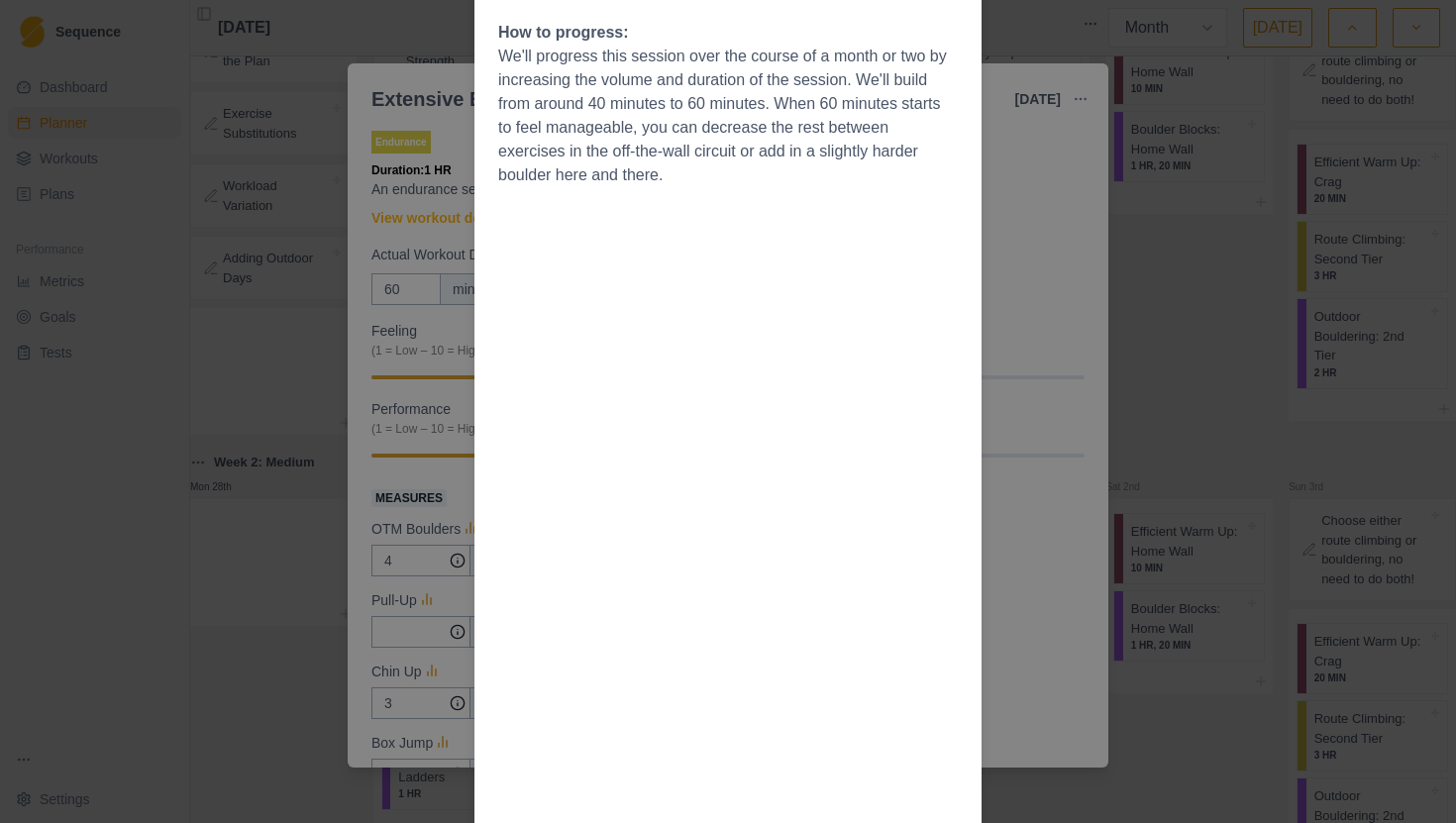 click on "Workout Details The Session: Warm up well (Efficient warm up suggested) OTM boulders  at Flash-2 for reps (as shown in notes) Rest only long enough to take your shoes off. Off-the-wall circuit:  repeat for time as shown in notes move continuously between exercises, resting if needed to keep effort level at RPE 6-7 Pullup x3 Chin up x3 Box Jump x 8 (jump up step down) Push up x 6 20mm edge hang 10s straight arm Push press x 5 each arm repeat for time Rest 1 minute while you put your shoes back on. Repeat OTM boulders and Off-the wall circuit for the prescribed number of boulders and rounds as shown in the notes. Session Details The boulders should be 2 grades easier than flash level and should be short! 4-6 moves total is ideal and they should take less than 15 seconds to climb. You'll climb one boulder, then rest the remainder of the minute, then climb the next and repeat for the programmed number of boulders. Take your shoes off and immediately begin the circuit. How to progress:" at bounding box center [728, 411] 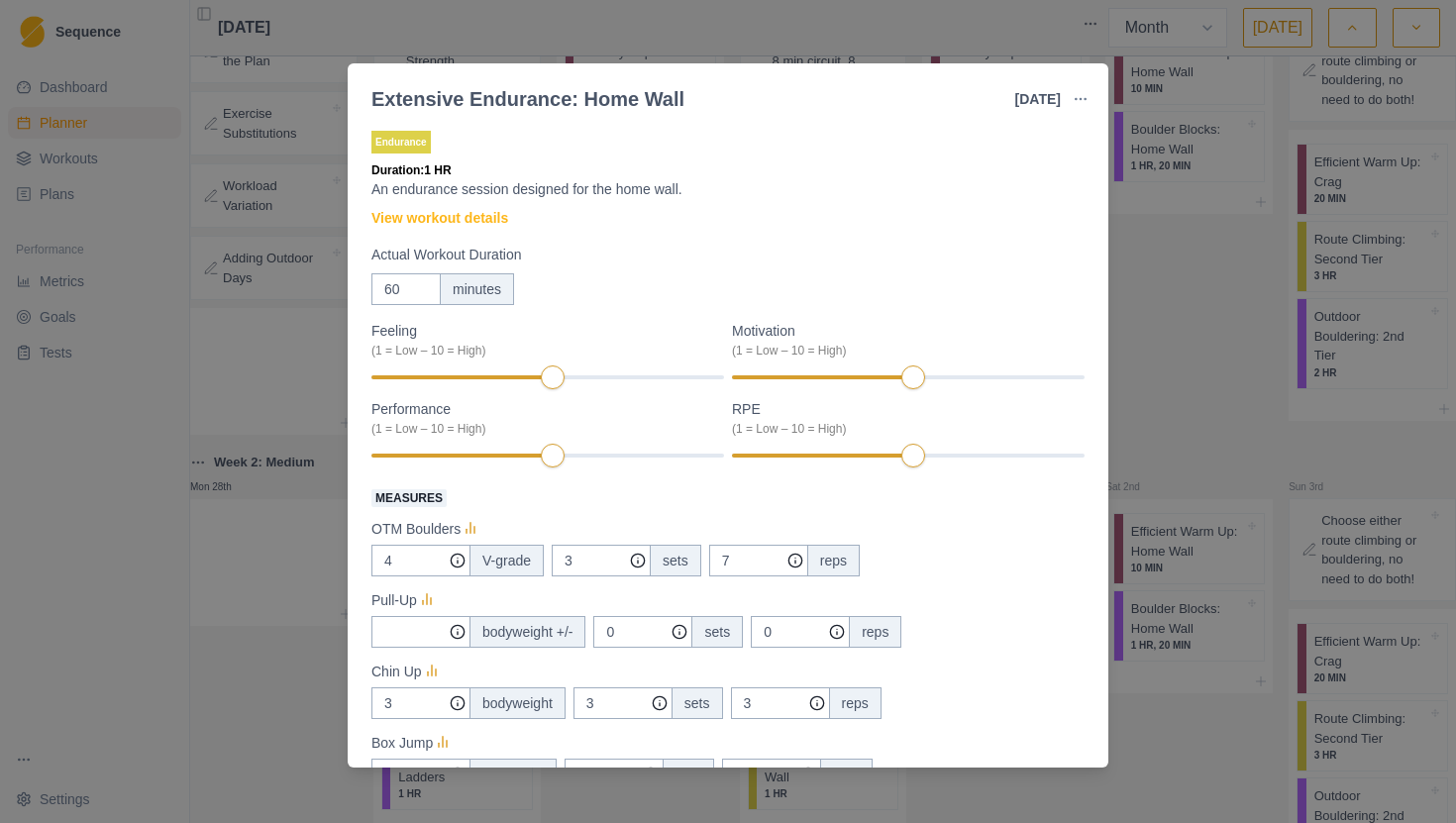 click on "Extensive Endurance: Home Wall [DATE] Link To Goal View Workout Metrics Edit Original Workout Reschedule Workout Remove From Schedule Endurance Duration:  1 HR An endurance session designed for the home wall. View workout details Actual Workout Duration 60 minutes Feeling (1 = Low – 10 = High) Motivation (1 = Low – 10 = High) Performance (1 = Low – 10 = High) RPE (1 = Low – 10 = High) Measures OTM Boulders 4 V-grade 3 sets 7 reps Pull-Up bodyweight +/- 0 sets 0 reps Chin Up 3 bodyweight 3 sets 3 reps Box Jump 24 height (in) 3 sets 3 reps Push Up bodyweight 2 sets 10 reps 20mm Half Crimp kg 1 sets 5 reps Push Press - KB/DB lb 0 sets 0 reps Training Notes View previous training notes Mark as Incomplete Complete Workout" at bounding box center [728, 411] 